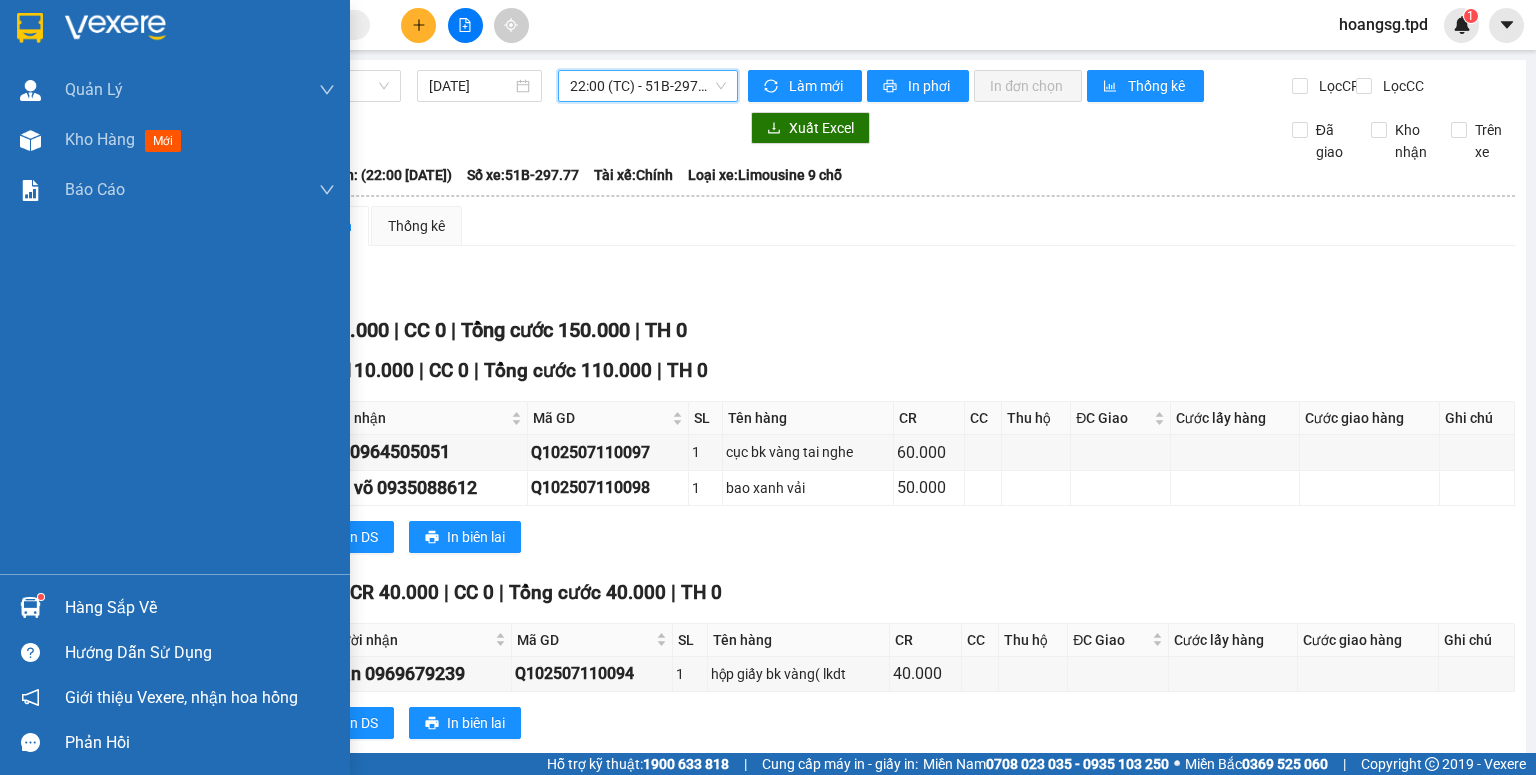 scroll, scrollTop: 0, scrollLeft: 0, axis: both 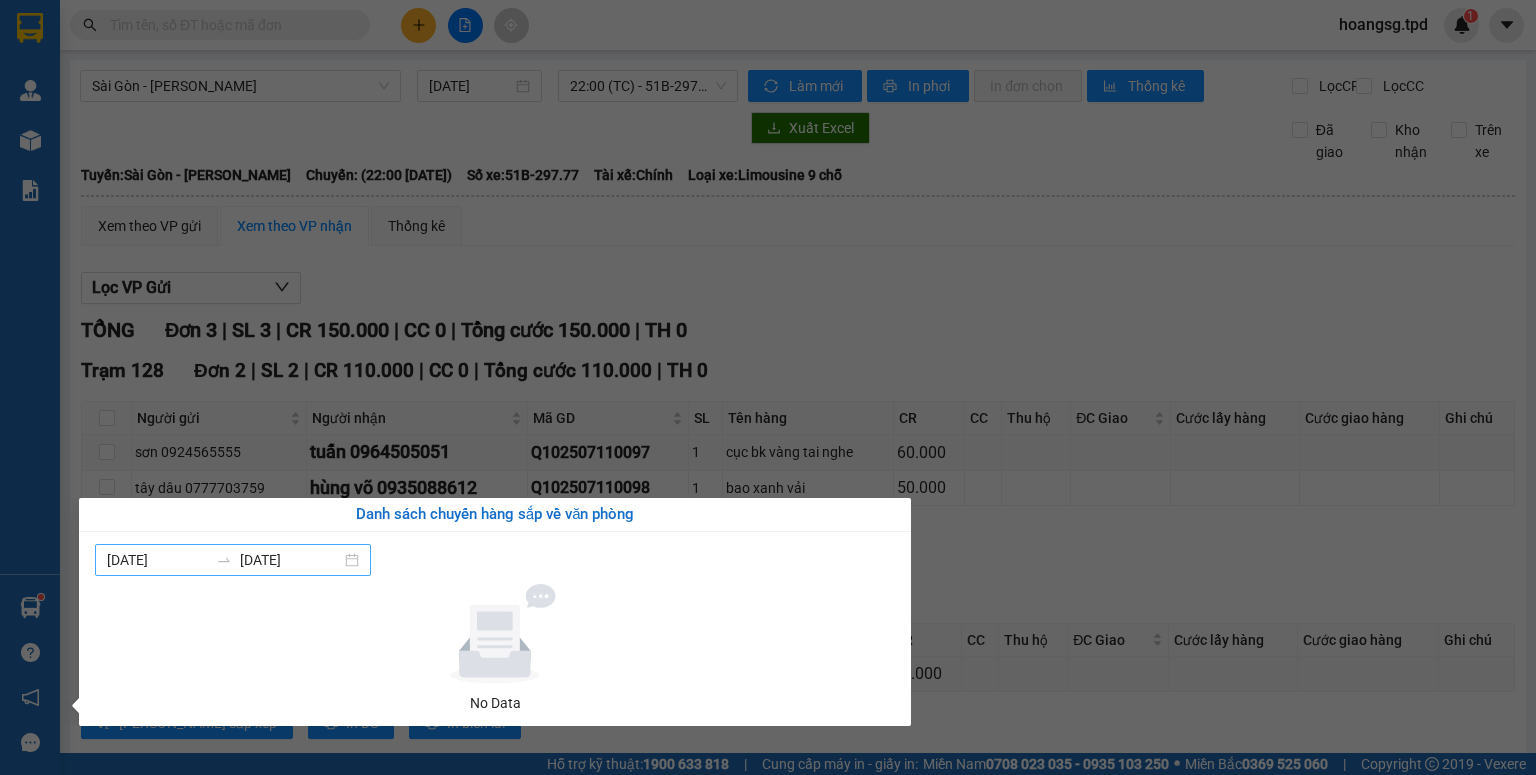 click on "[DATE]" at bounding box center [290, 560] 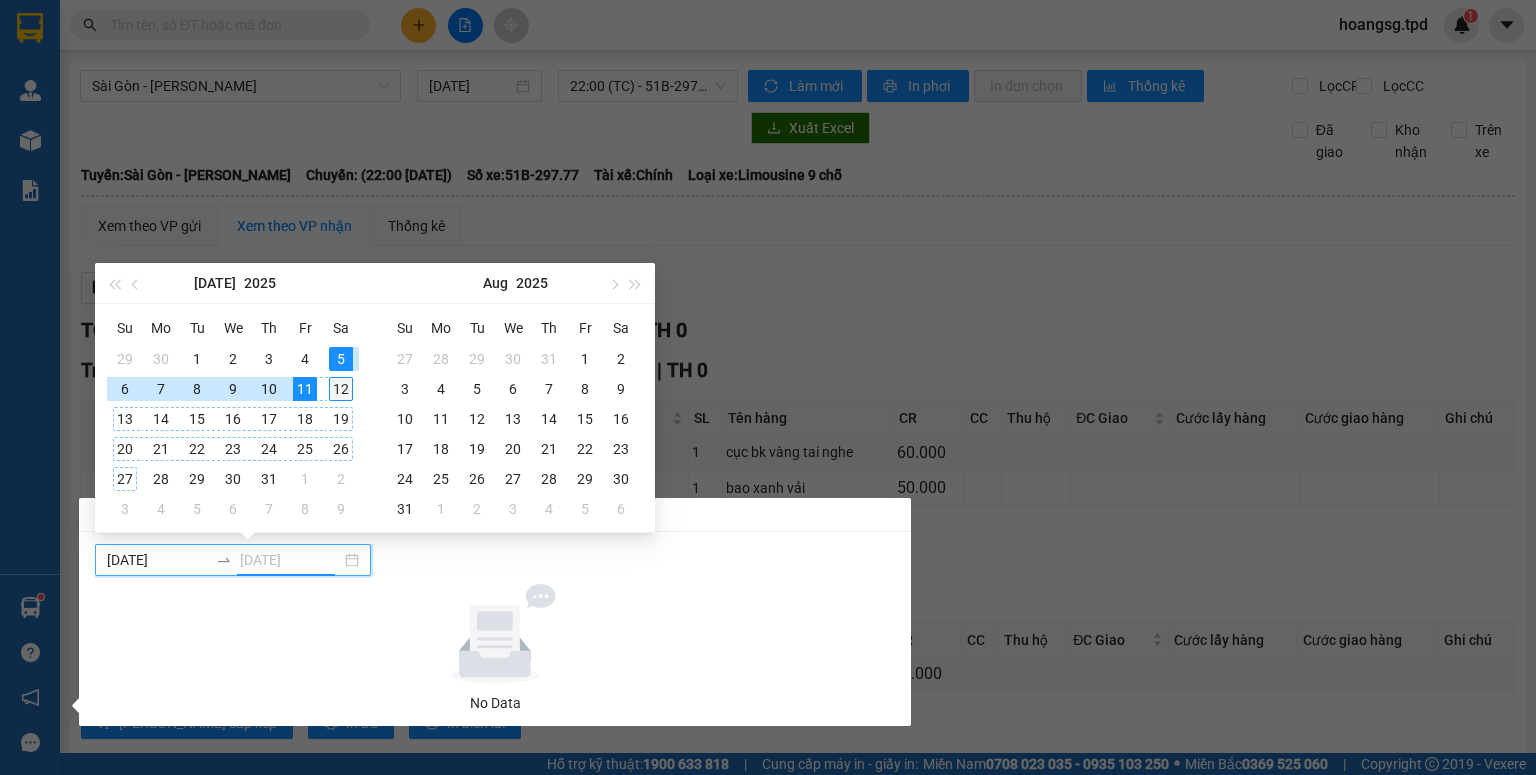 type on "[DATE]" 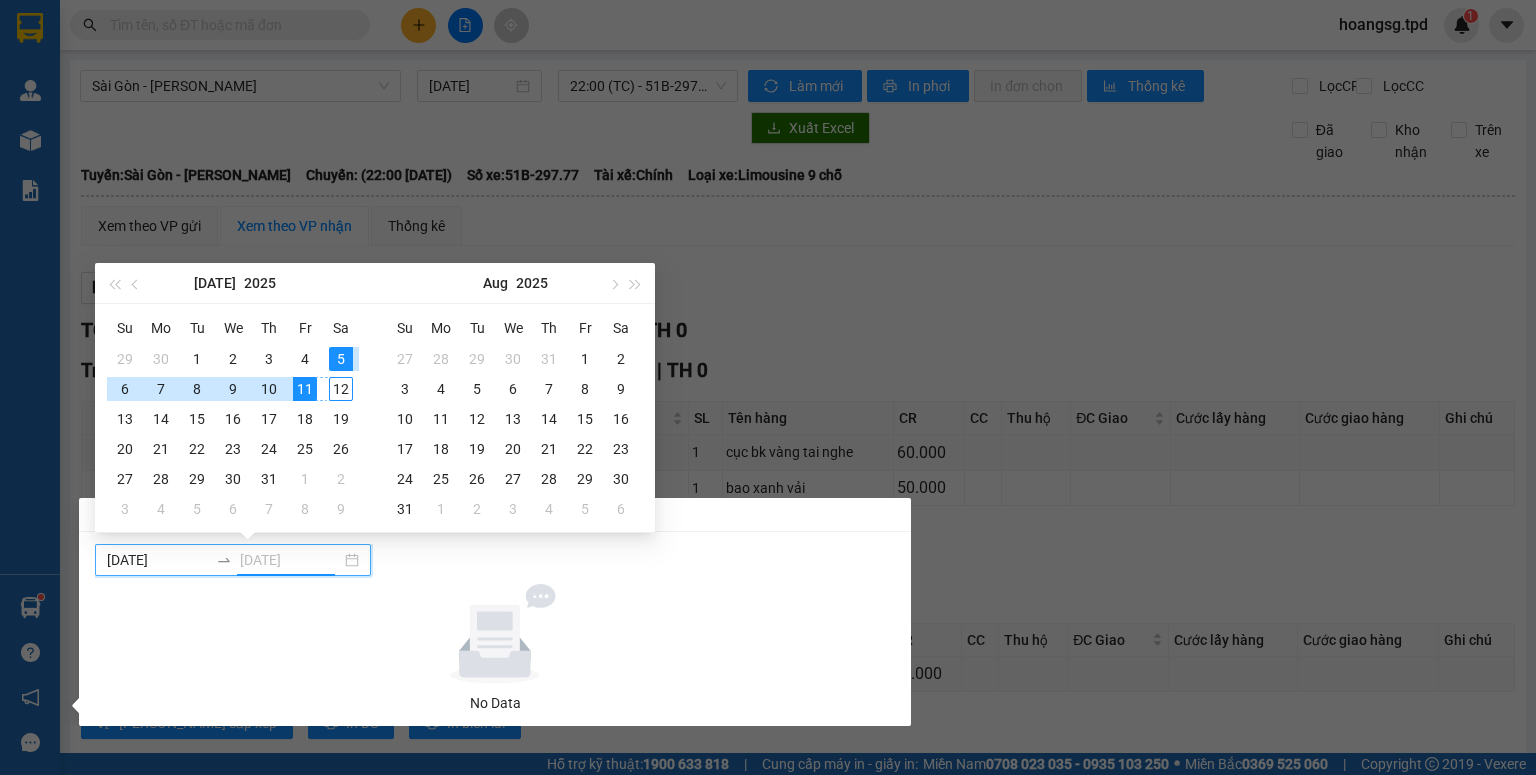 click on "12" at bounding box center (341, 389) 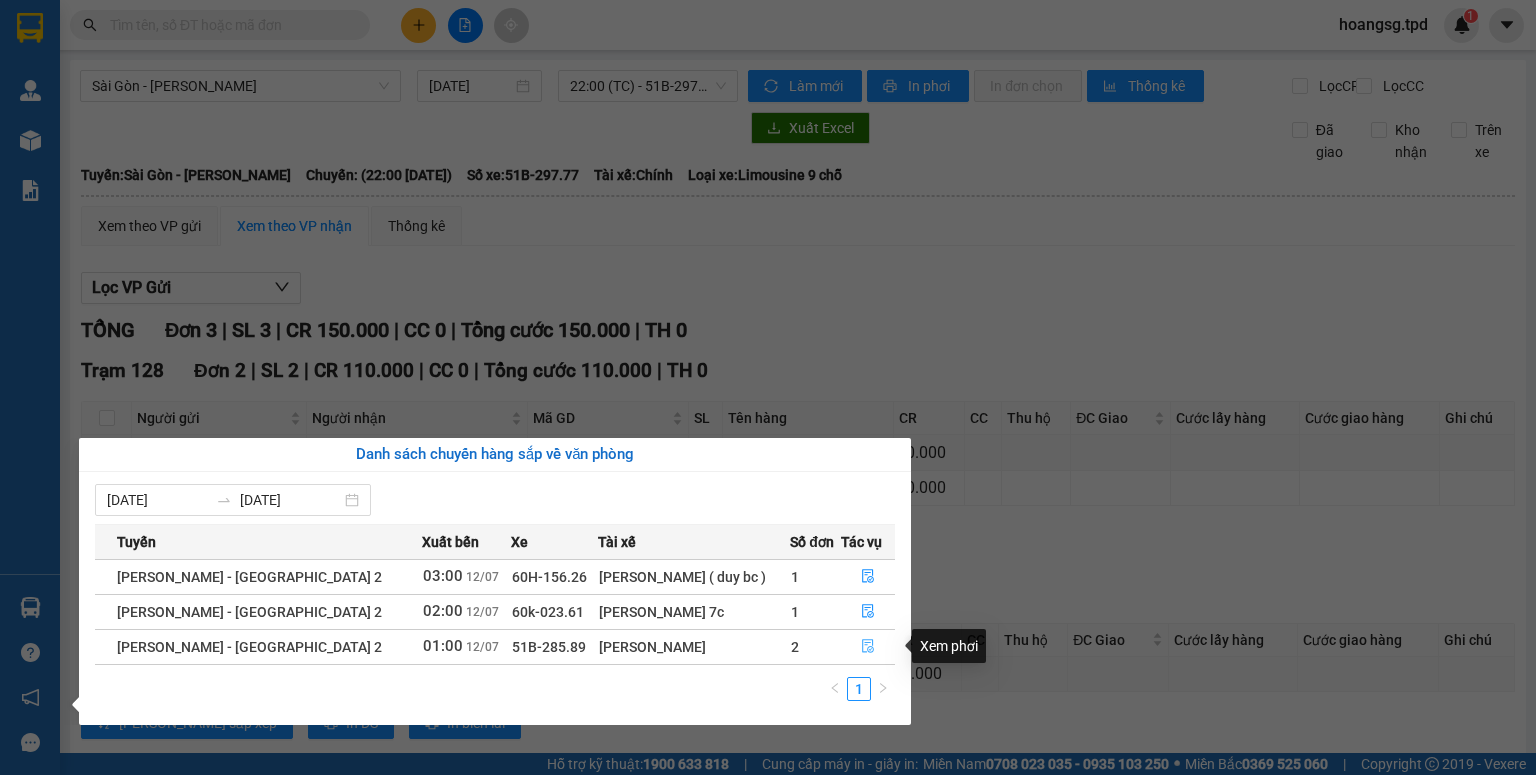 click at bounding box center (868, 647) 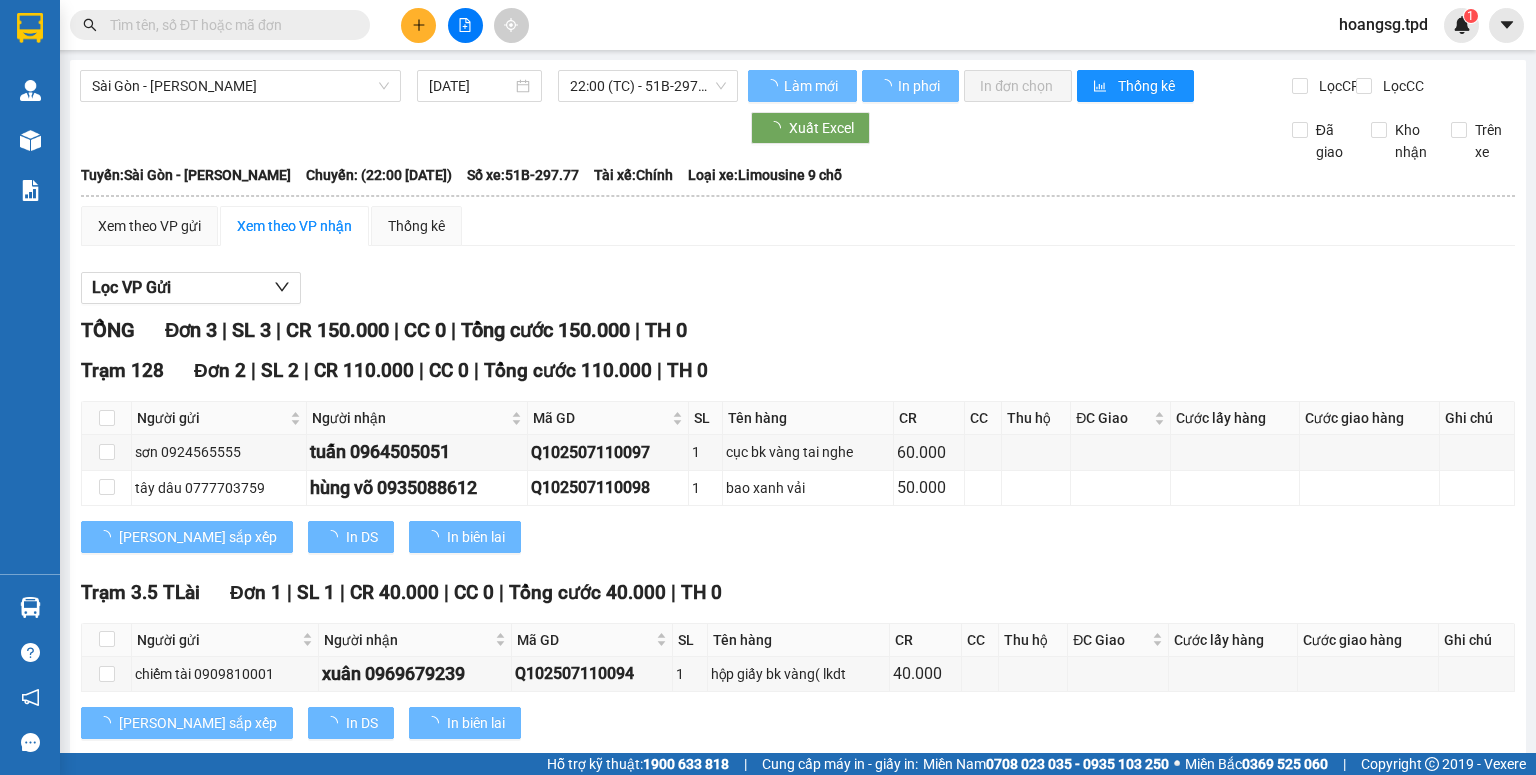 type on "[DATE]" 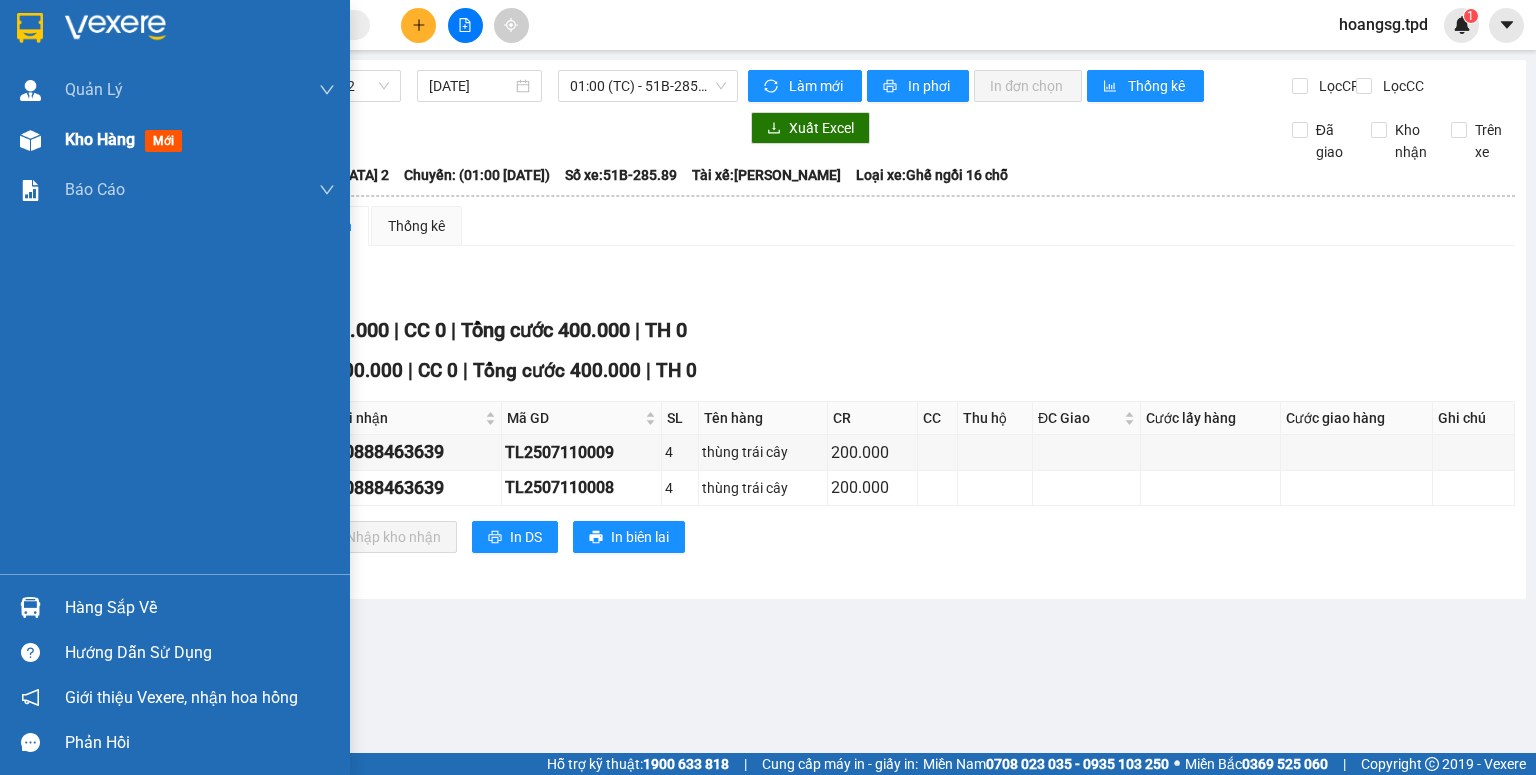 click on "mới" at bounding box center [163, 141] 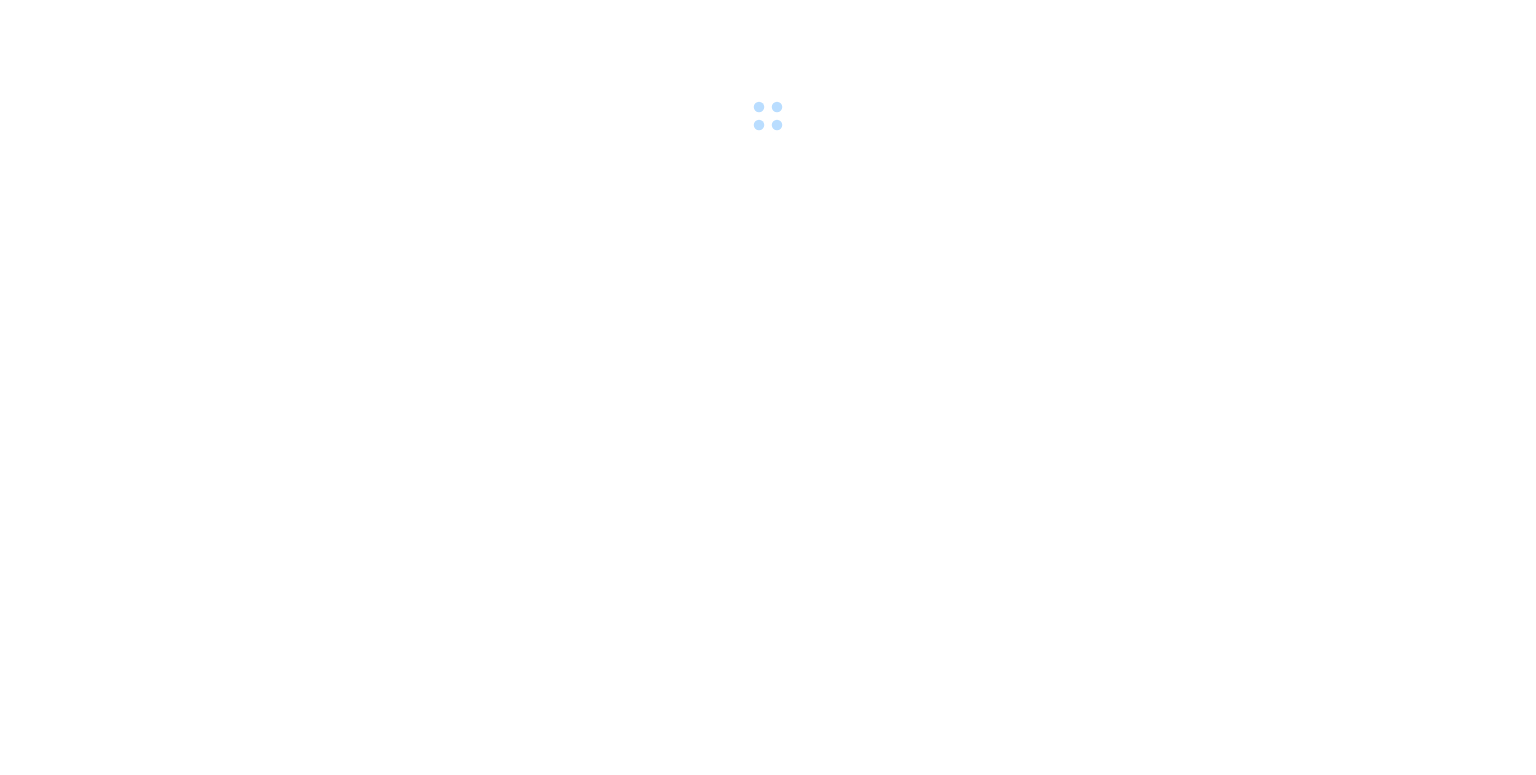 scroll, scrollTop: 0, scrollLeft: 0, axis: both 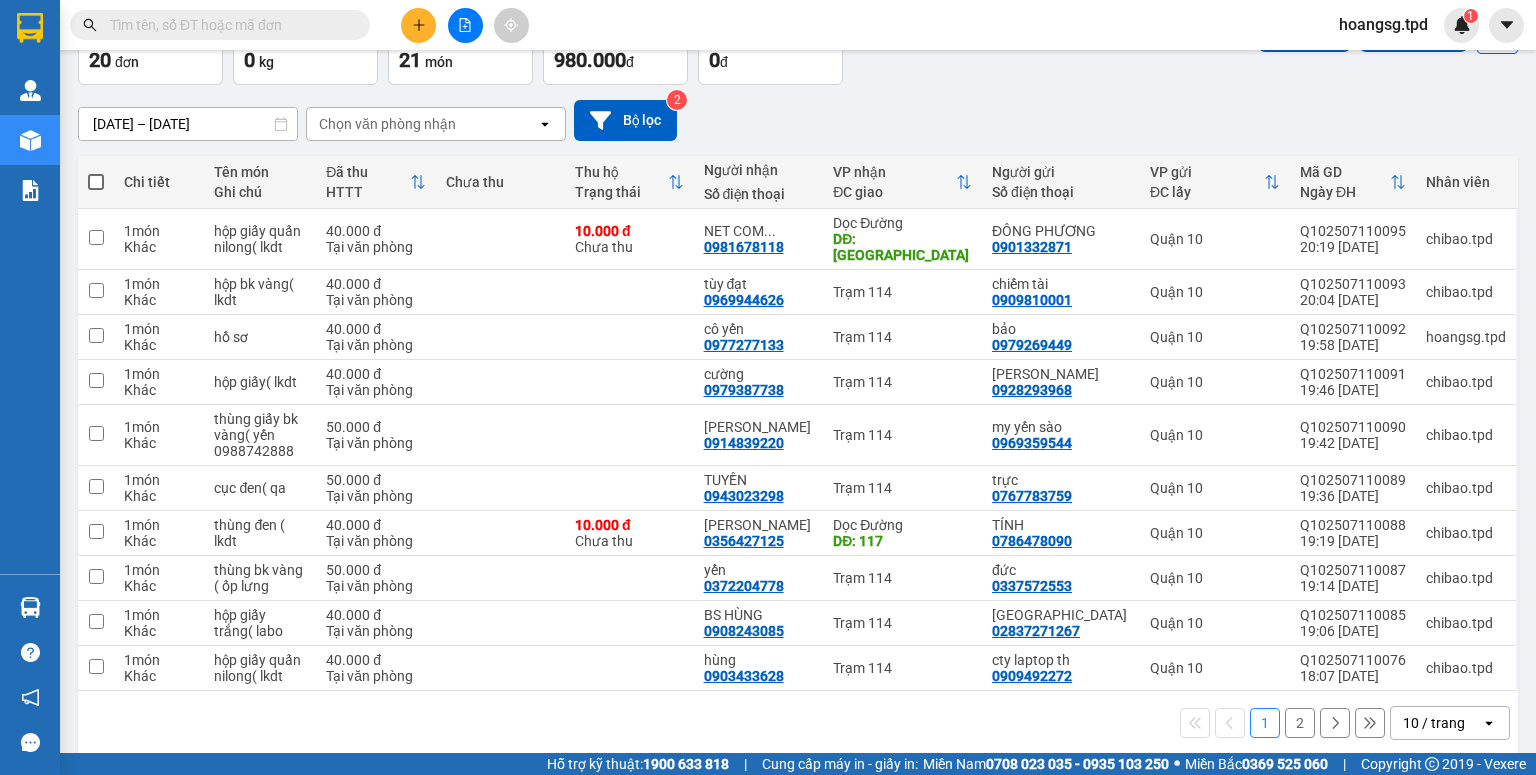click on "10 / trang" at bounding box center (1434, 723) 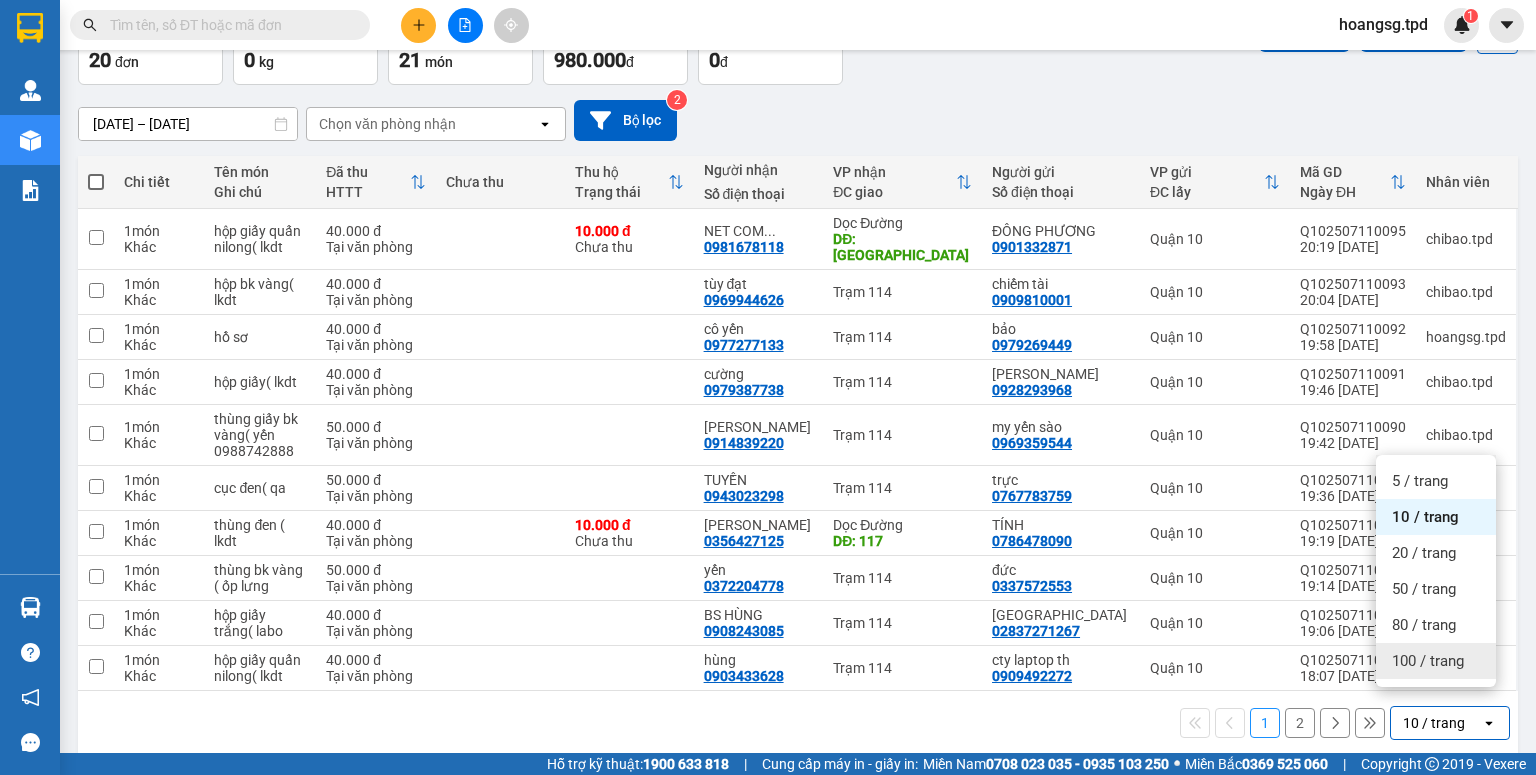 click on "100 / trang" at bounding box center (1428, 661) 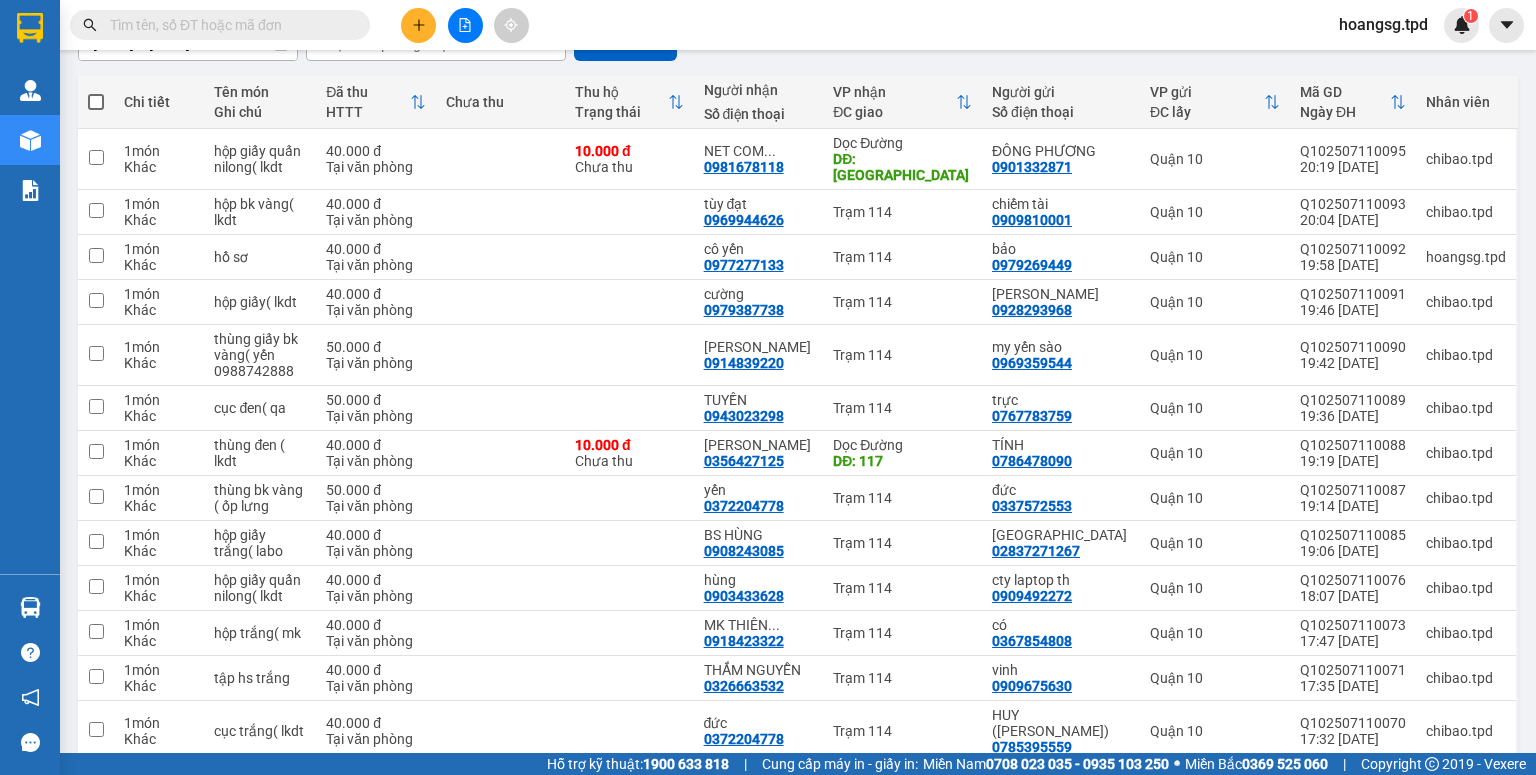 scroll, scrollTop: 0, scrollLeft: 0, axis: both 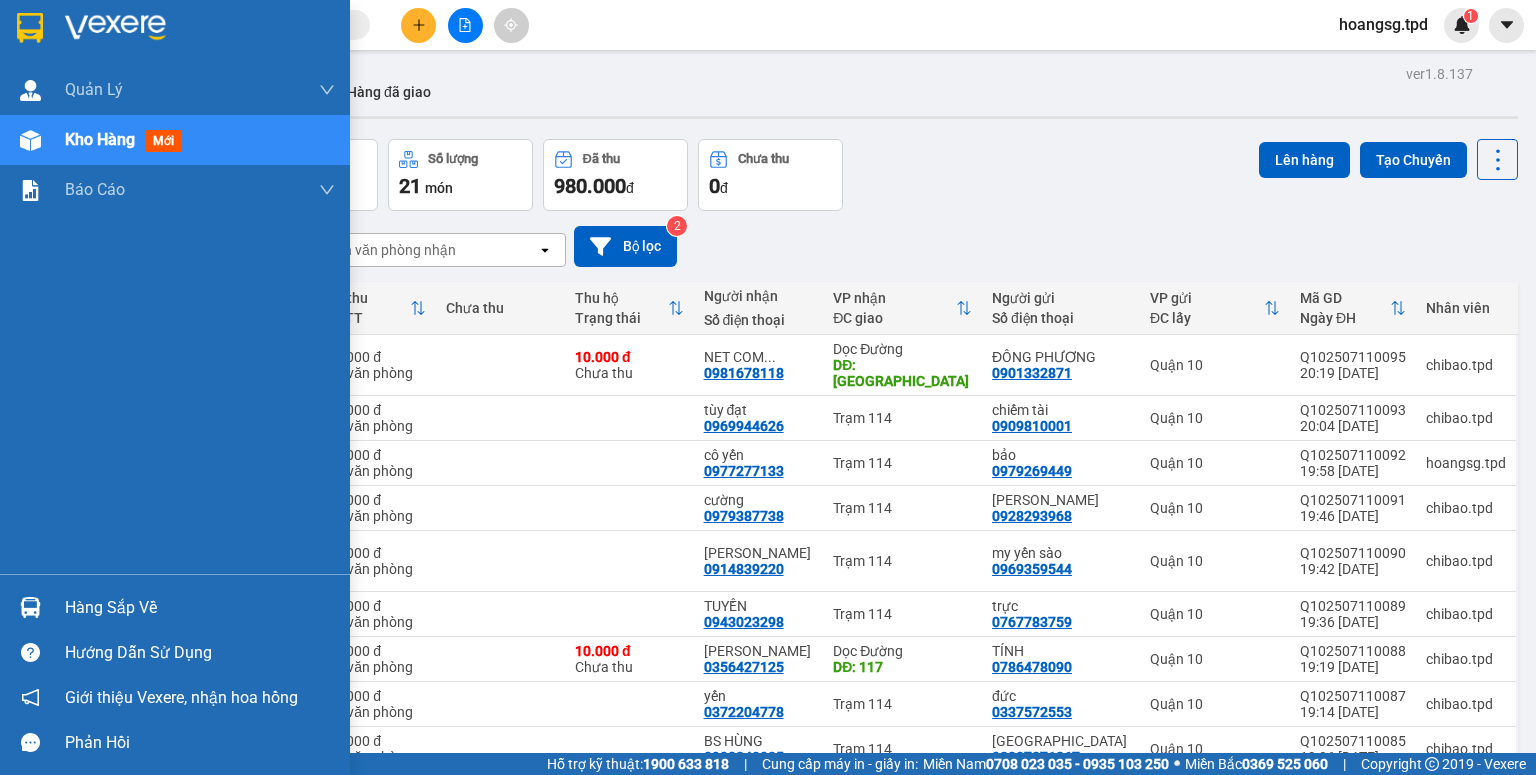 click on "Hàng sắp về" at bounding box center [200, 608] 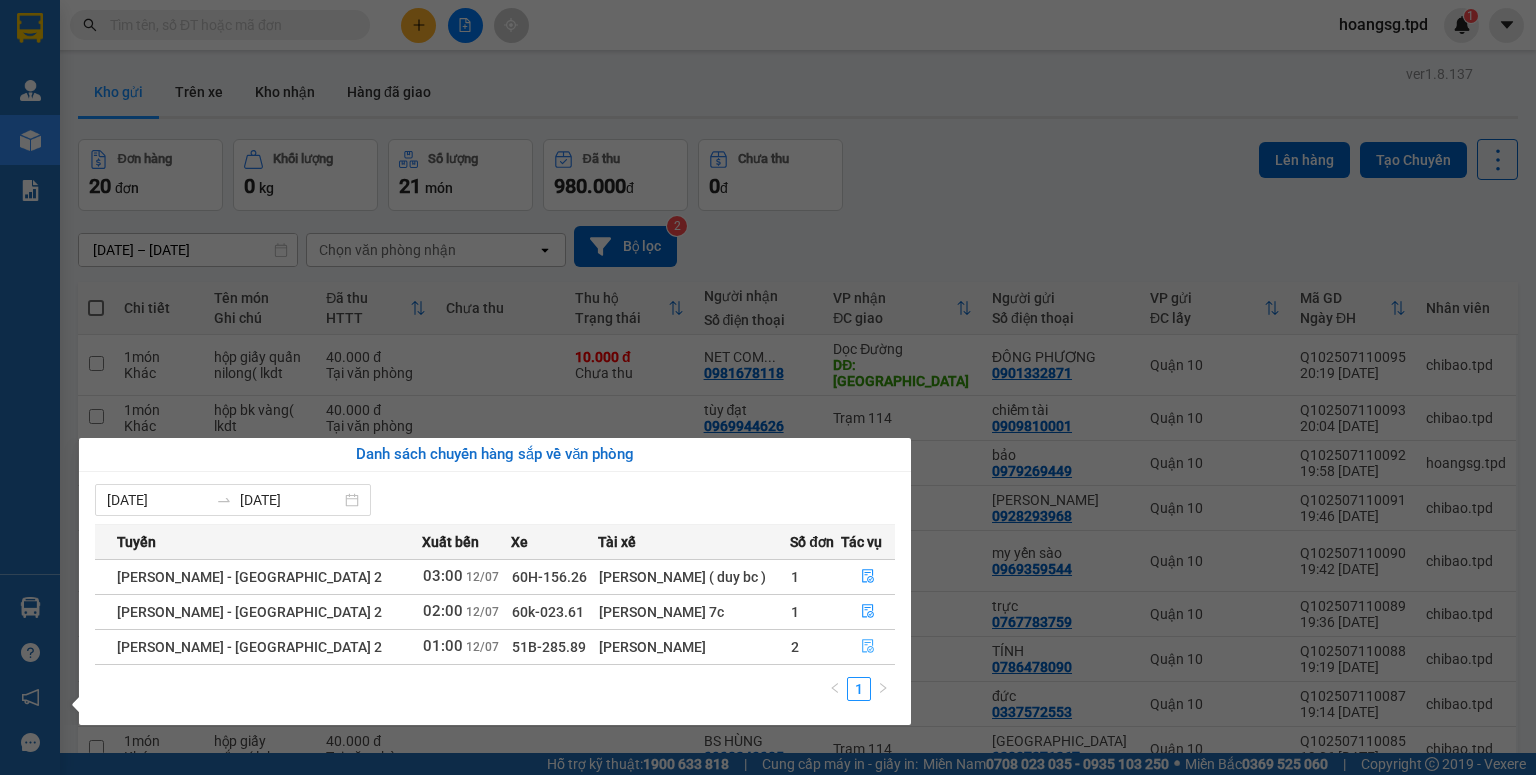 click 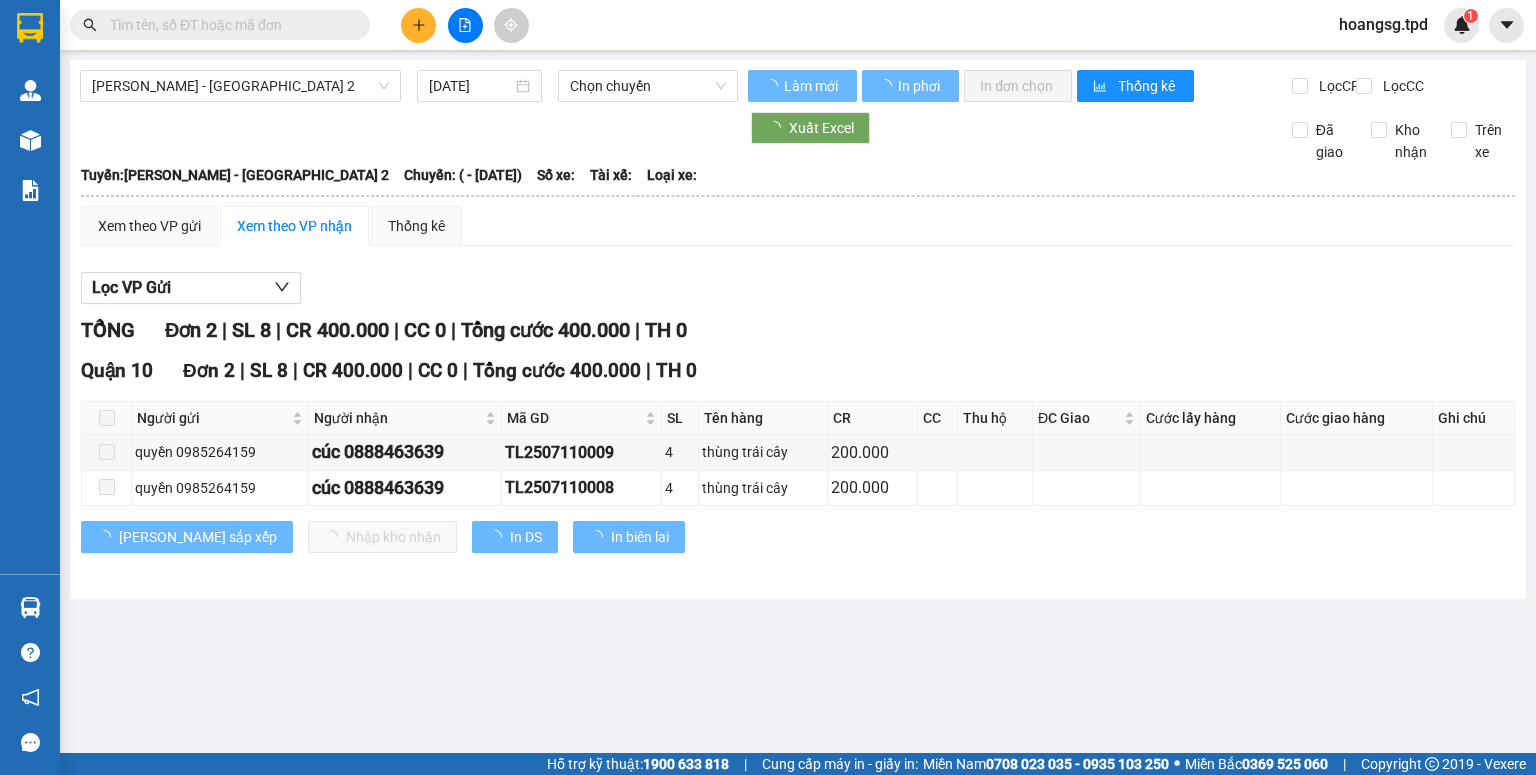 type on "[DATE]" 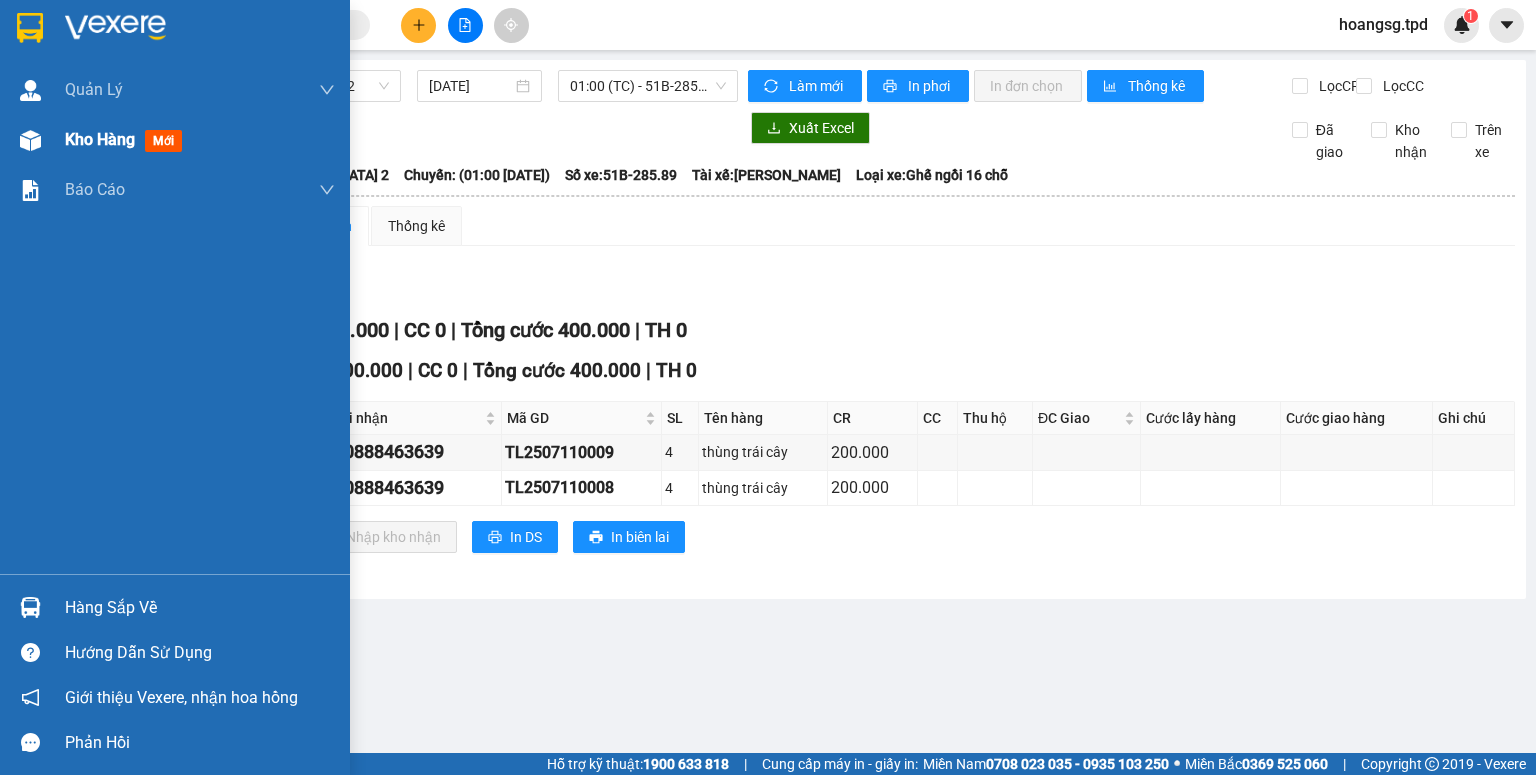 click on "Kho hàng mới" at bounding box center [127, 139] 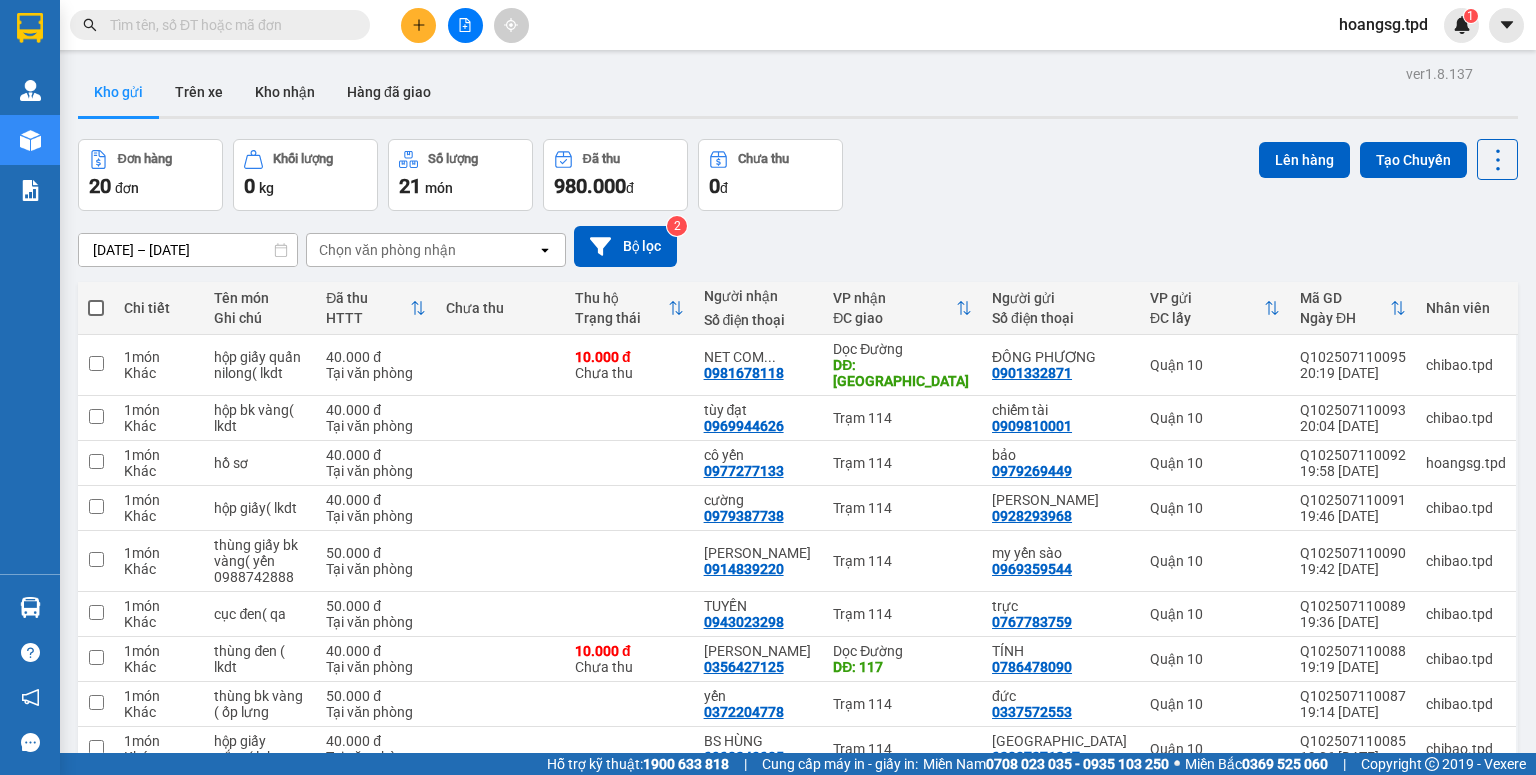 scroll, scrollTop: 160, scrollLeft: 0, axis: vertical 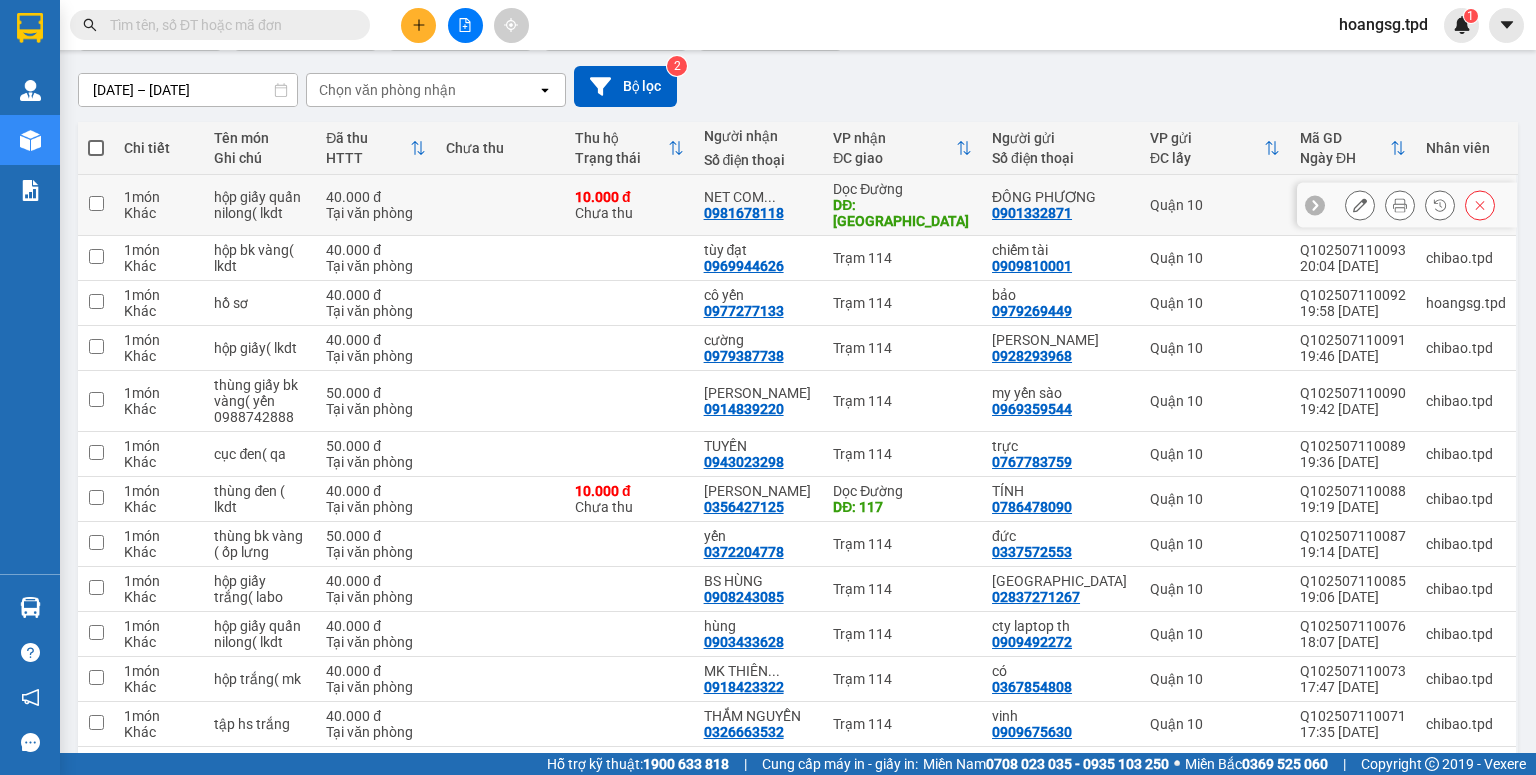 drag, startPoint x: 97, startPoint y: 191, endPoint x: 96, endPoint y: 273, distance: 82.006096 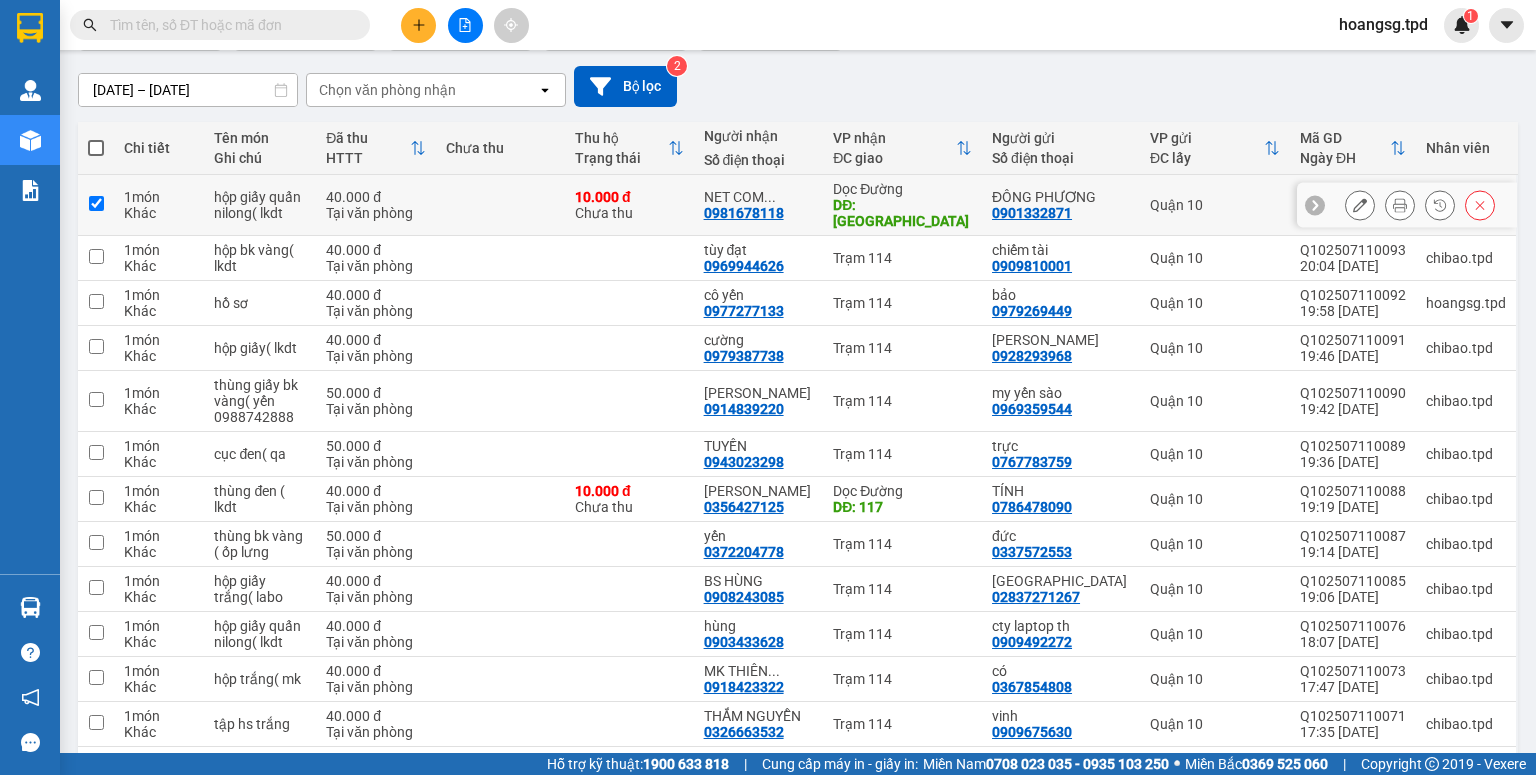 checkbox on "true" 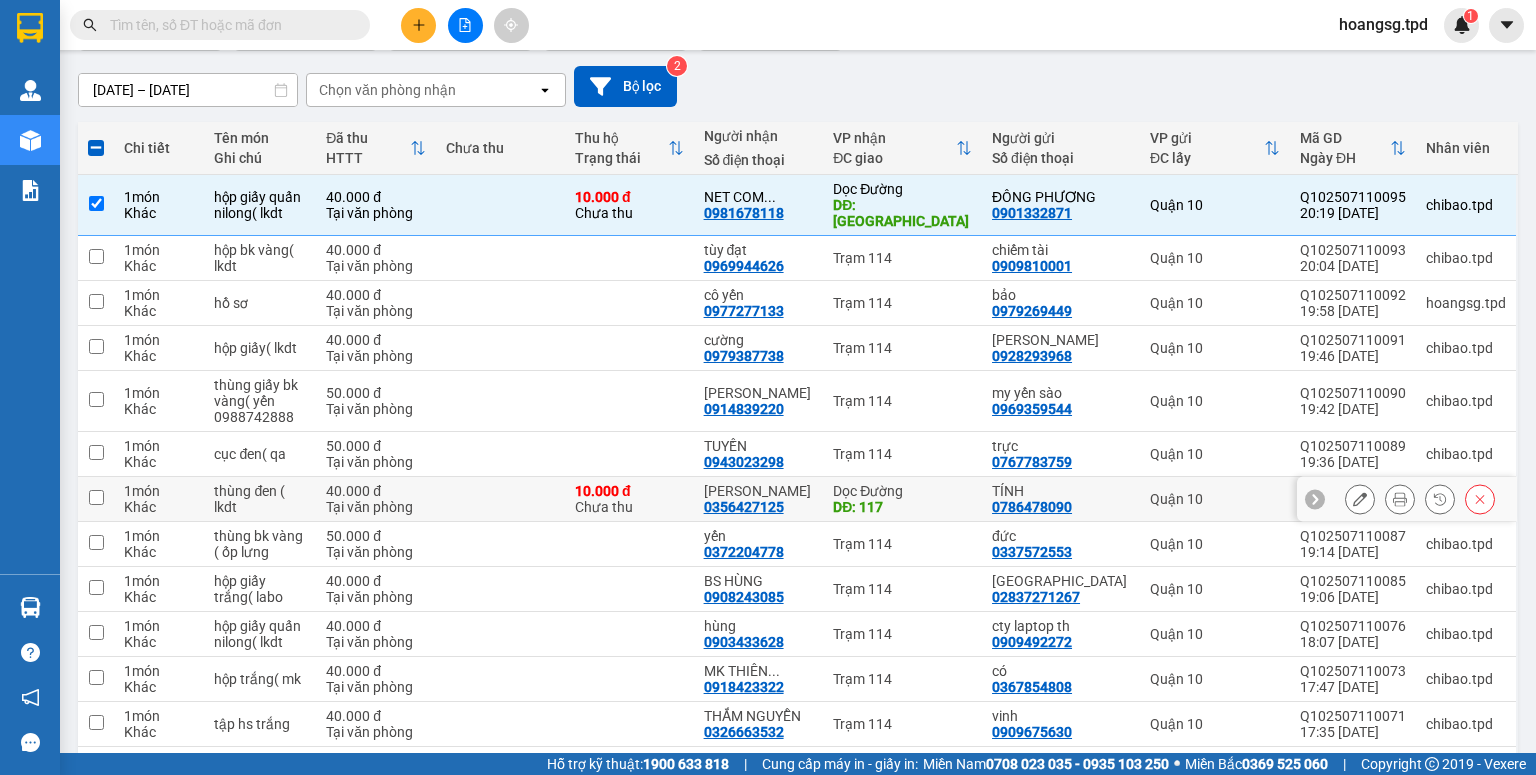 click at bounding box center [96, 497] 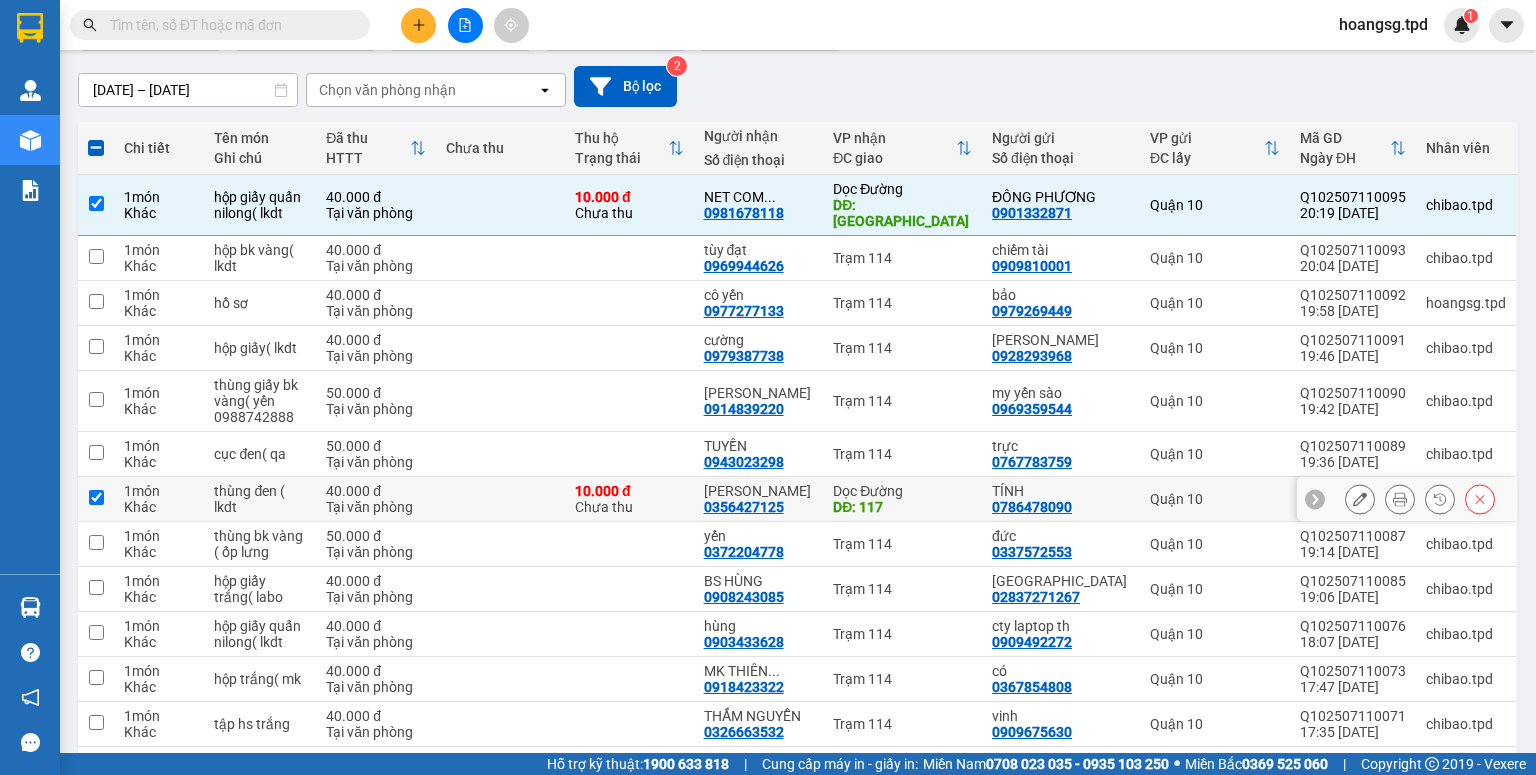 checkbox on "true" 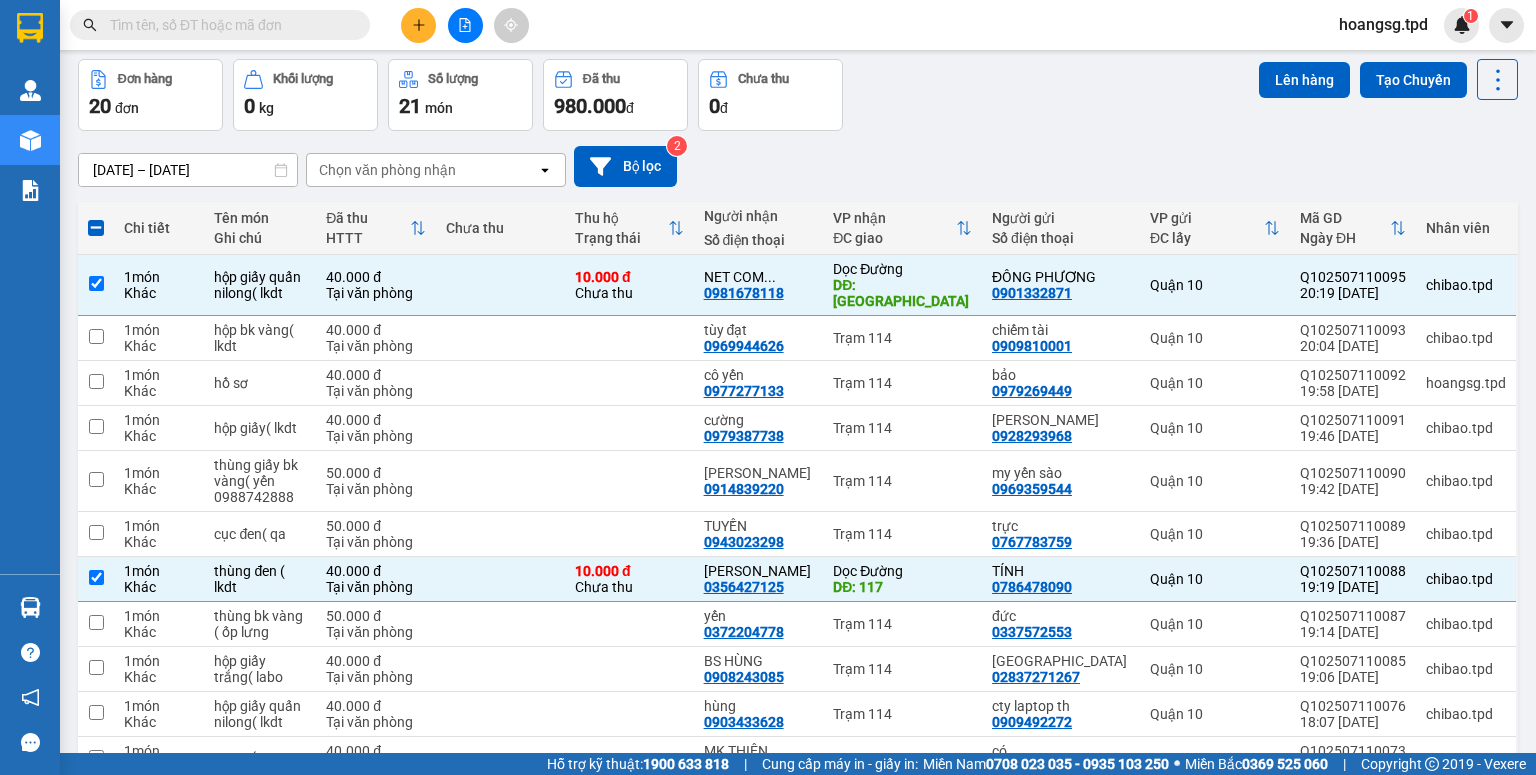 scroll, scrollTop: 0, scrollLeft: 0, axis: both 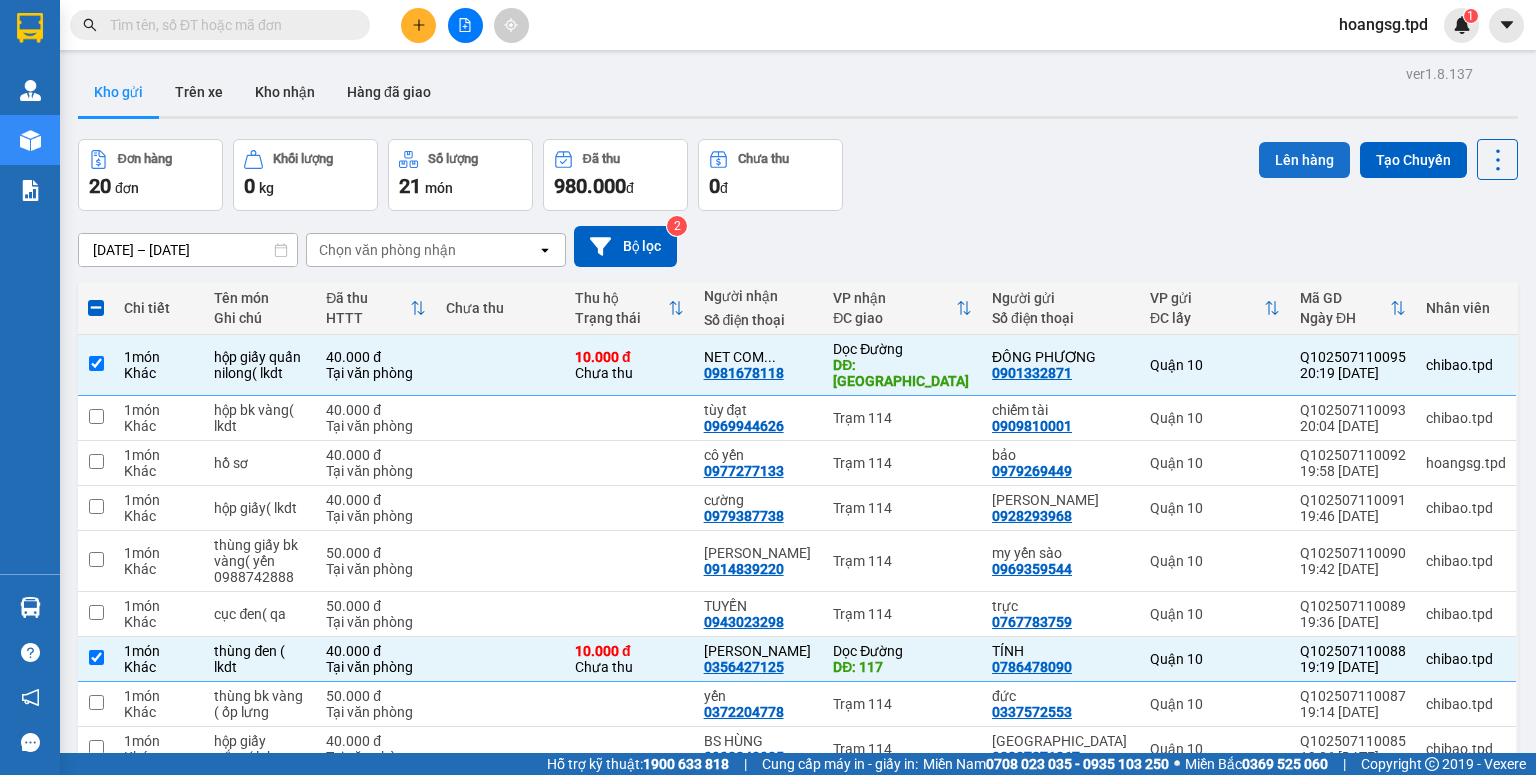 click on "Lên hàng" at bounding box center [1304, 160] 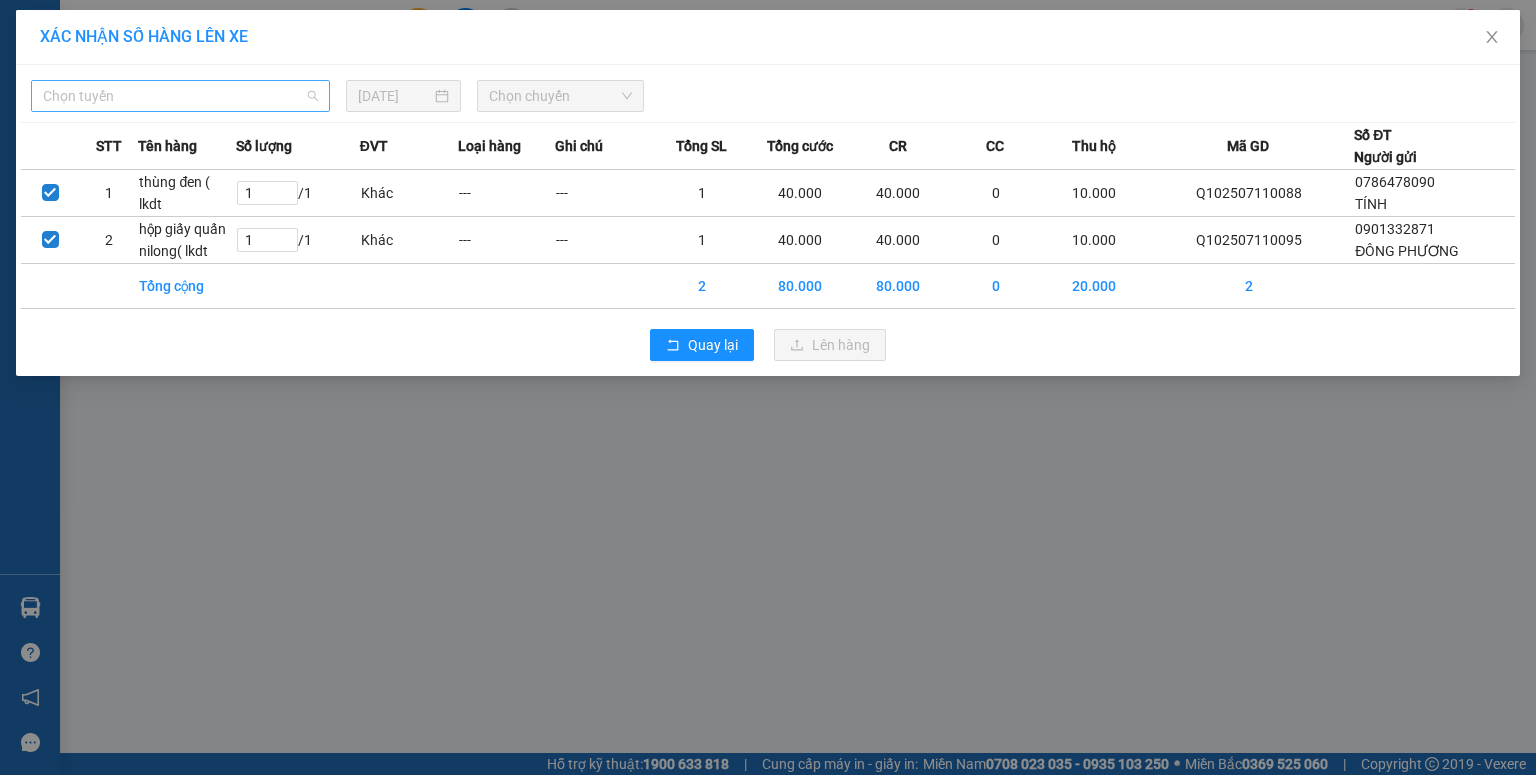 click on "Chọn tuyến" at bounding box center (180, 96) 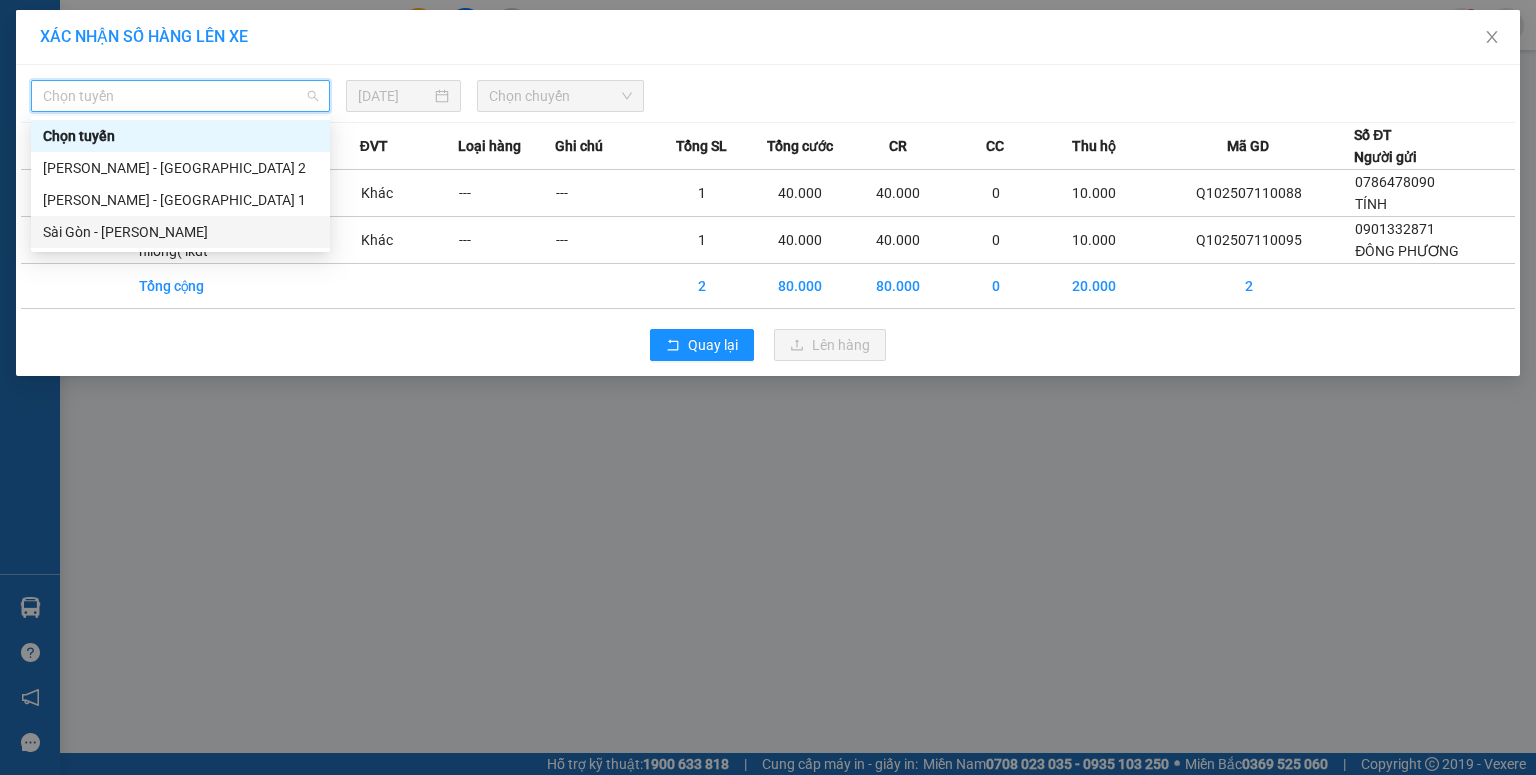 drag, startPoint x: 180, startPoint y: 234, endPoint x: 192, endPoint y: 226, distance: 14.422205 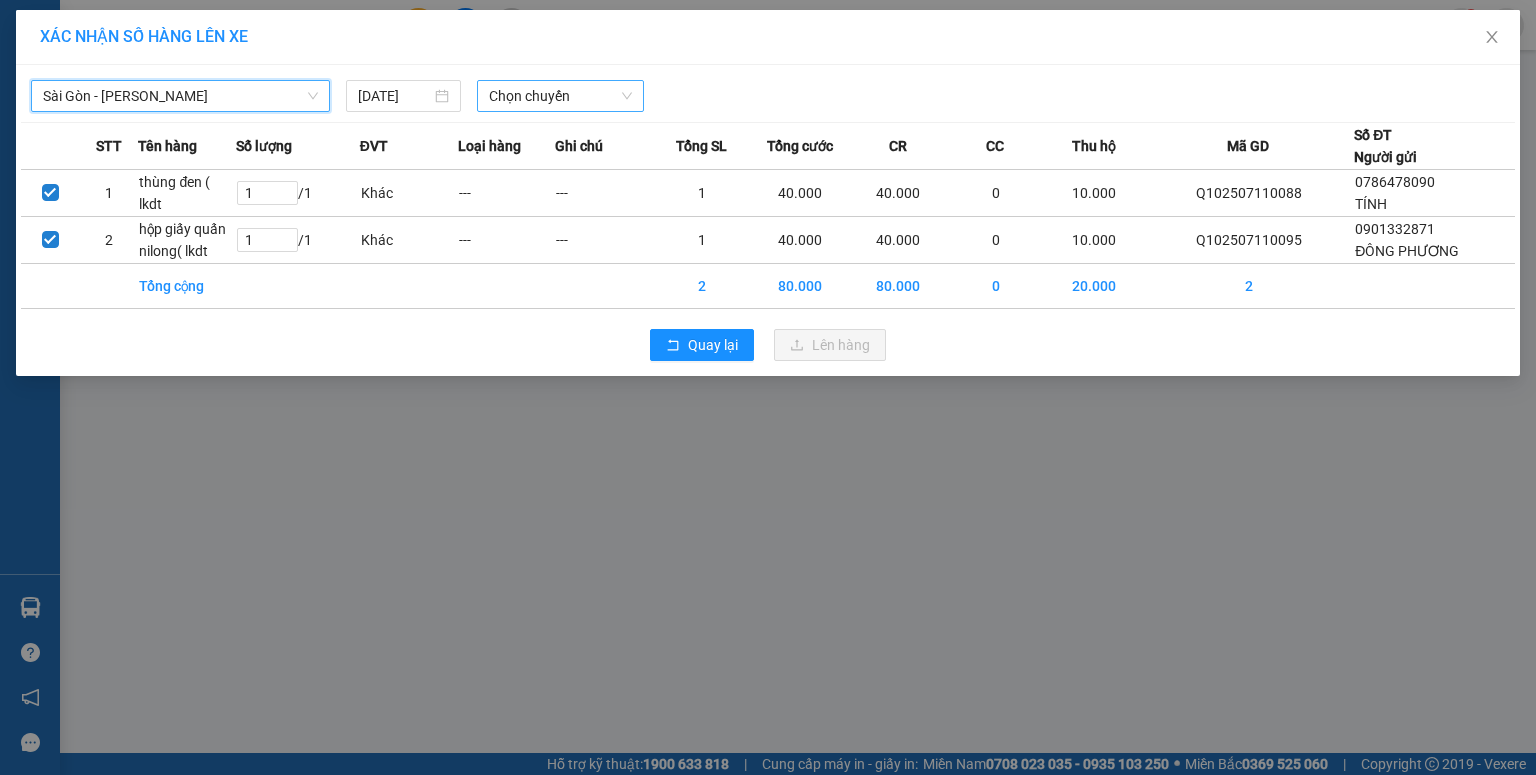click on "Chọn chuyến" at bounding box center [561, 96] 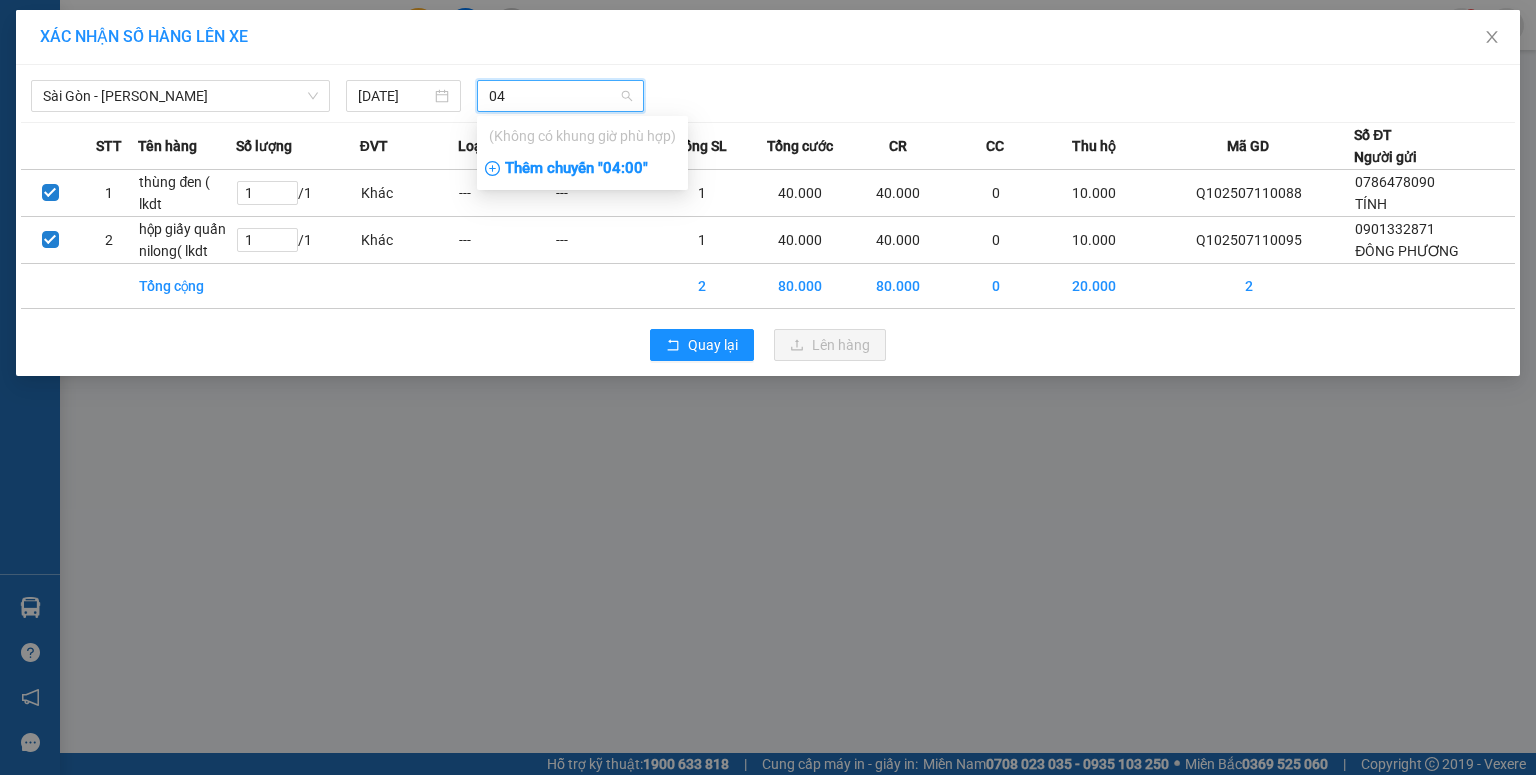 type on "04" 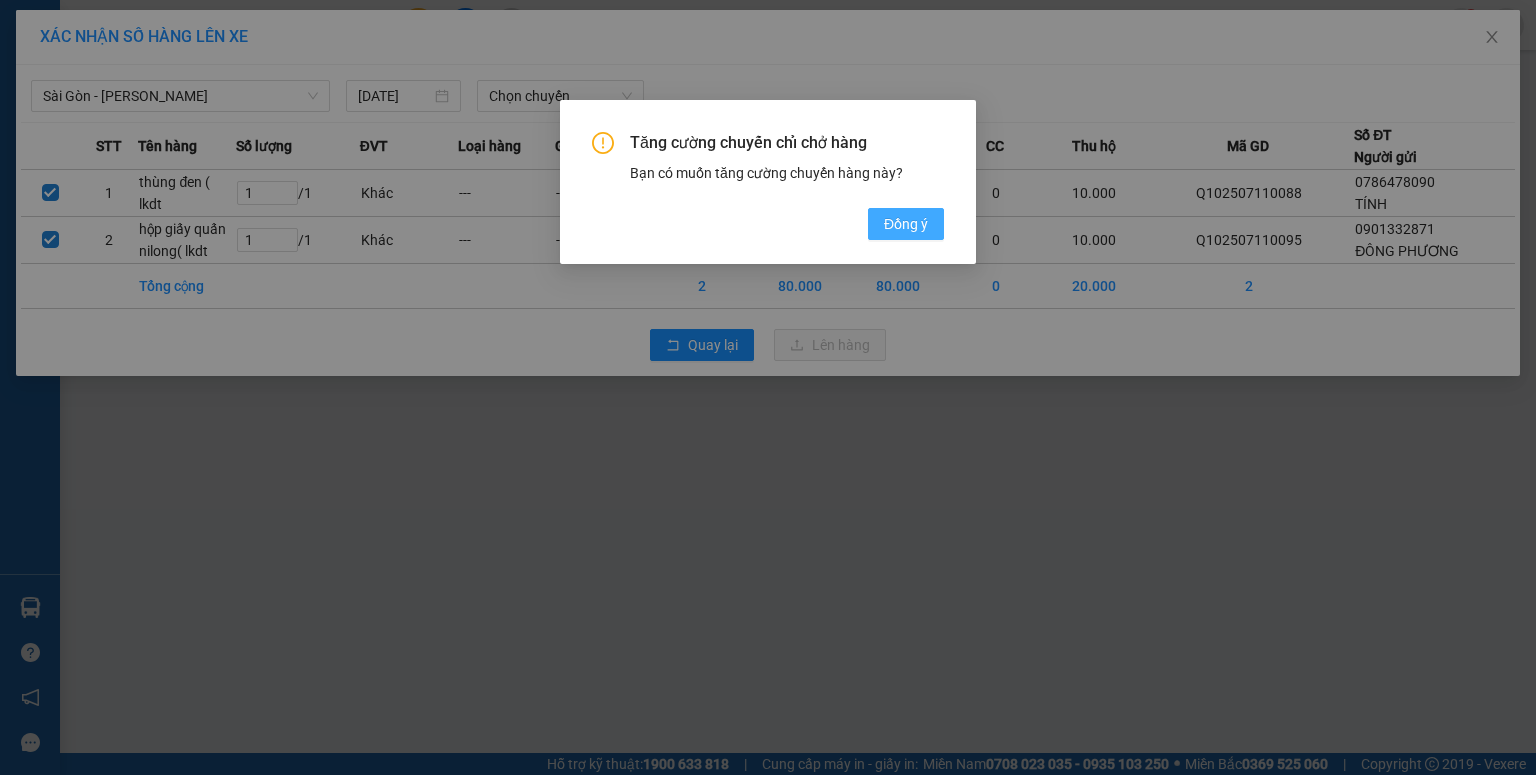 click on "Đồng ý" at bounding box center (906, 224) 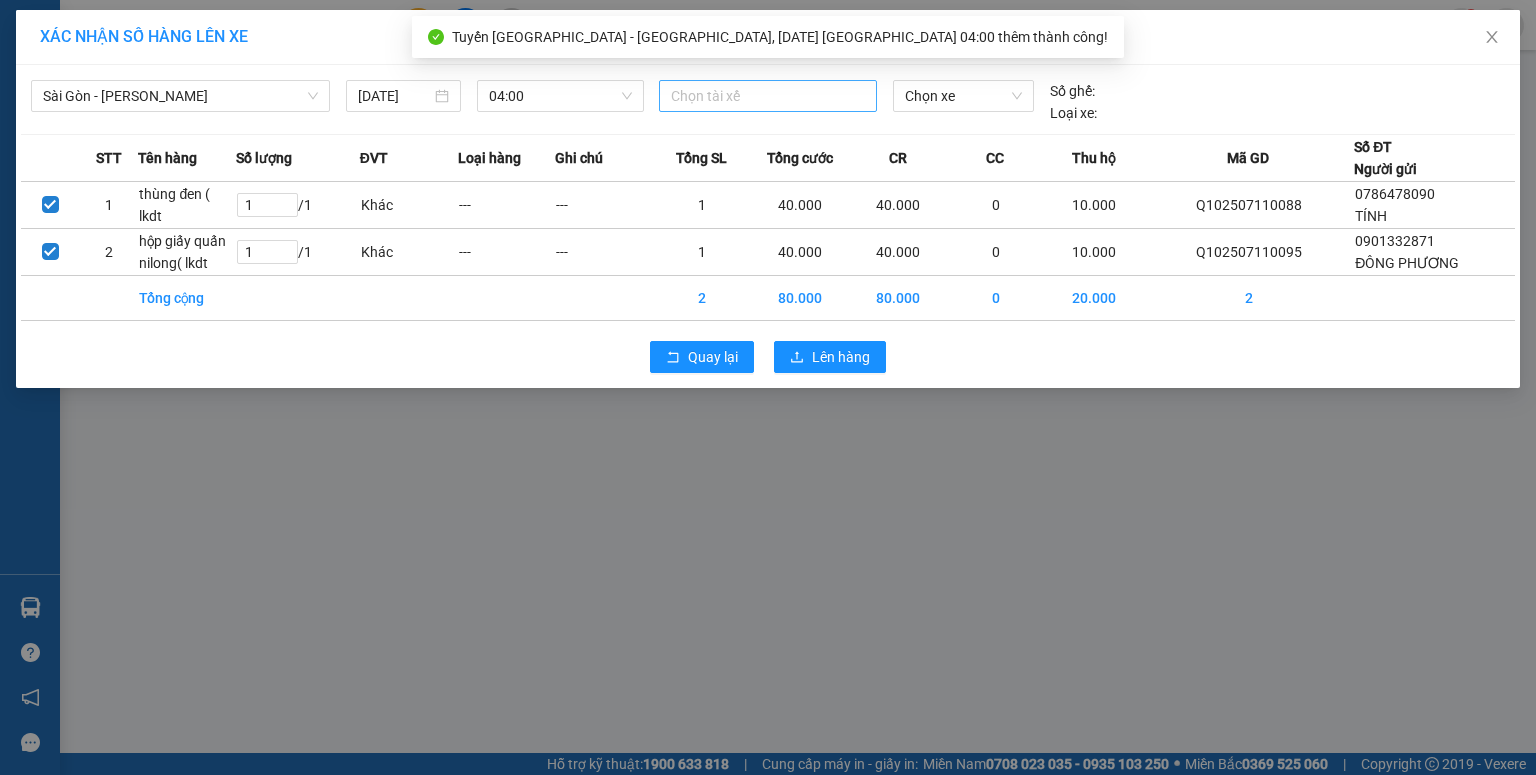 click at bounding box center (768, 96) 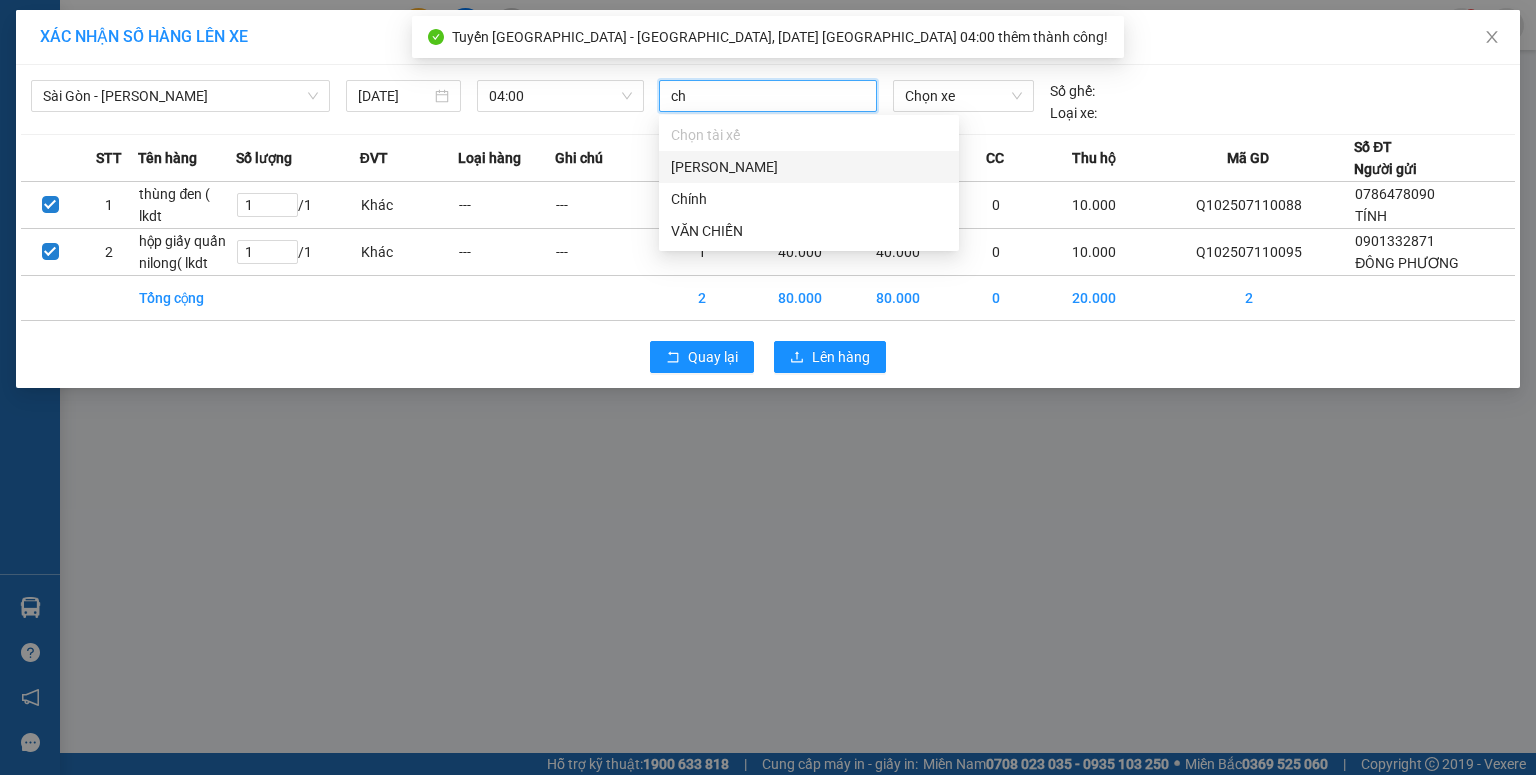 type on "chi" 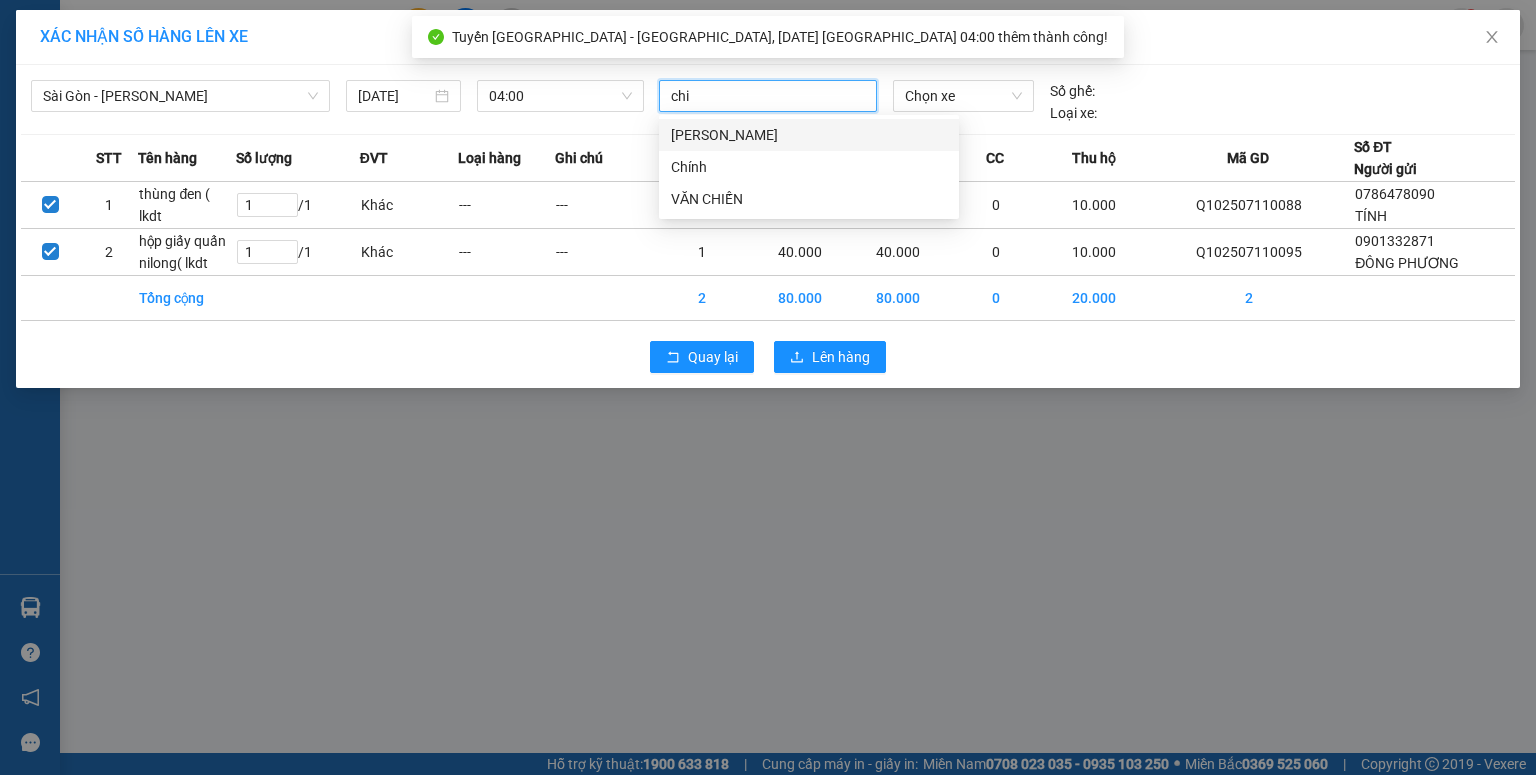 drag, startPoint x: 693, startPoint y: 131, endPoint x: 828, endPoint y: 109, distance: 136.78085 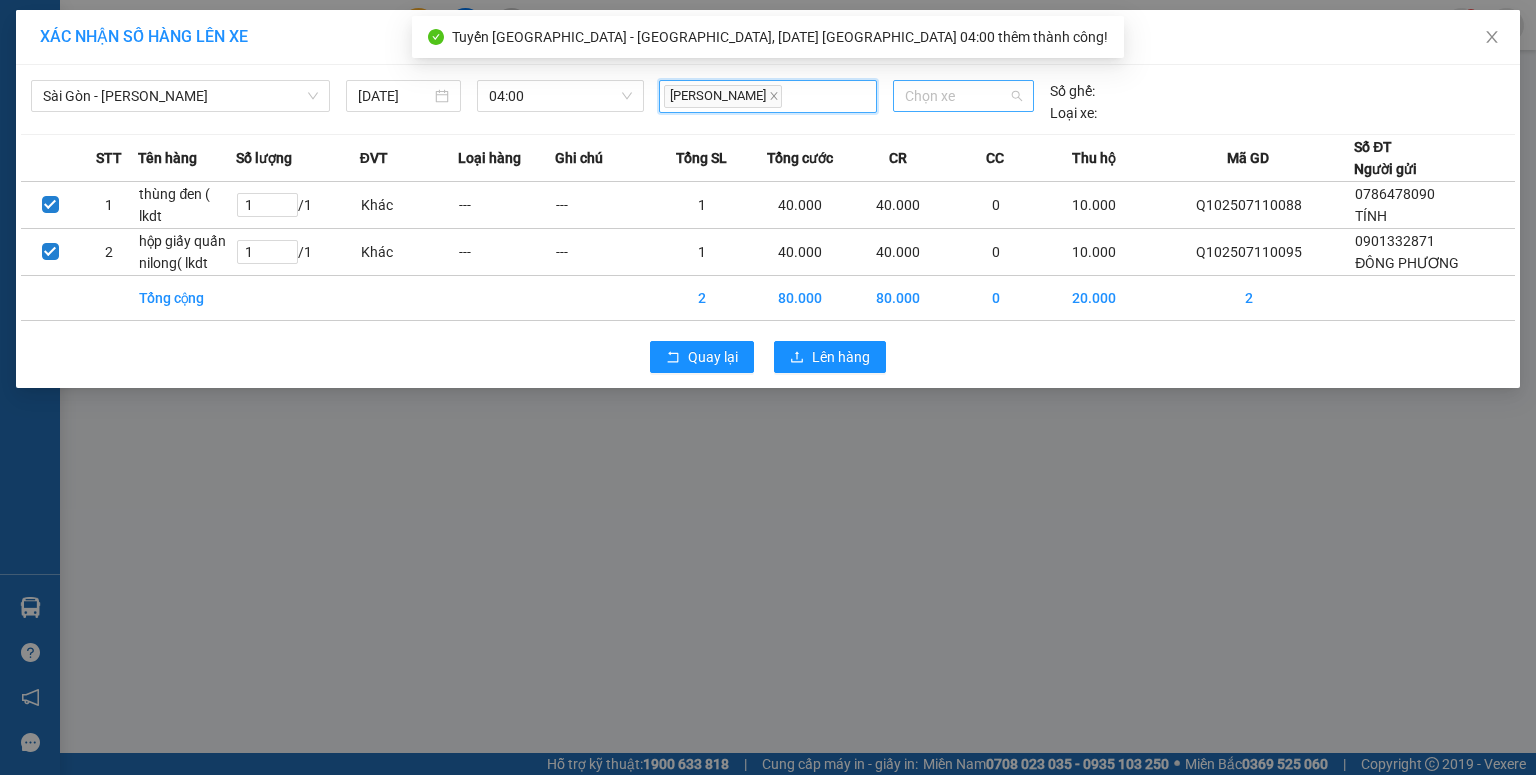 drag, startPoint x: 932, startPoint y: 97, endPoint x: 900, endPoint y: 93, distance: 32.24903 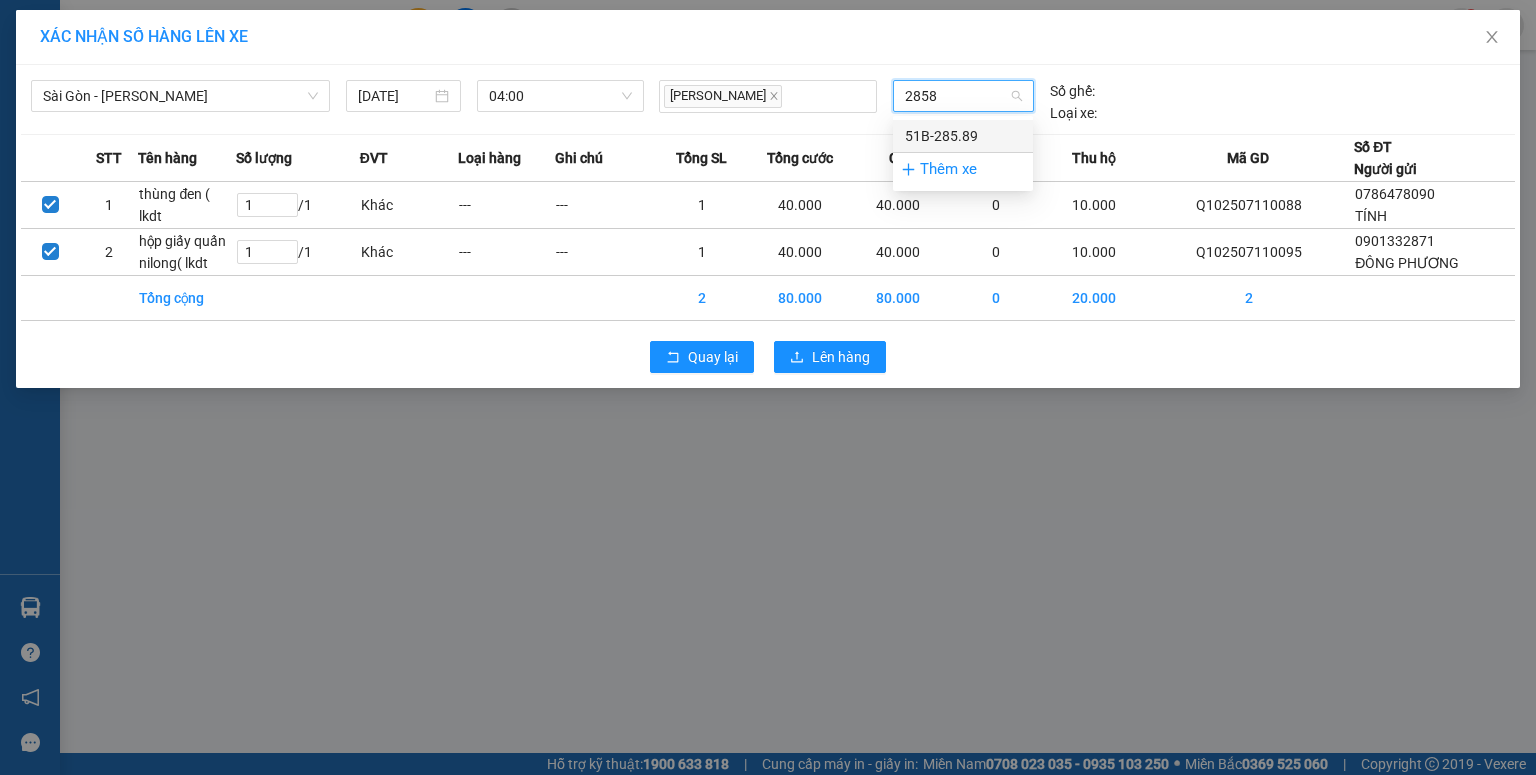 type on "28589" 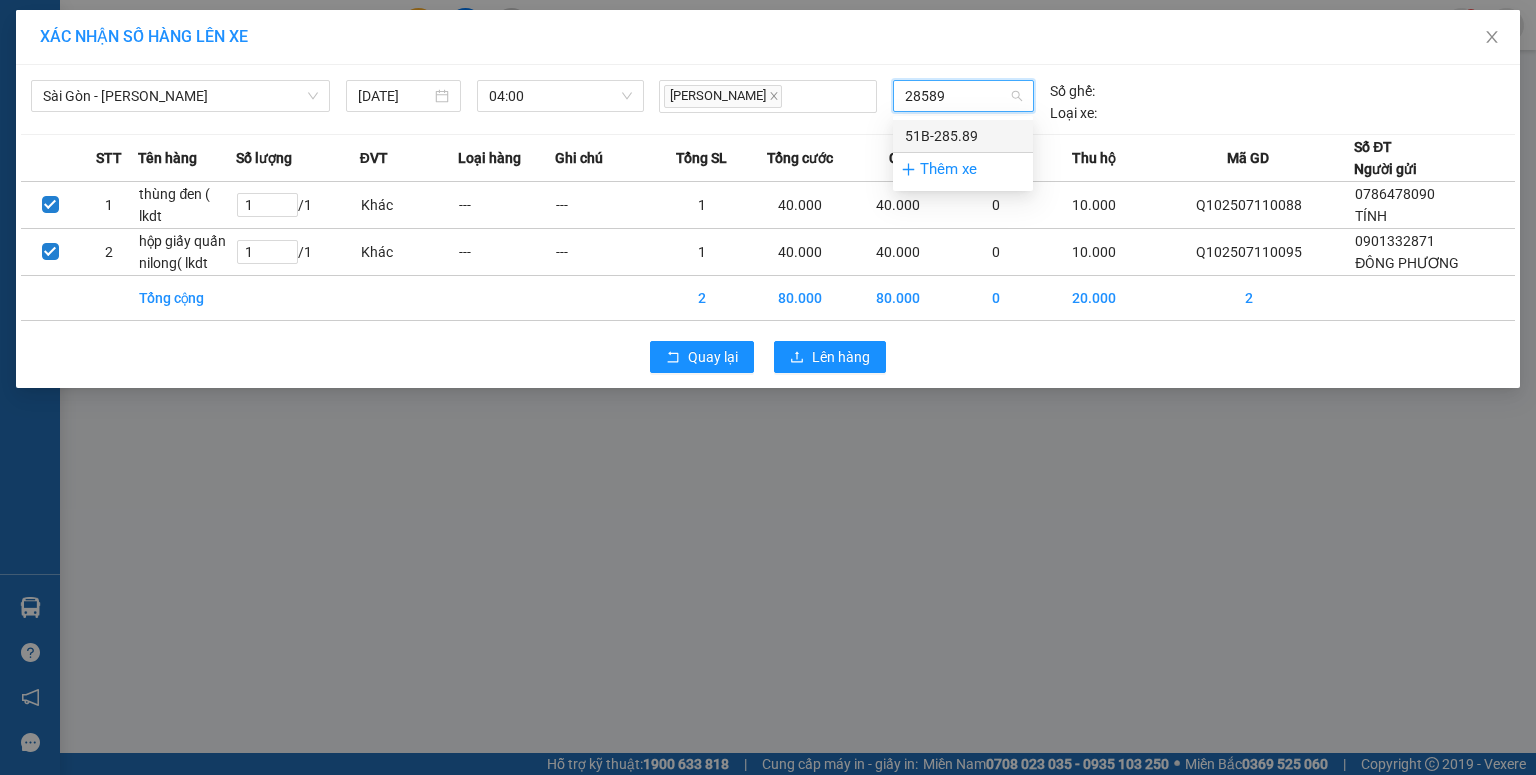 click on "51B-285.89" at bounding box center [963, 136] 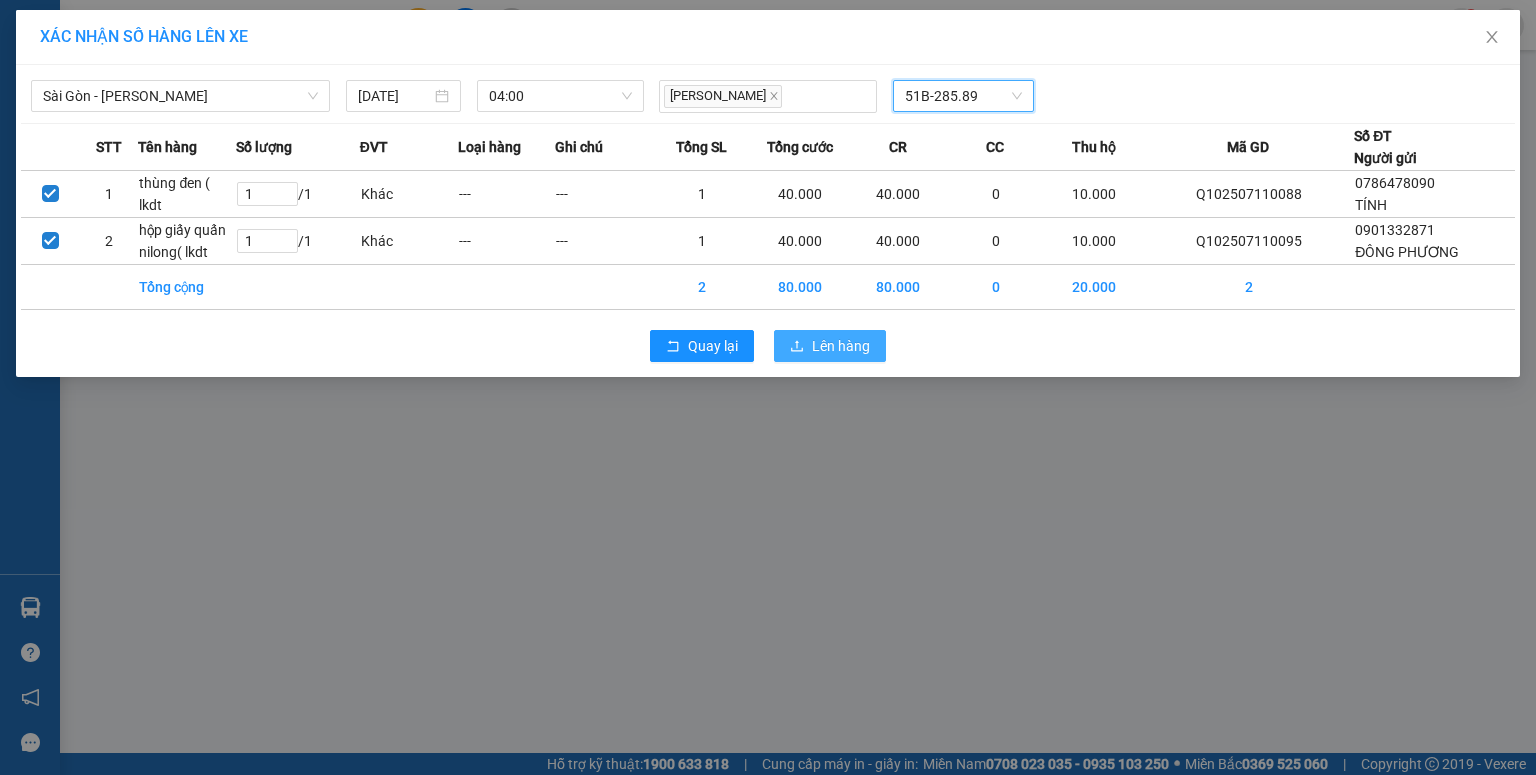 drag, startPoint x: 850, startPoint y: 339, endPoint x: 850, endPoint y: 327, distance: 12 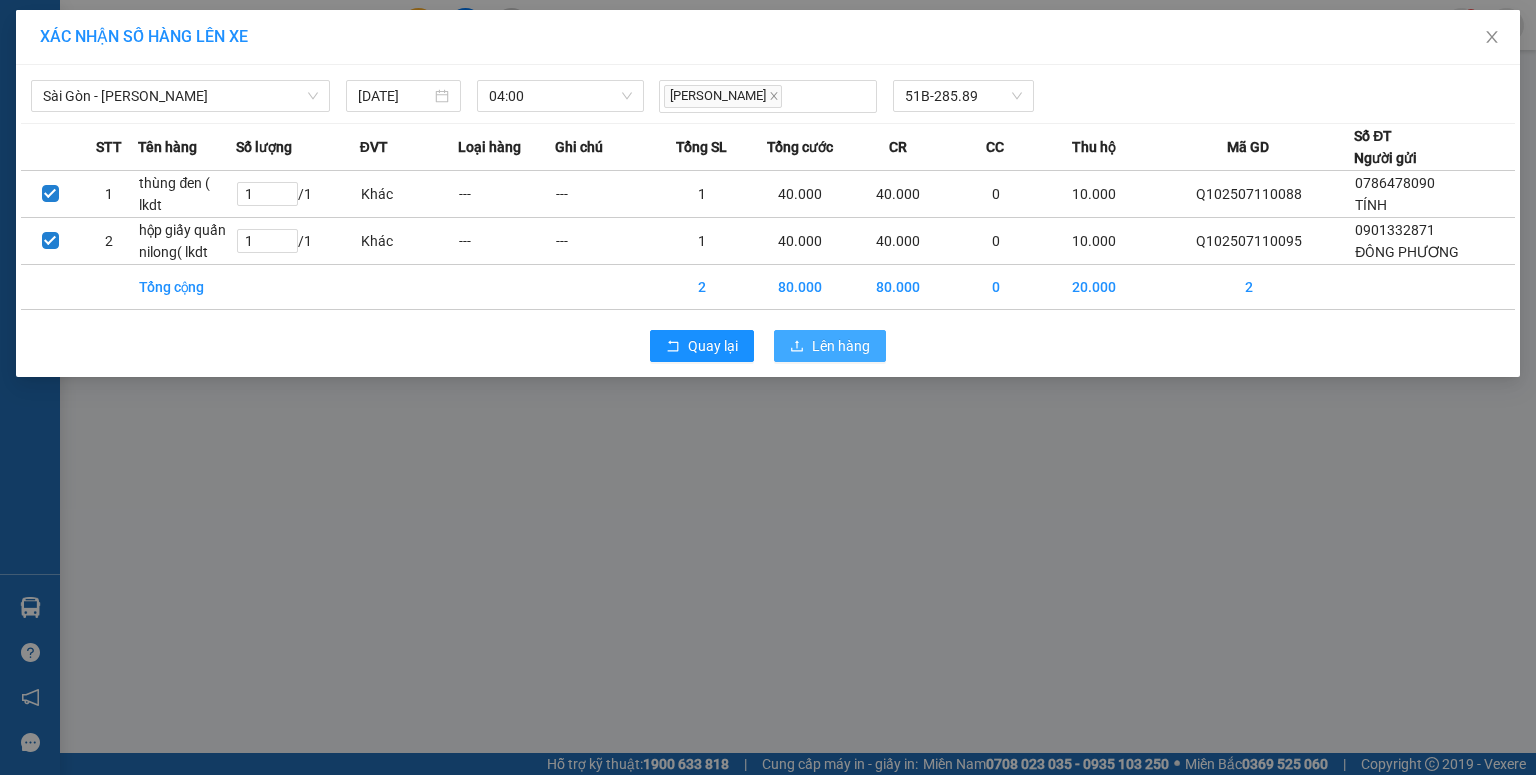 click on "Lên hàng" at bounding box center (841, 346) 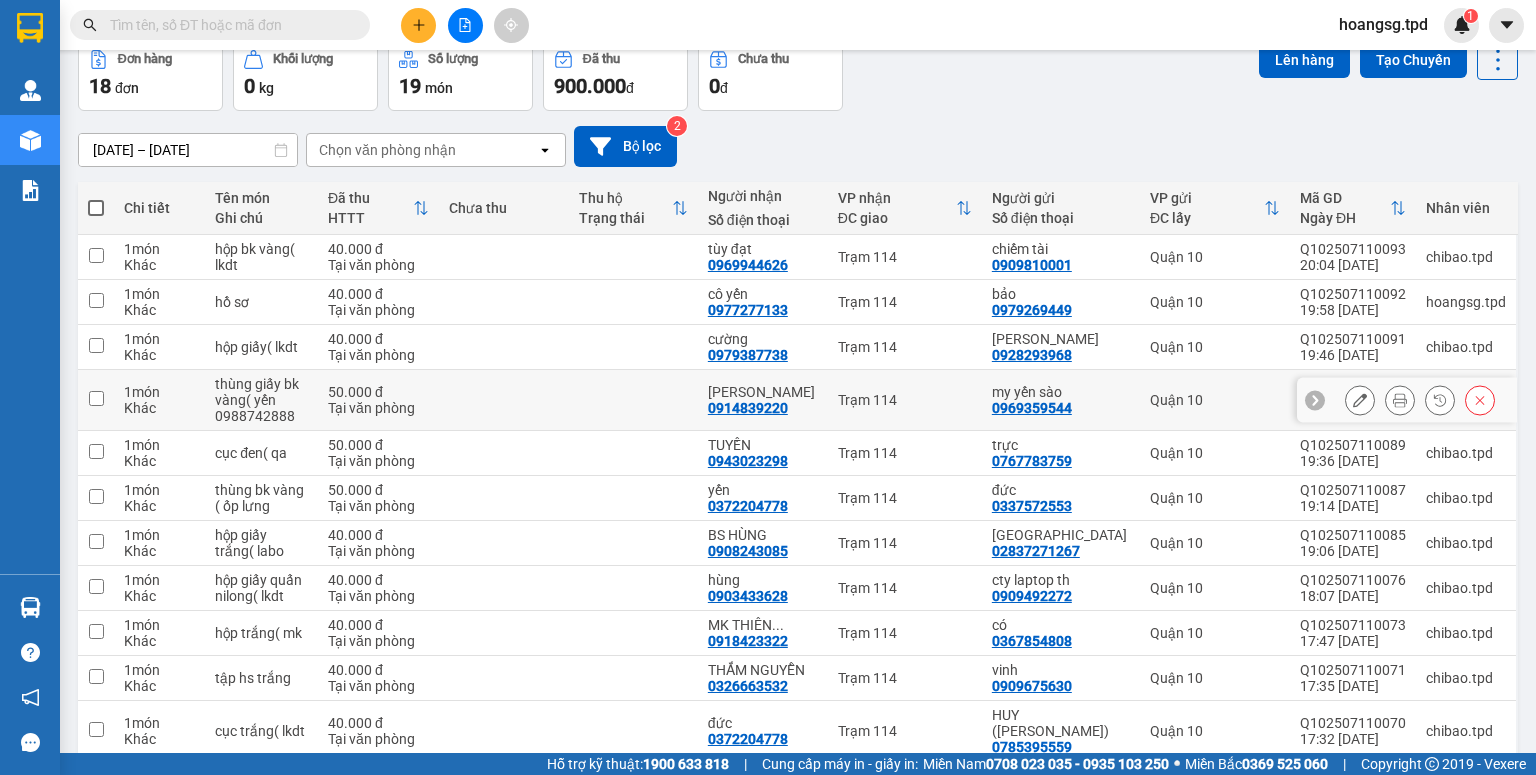 scroll, scrollTop: 20, scrollLeft: 0, axis: vertical 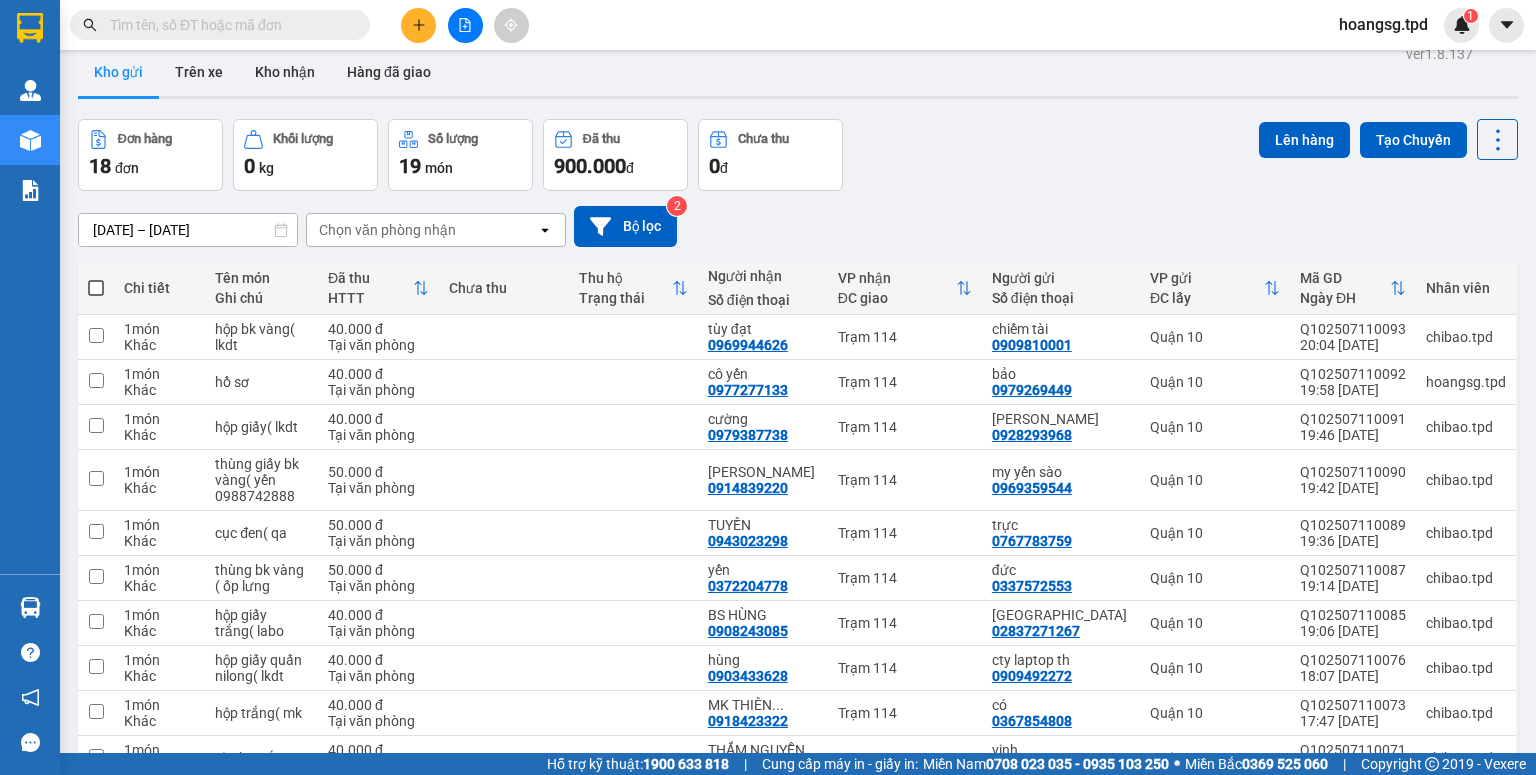 click at bounding box center (96, 288) 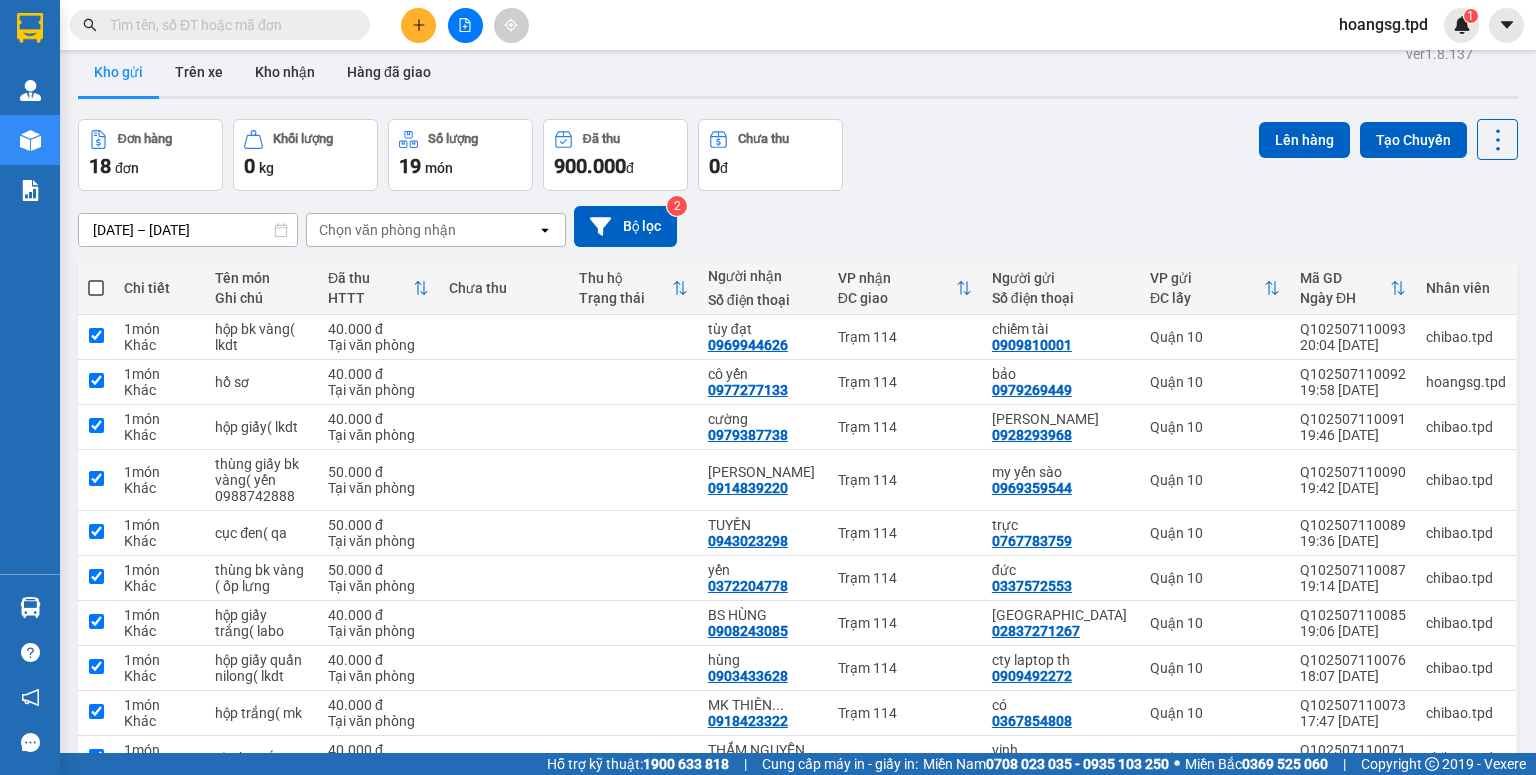checkbox on "true" 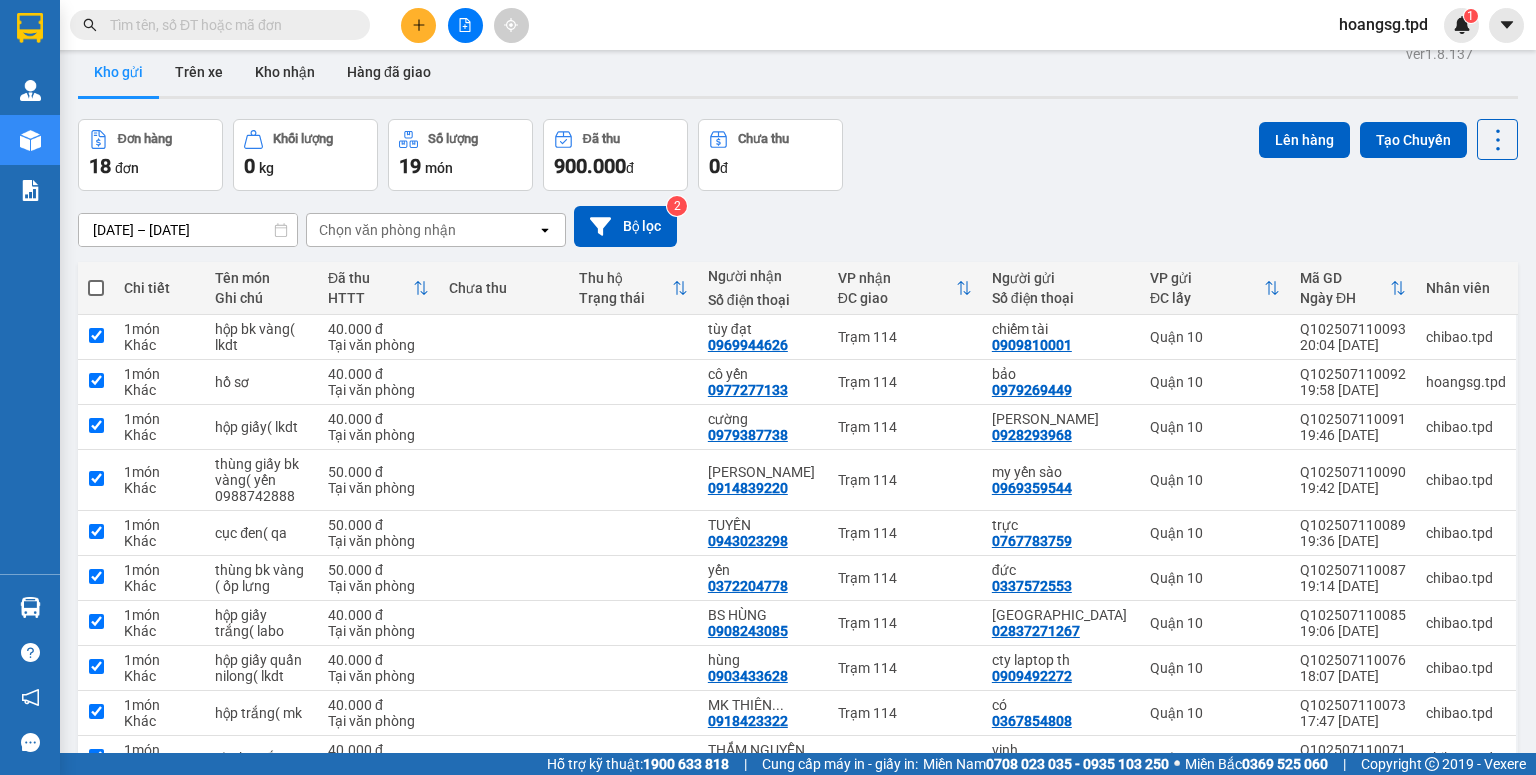 checkbox on "true" 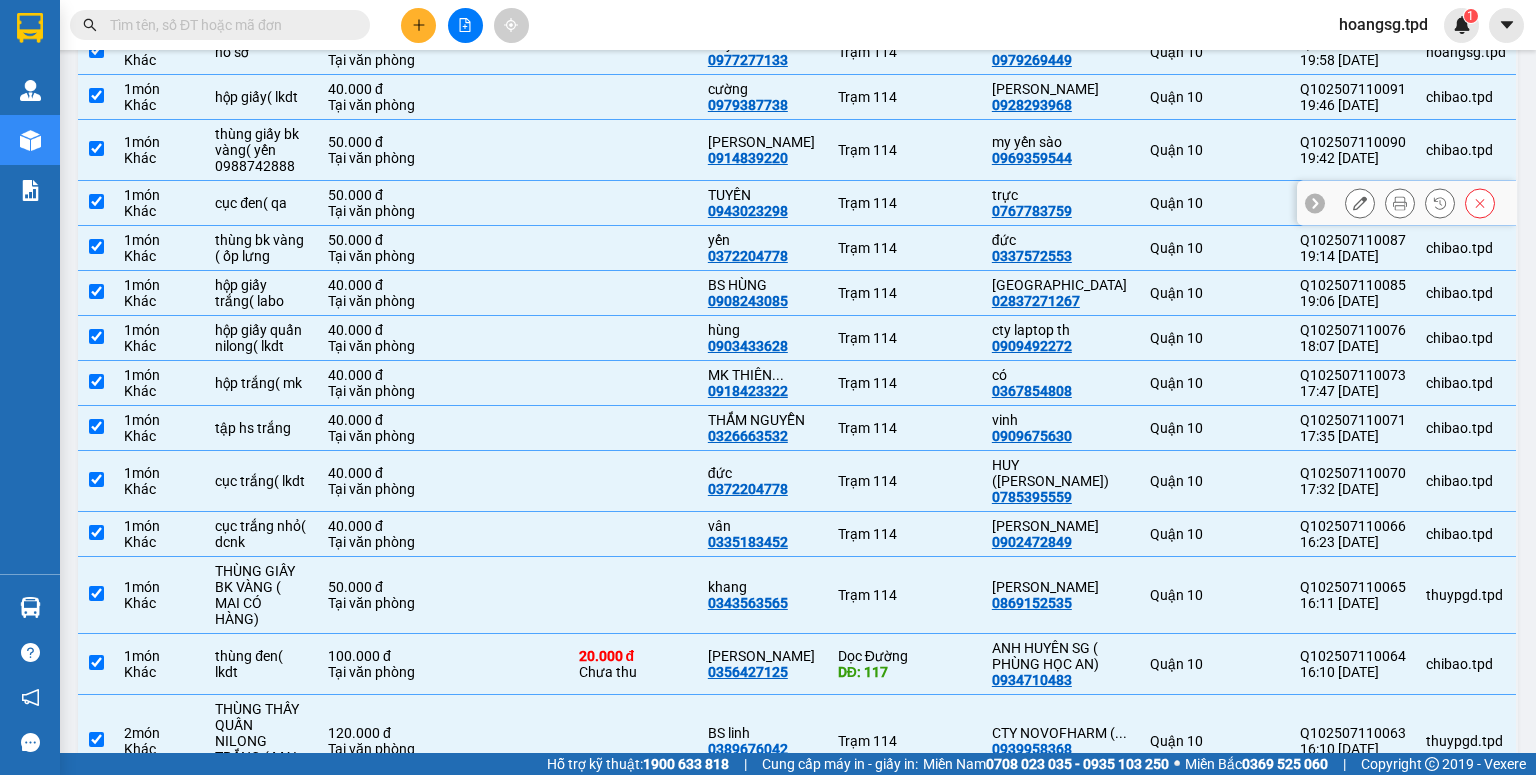 scroll, scrollTop: 420, scrollLeft: 0, axis: vertical 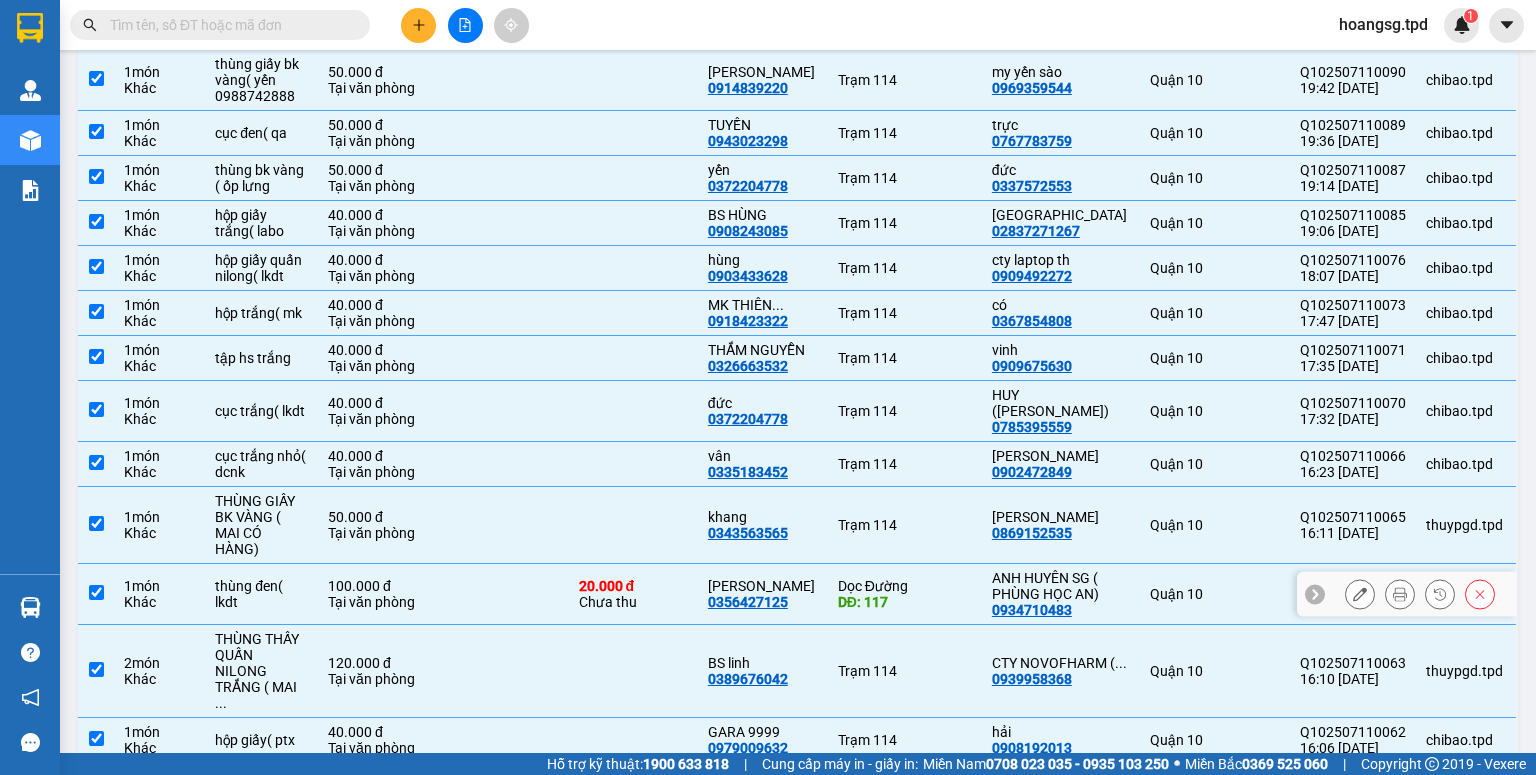 click at bounding box center (96, 592) 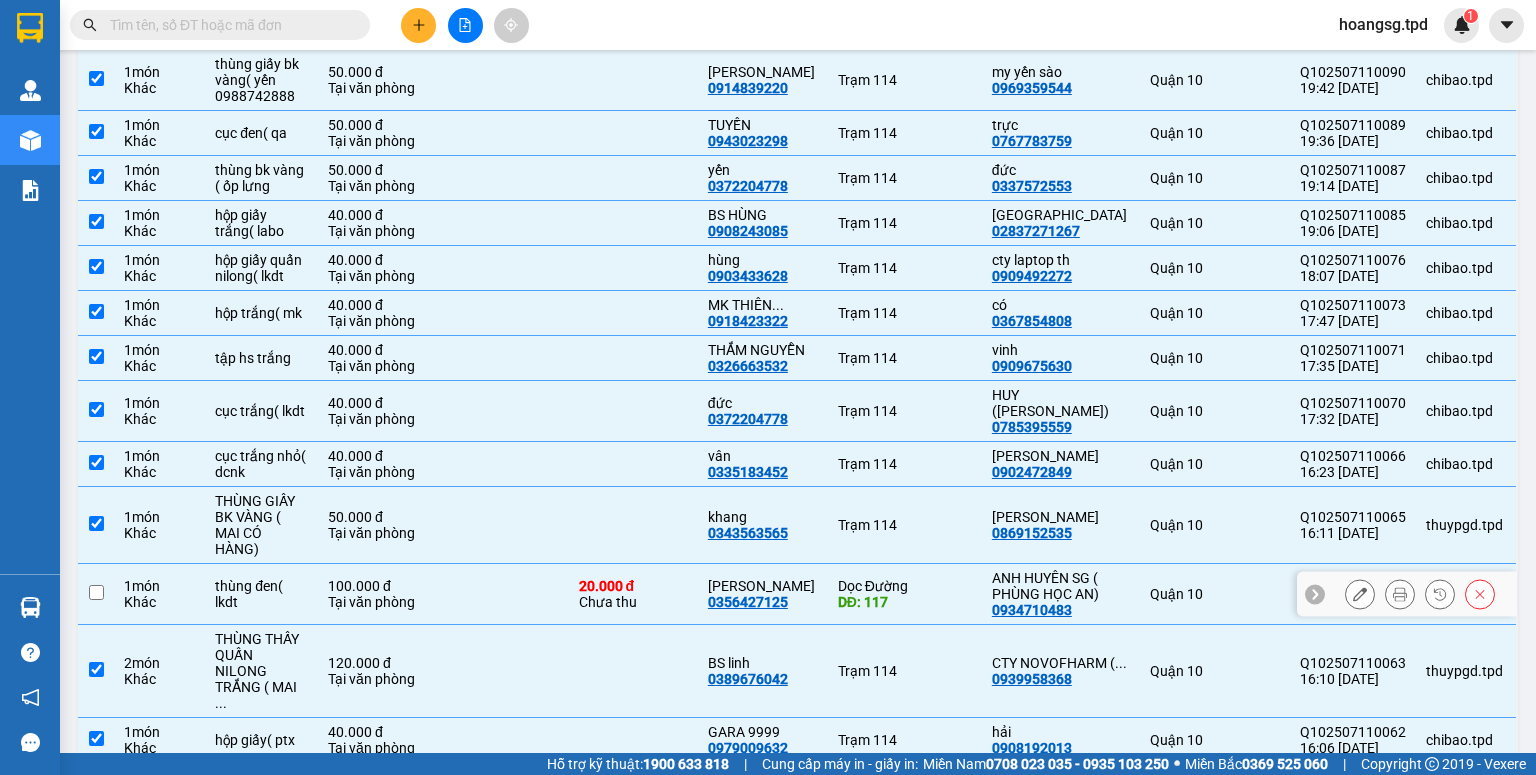 checkbox on "false" 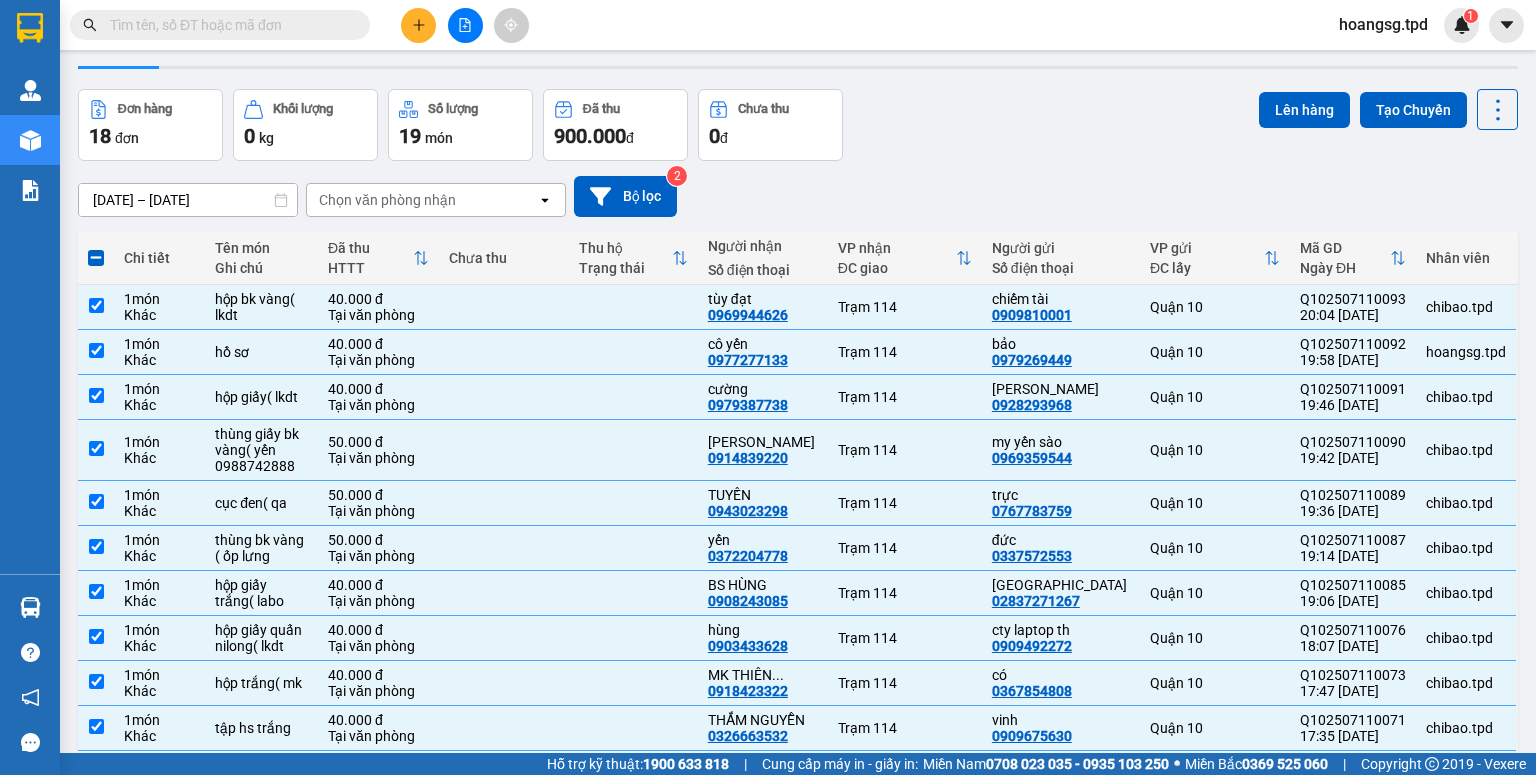 scroll, scrollTop: 0, scrollLeft: 0, axis: both 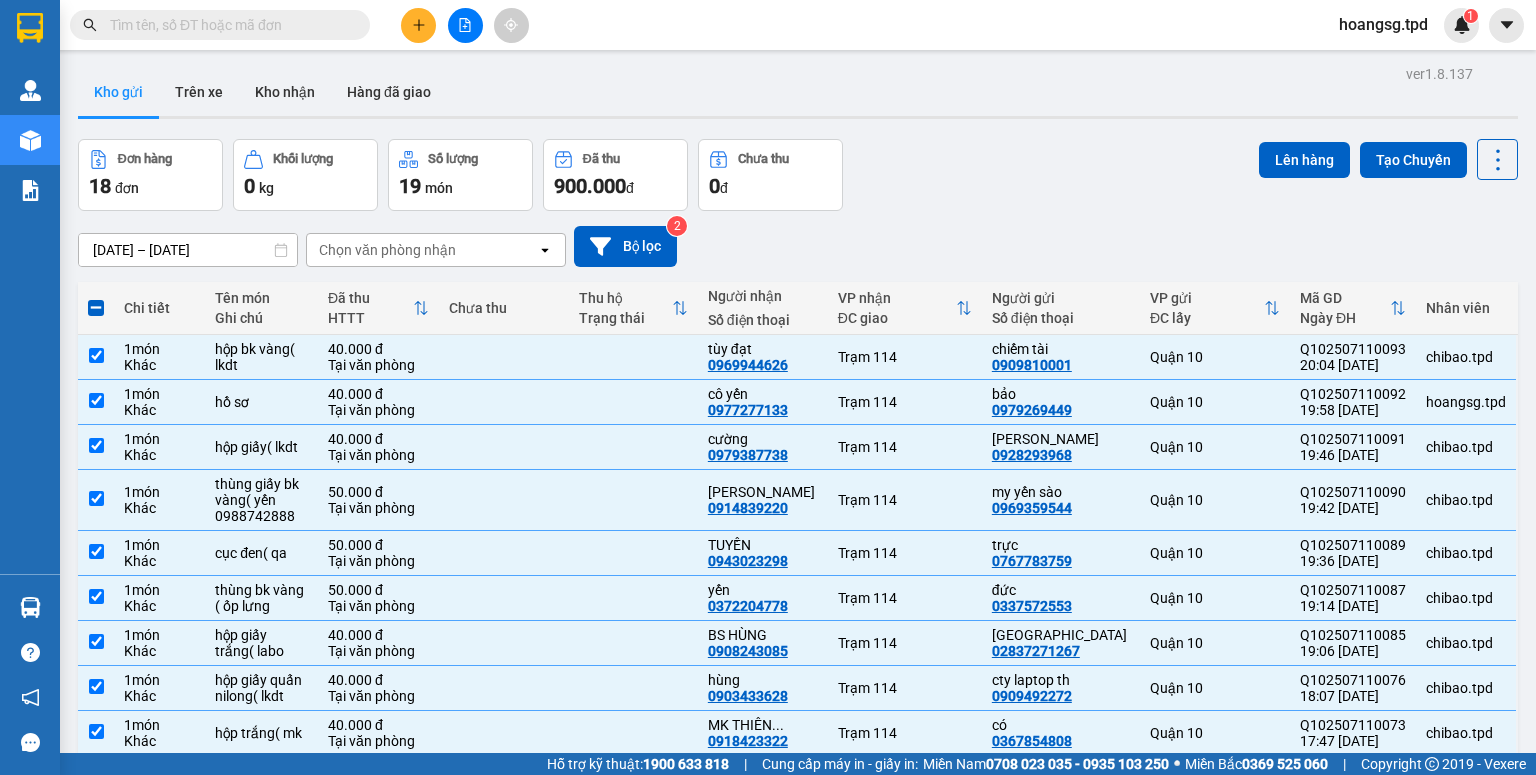 click on "Lên hàng" at bounding box center [1304, 160] 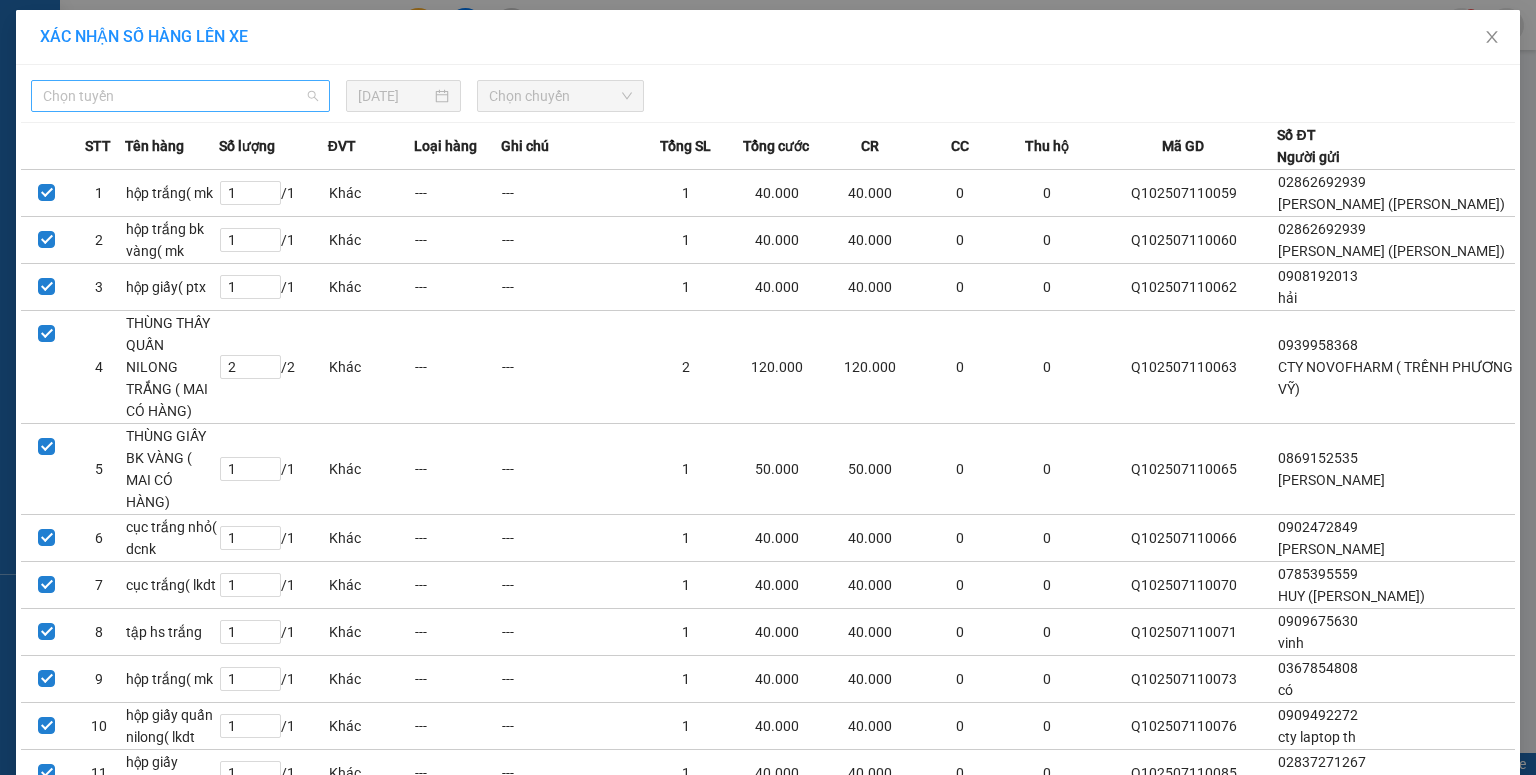 click on "Chọn tuyến" at bounding box center (180, 96) 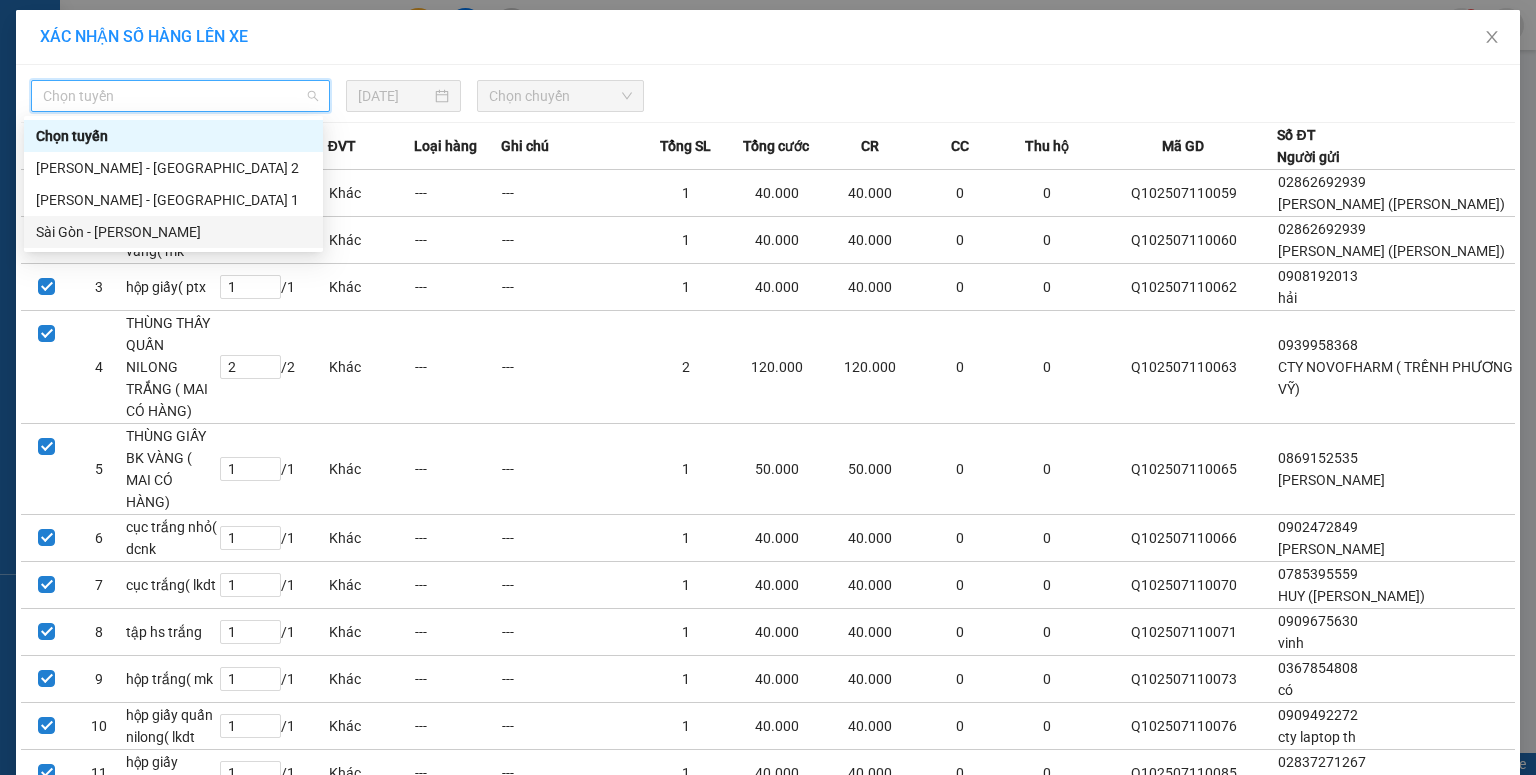 click on "Sài Gòn - [PERSON_NAME]" at bounding box center (173, 232) 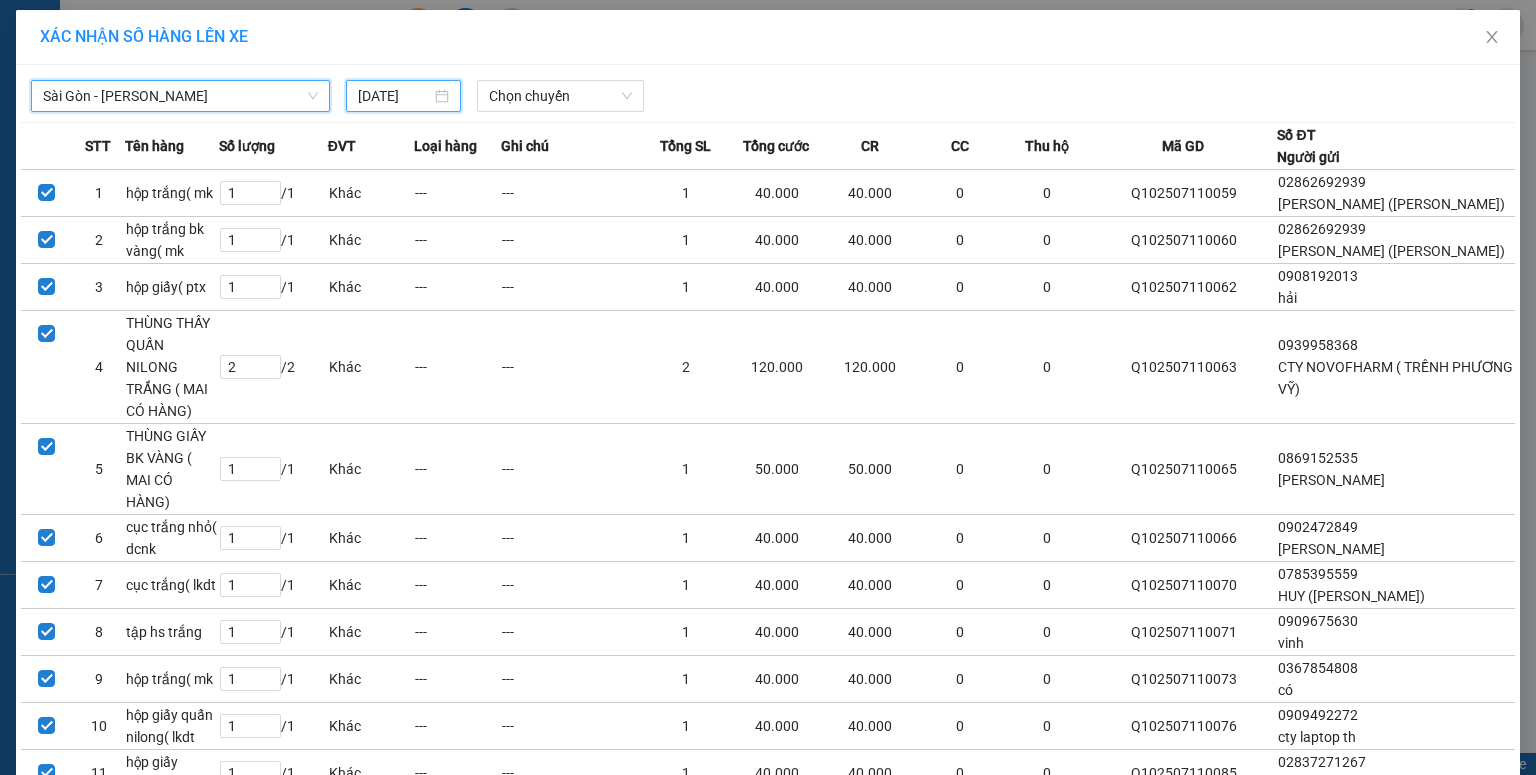 click on "[DATE]" at bounding box center (394, 96) 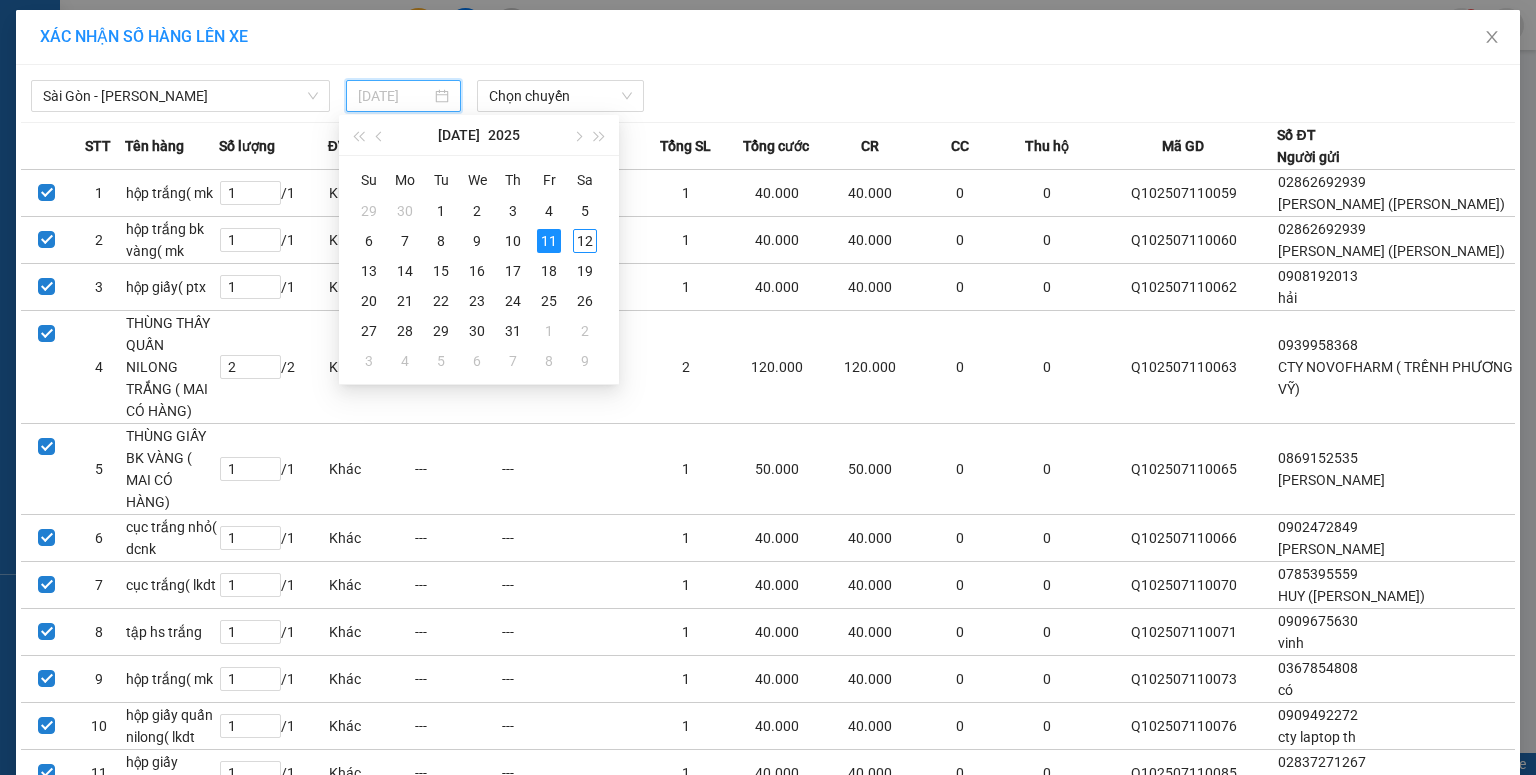drag, startPoint x: 585, startPoint y: 232, endPoint x: 572, endPoint y: 146, distance: 86.977005 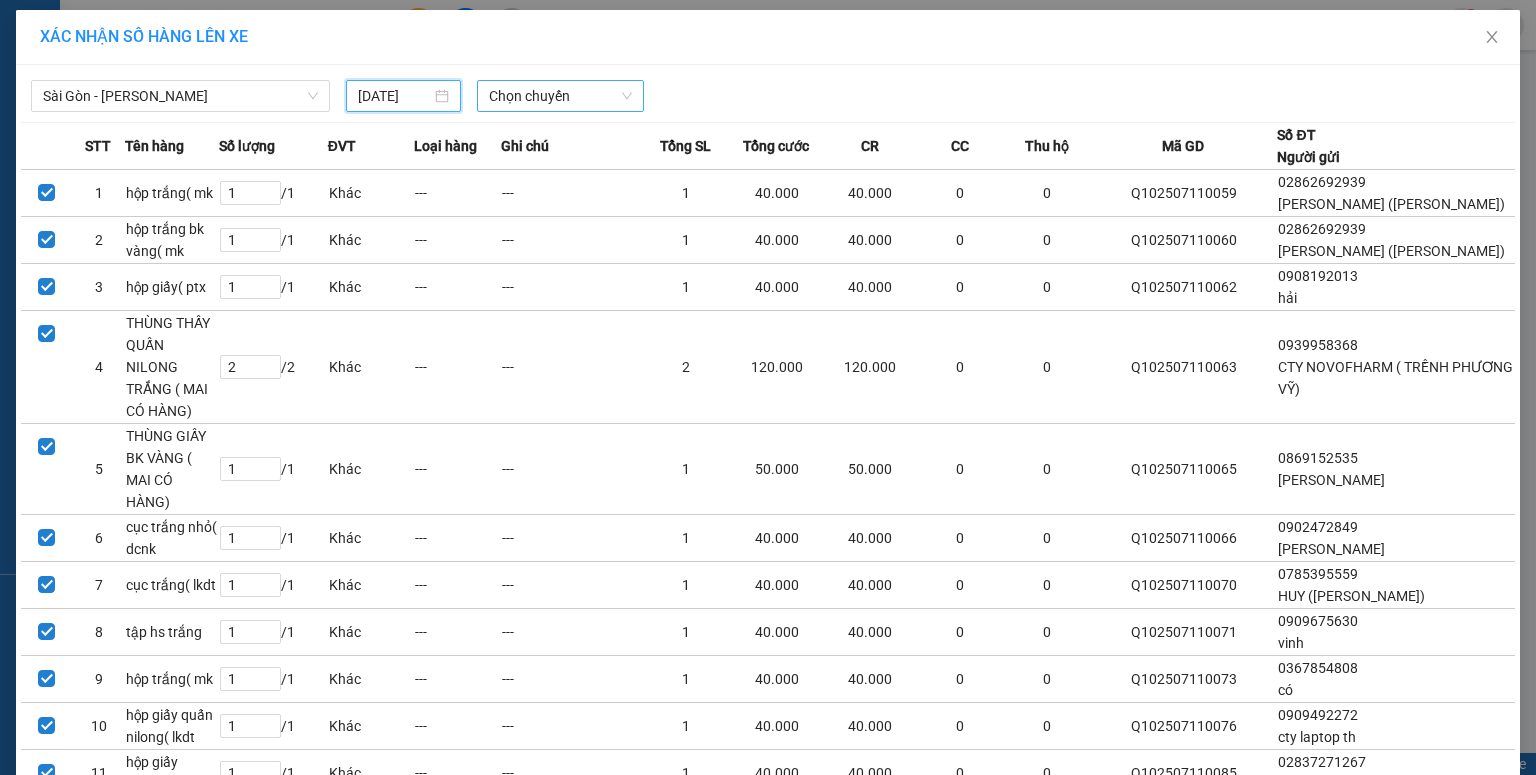 click on "Chọn chuyến" at bounding box center [561, 96] 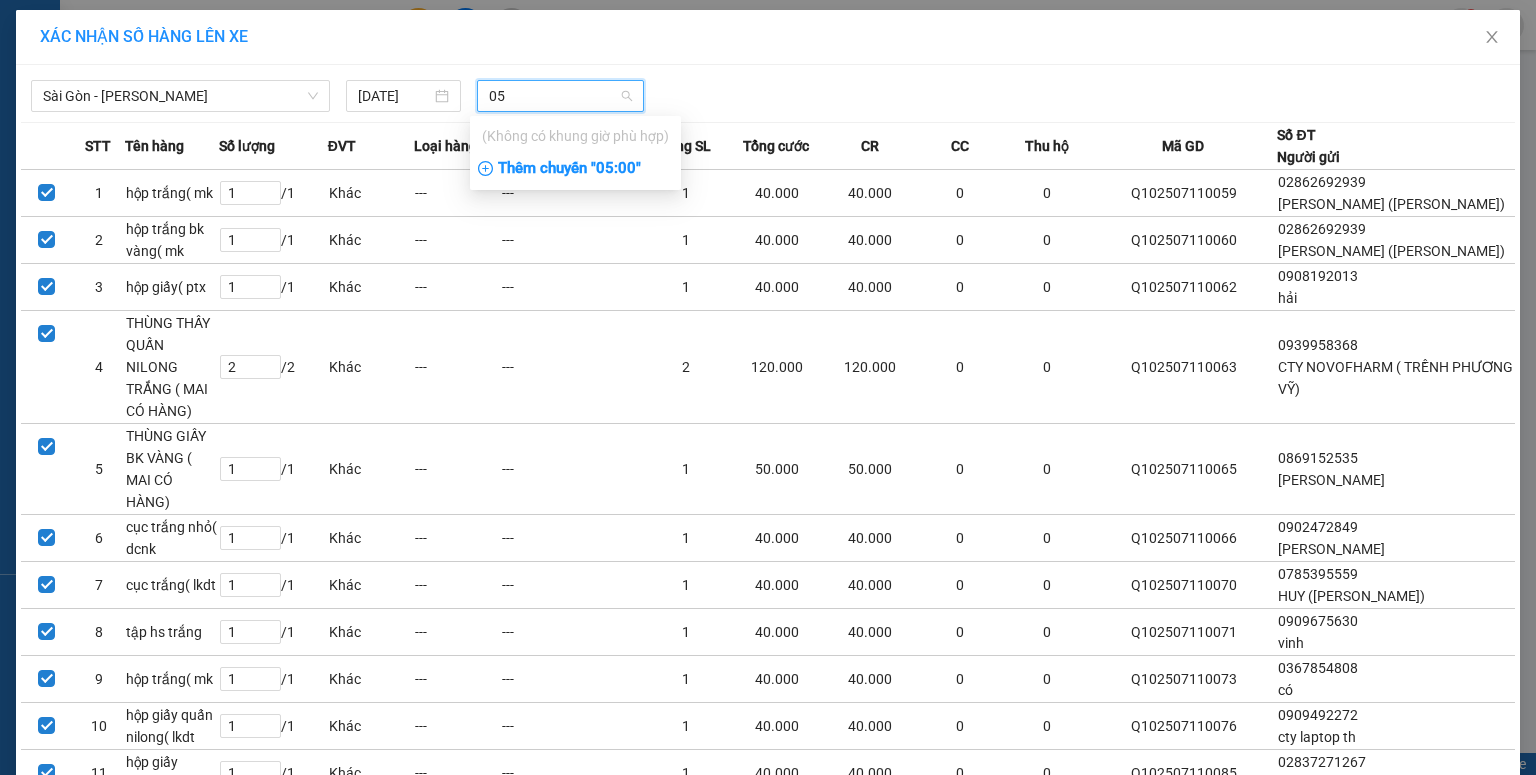type on "05" 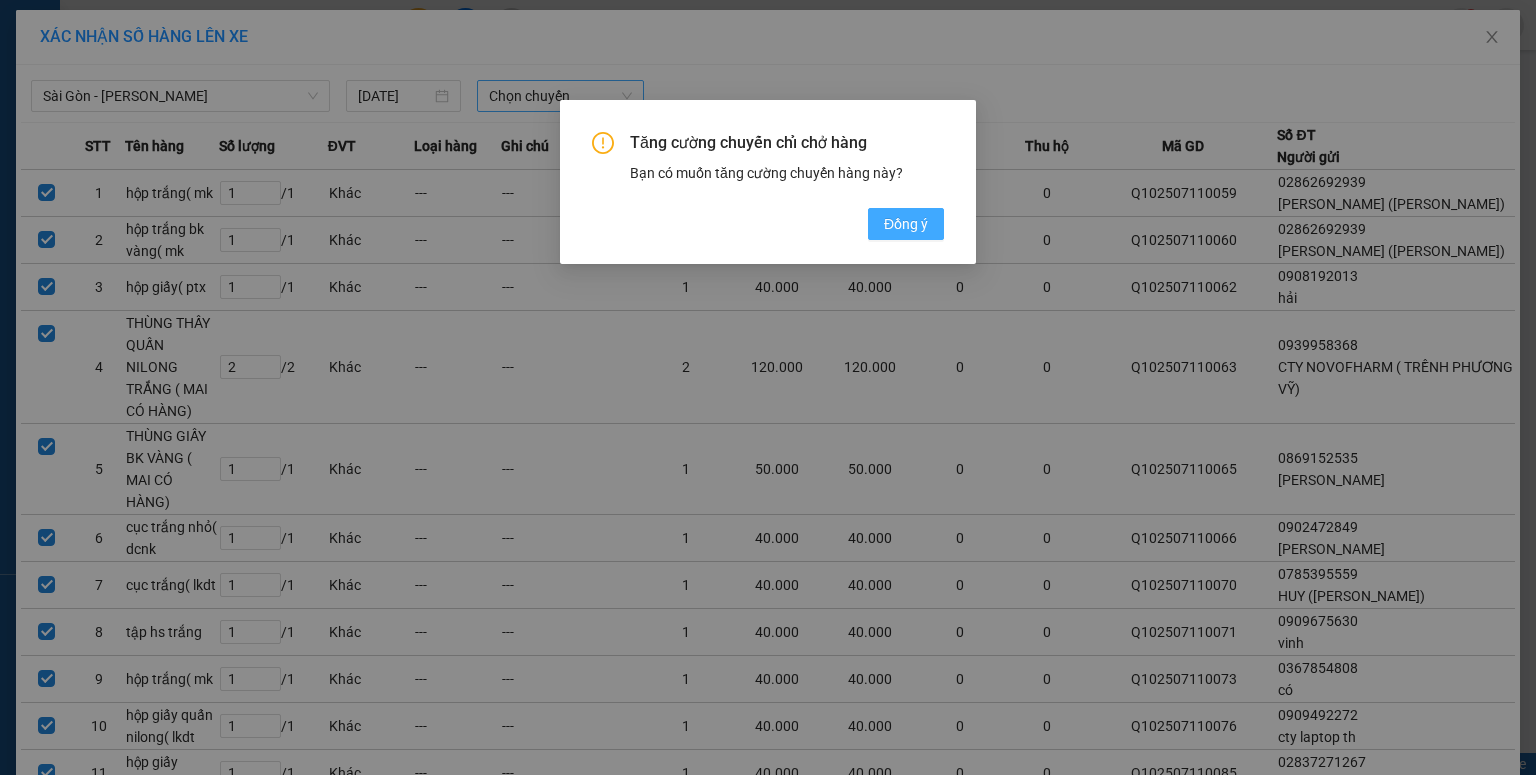click on "Đồng ý" at bounding box center (906, 224) 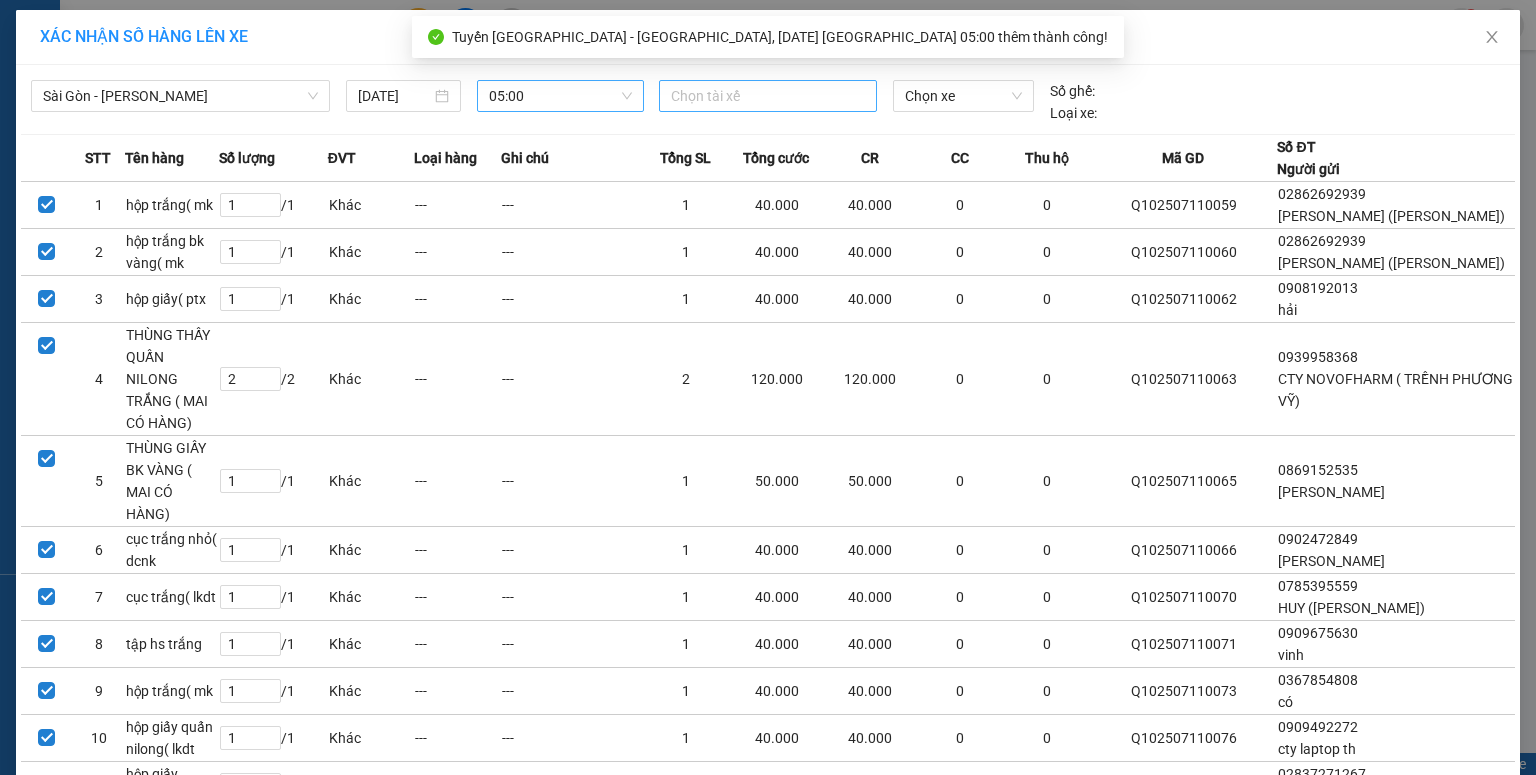 click at bounding box center [768, 96] 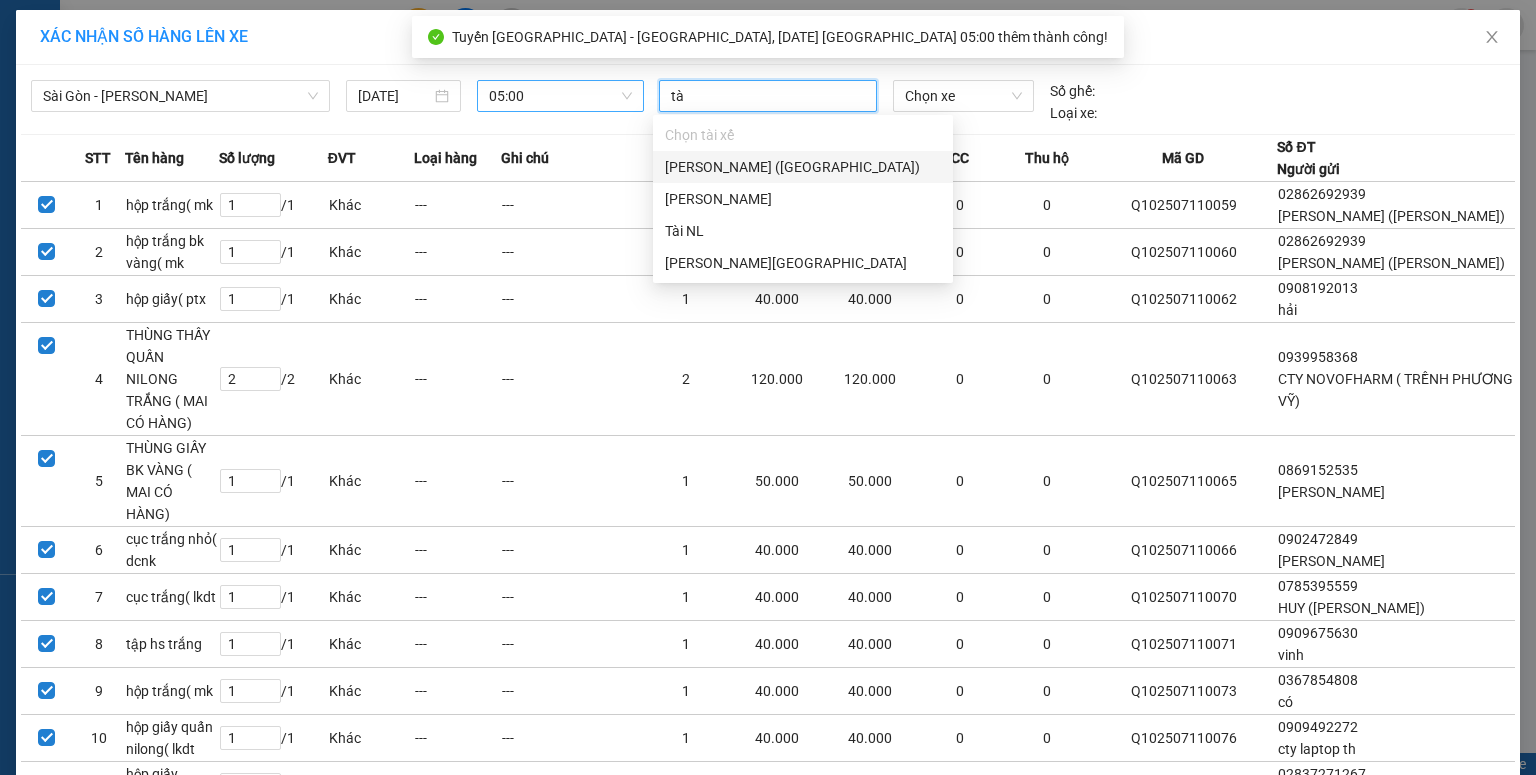 type on "tài" 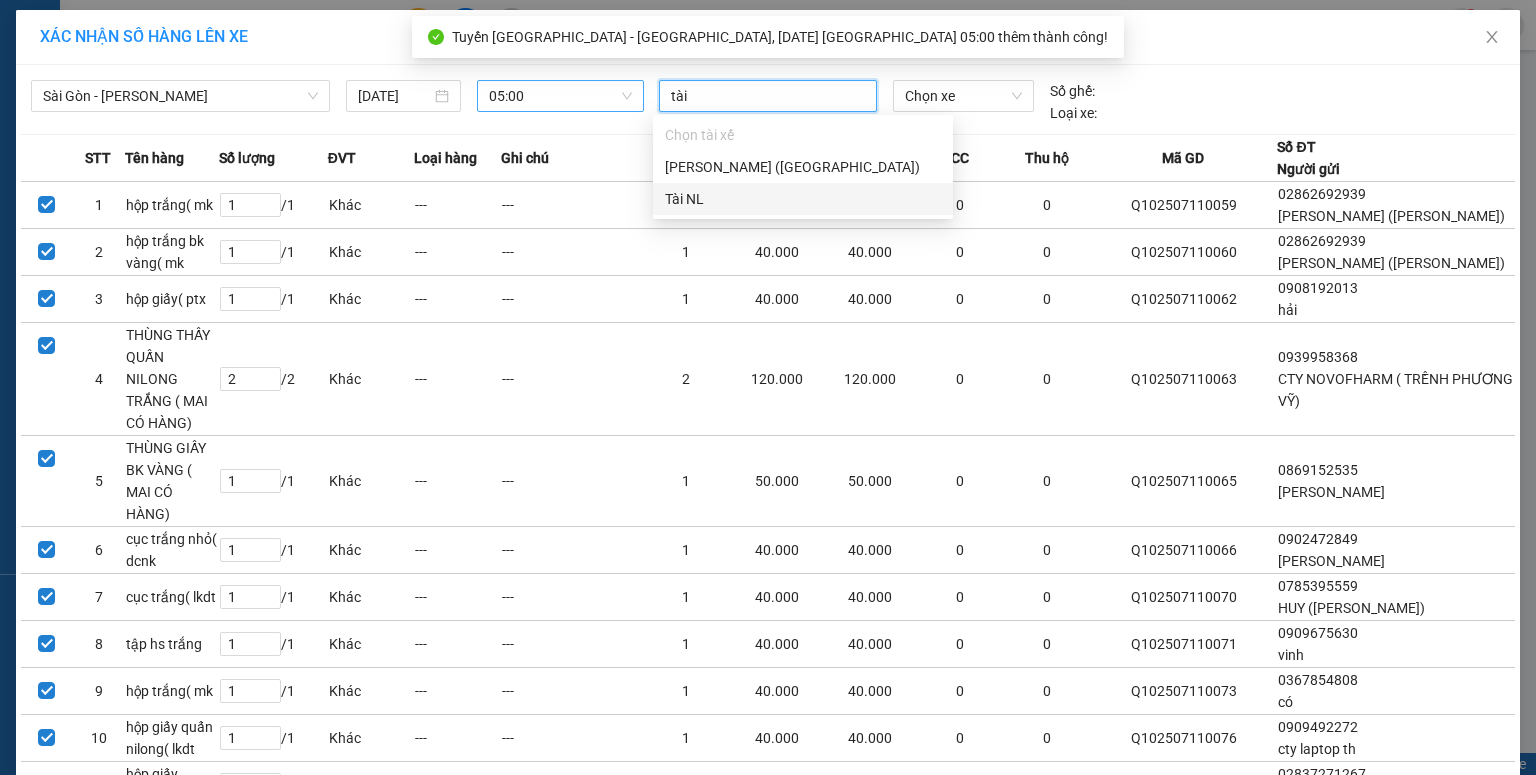 click on "Tài NL" at bounding box center [803, 199] 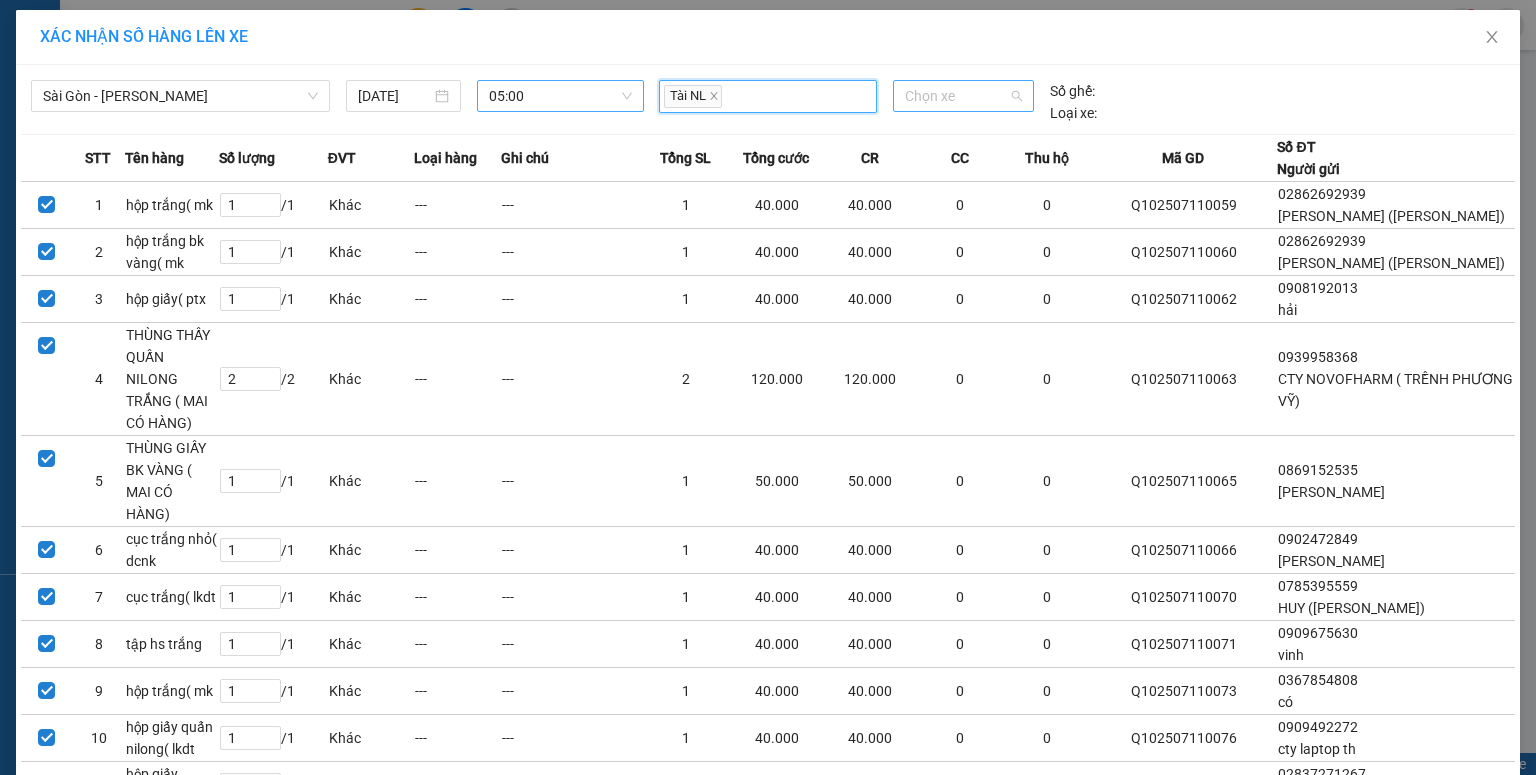 click on "Chọn xe" at bounding box center (963, 96) 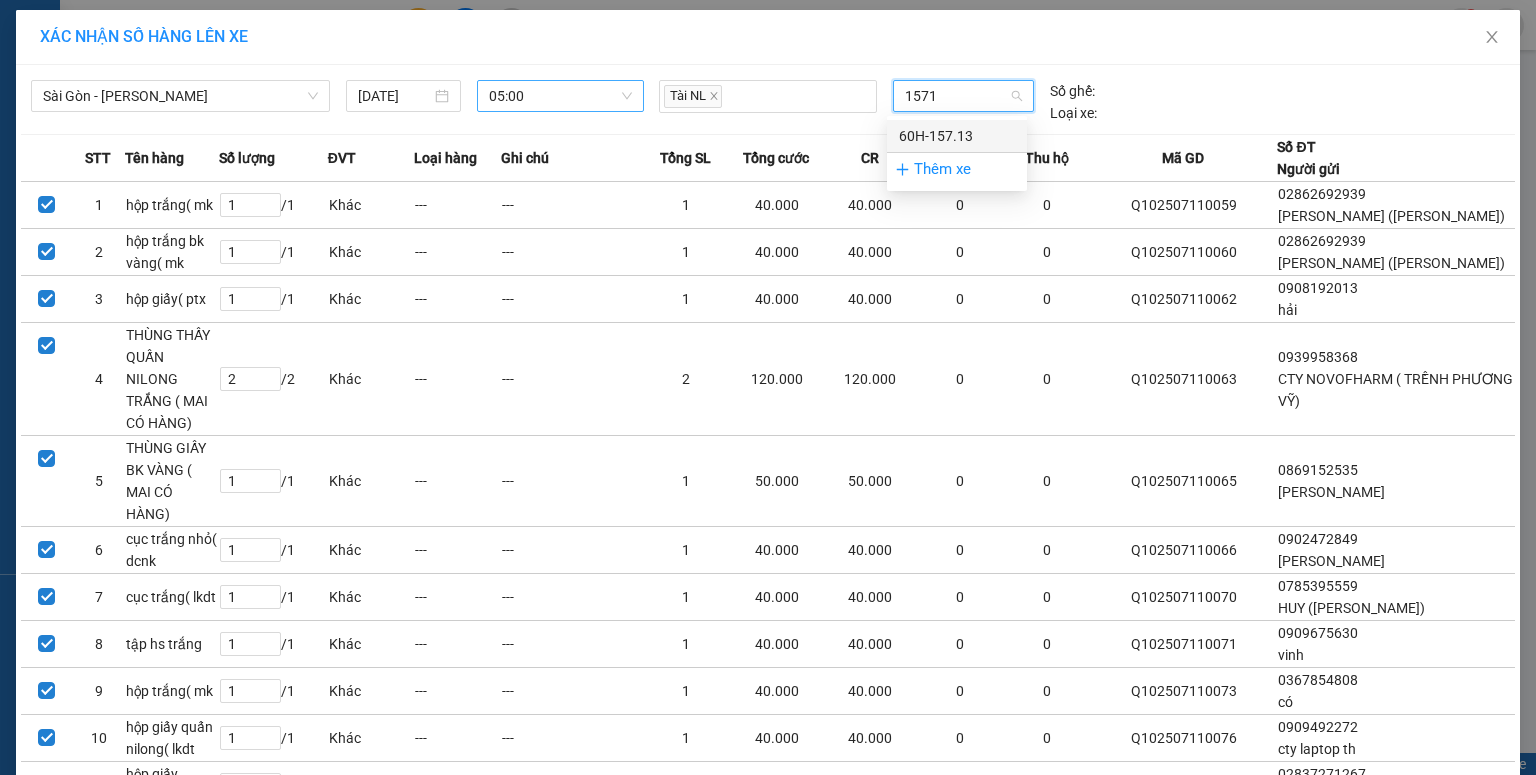 type on "15713" 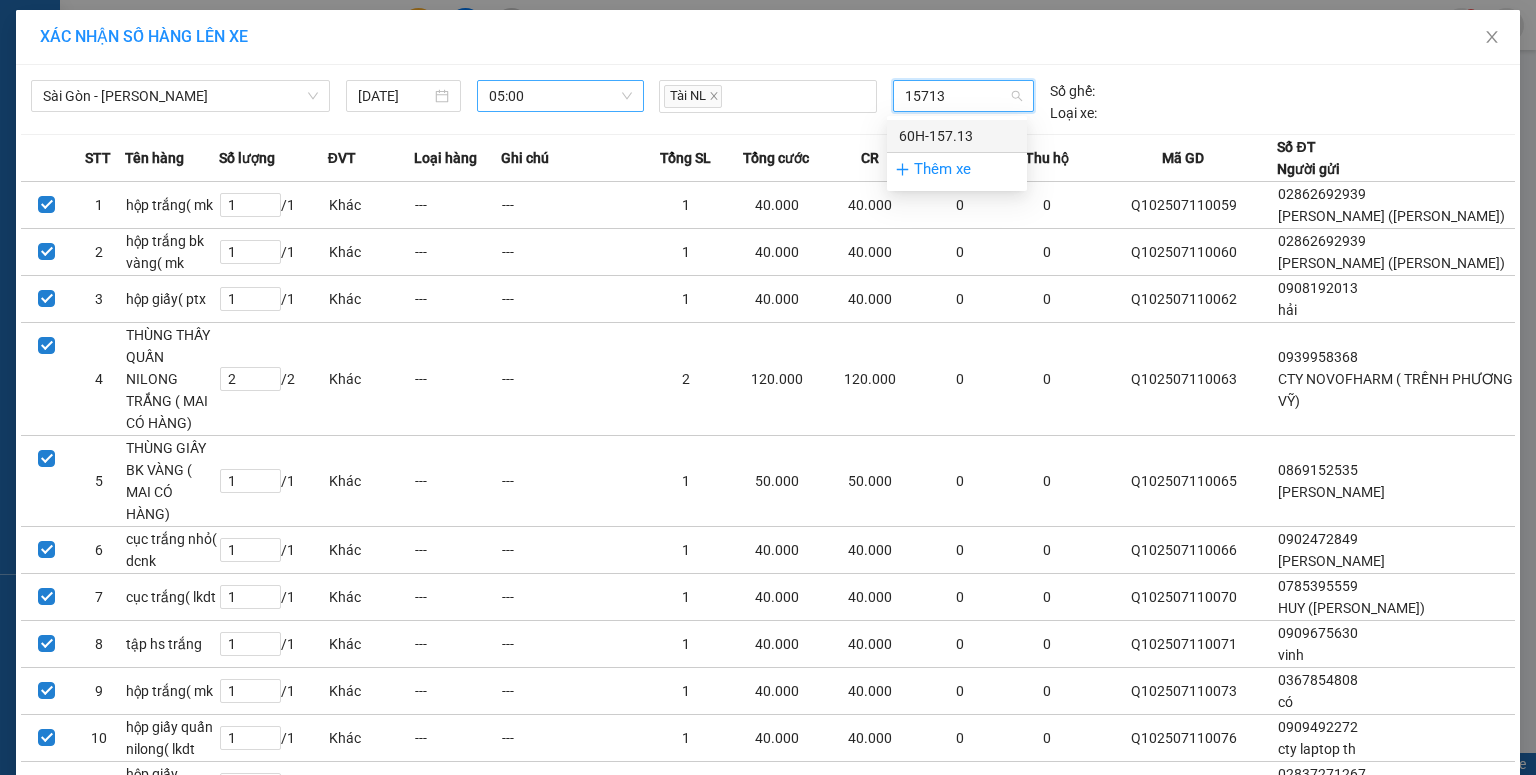 drag, startPoint x: 905, startPoint y: 128, endPoint x: 909, endPoint y: 140, distance: 12.649111 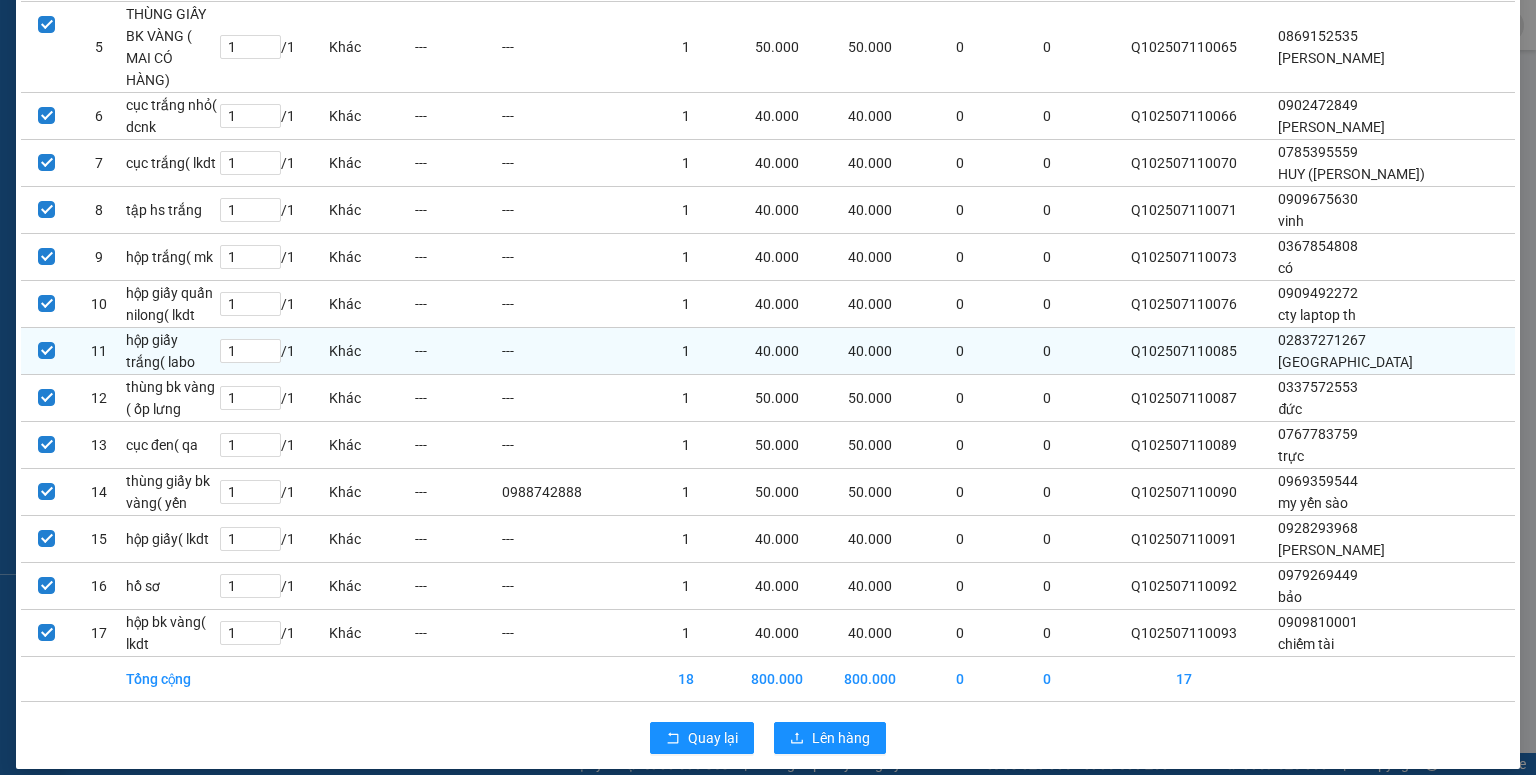scroll, scrollTop: 436, scrollLeft: 0, axis: vertical 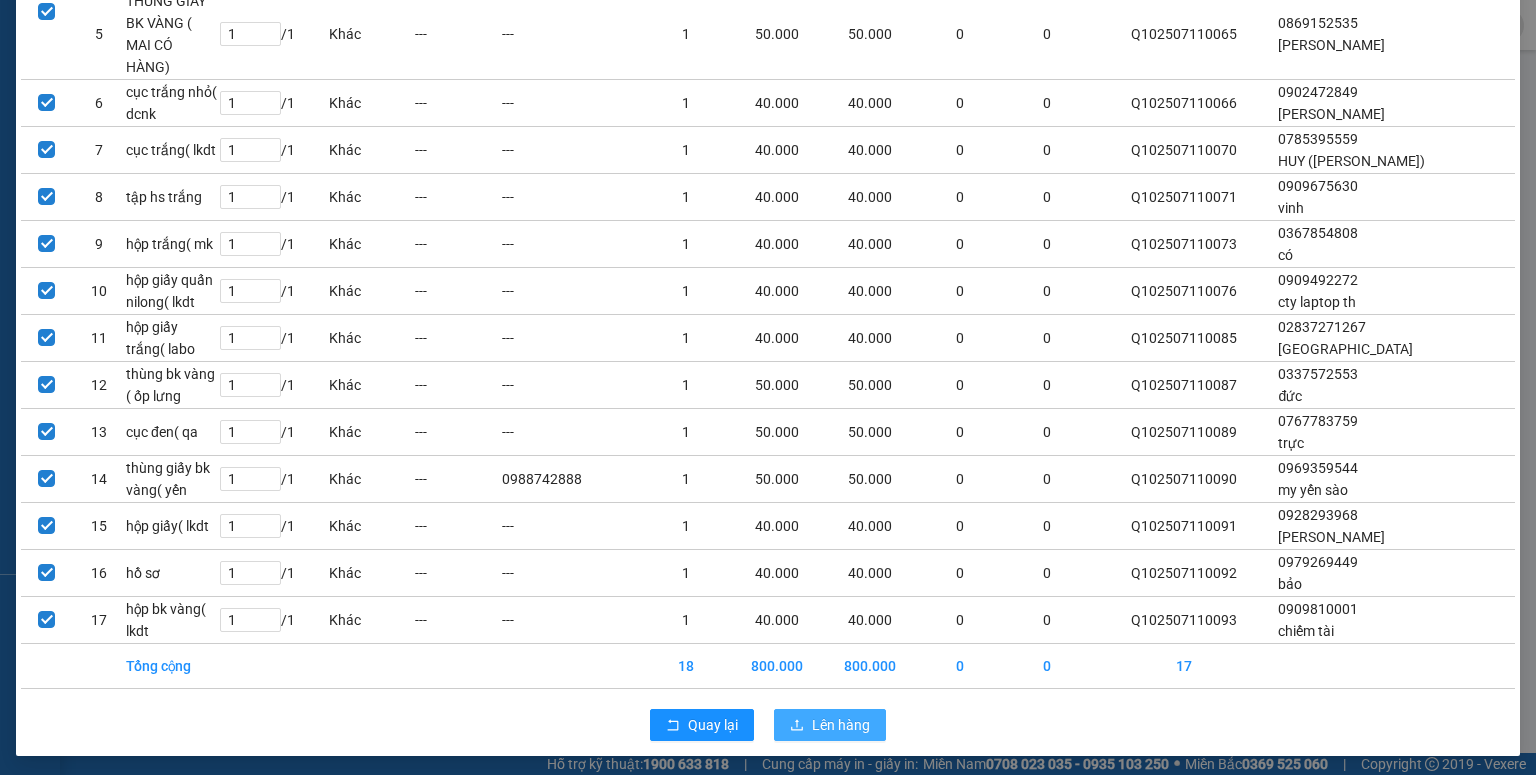 drag, startPoint x: 824, startPoint y: 717, endPoint x: 827, endPoint y: 693, distance: 24.186773 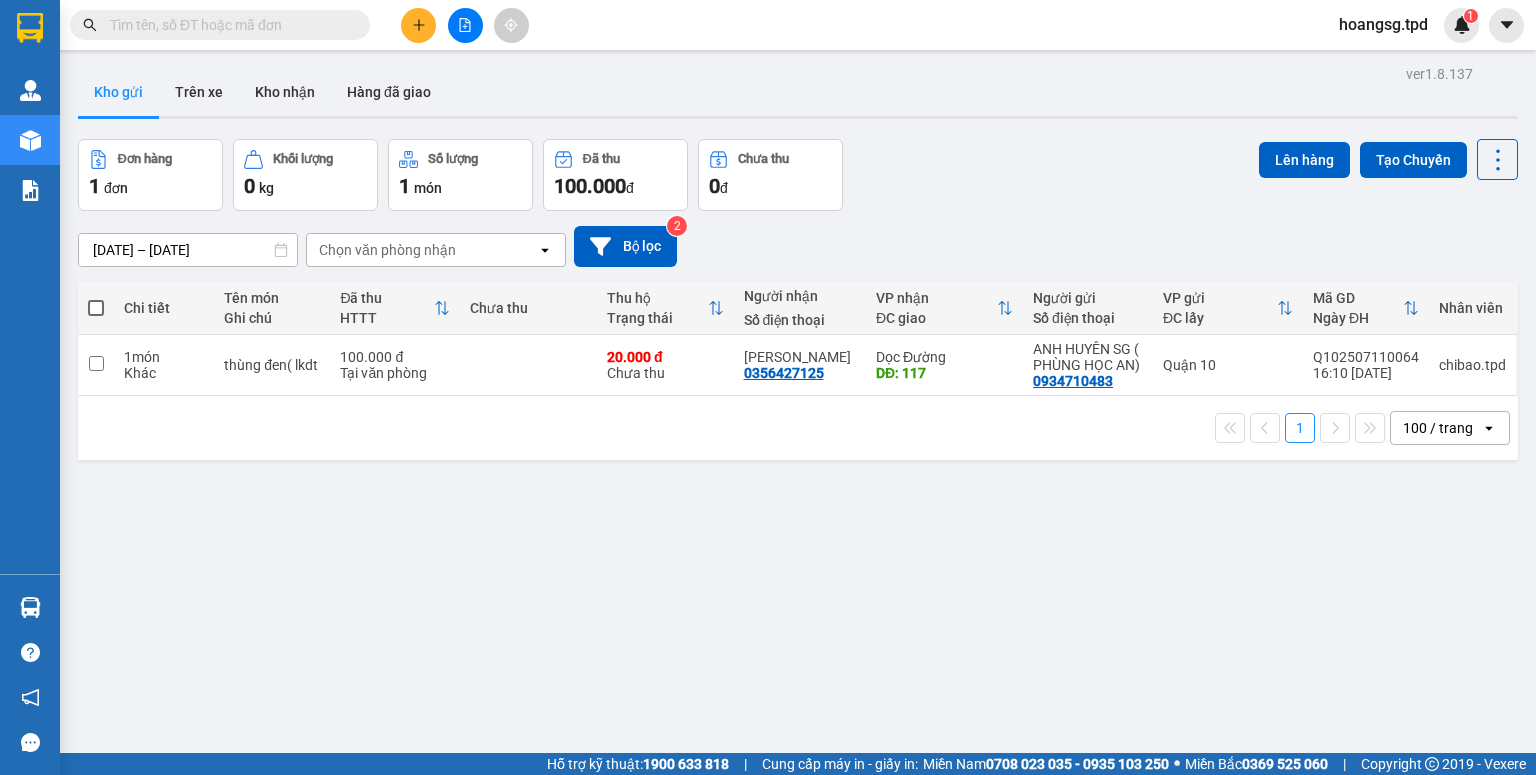 click 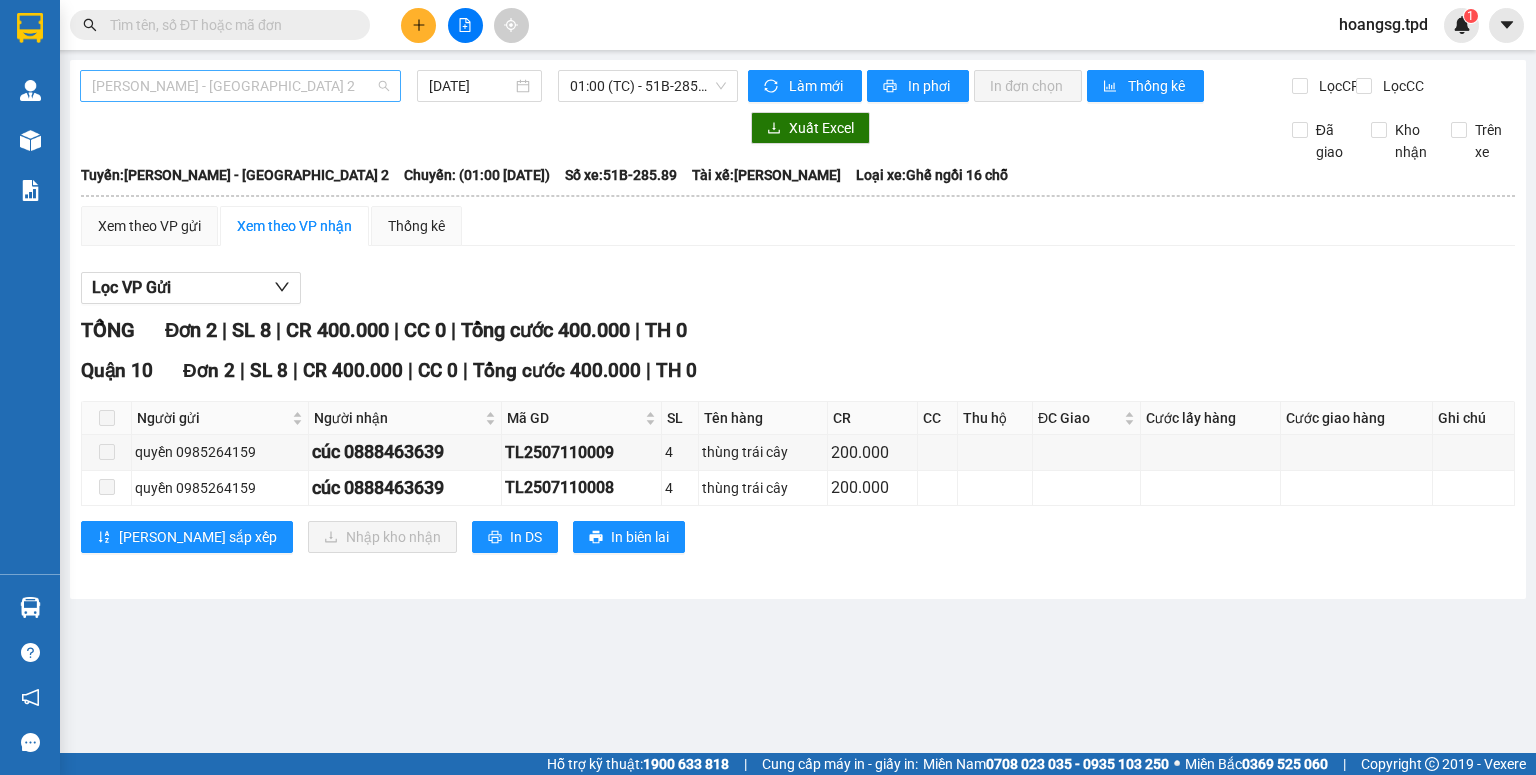 click on "[PERSON_NAME] - [GEOGRAPHIC_DATA] 2" at bounding box center [240, 86] 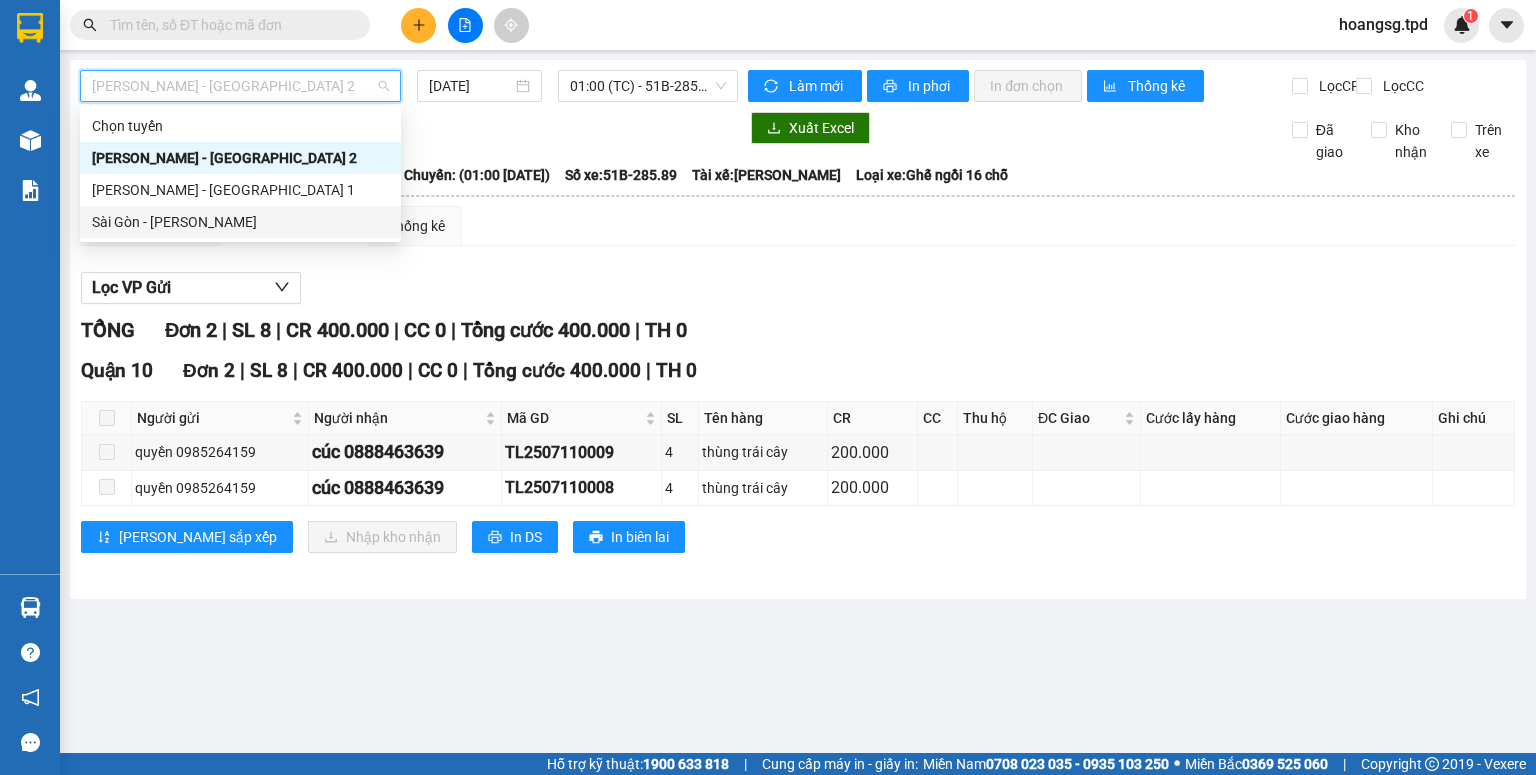 click on "Sài Gòn - [PERSON_NAME]" at bounding box center (240, 222) 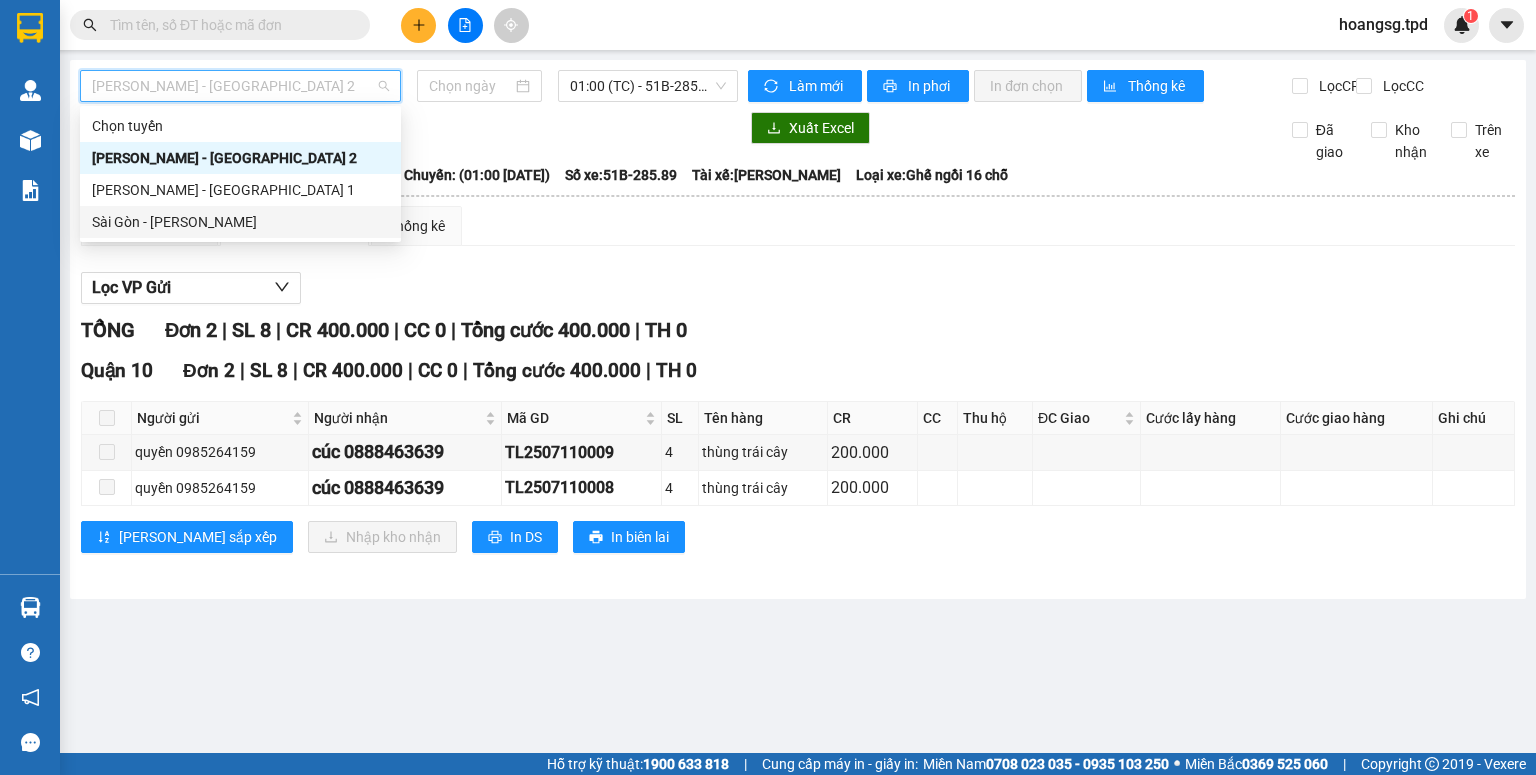 type on "[DATE]" 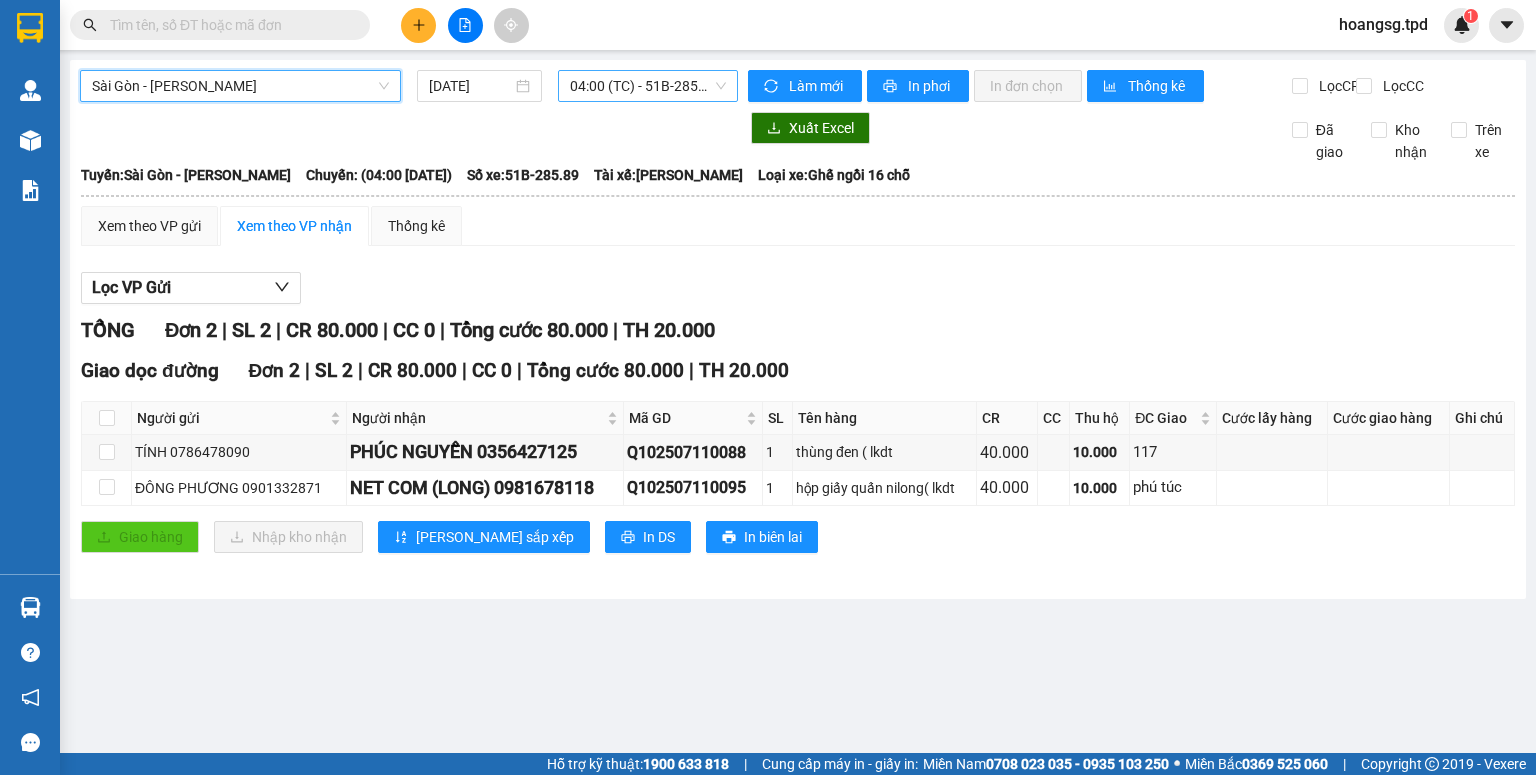 click on "04:00   (TC)   - 51B-285.89" at bounding box center [648, 86] 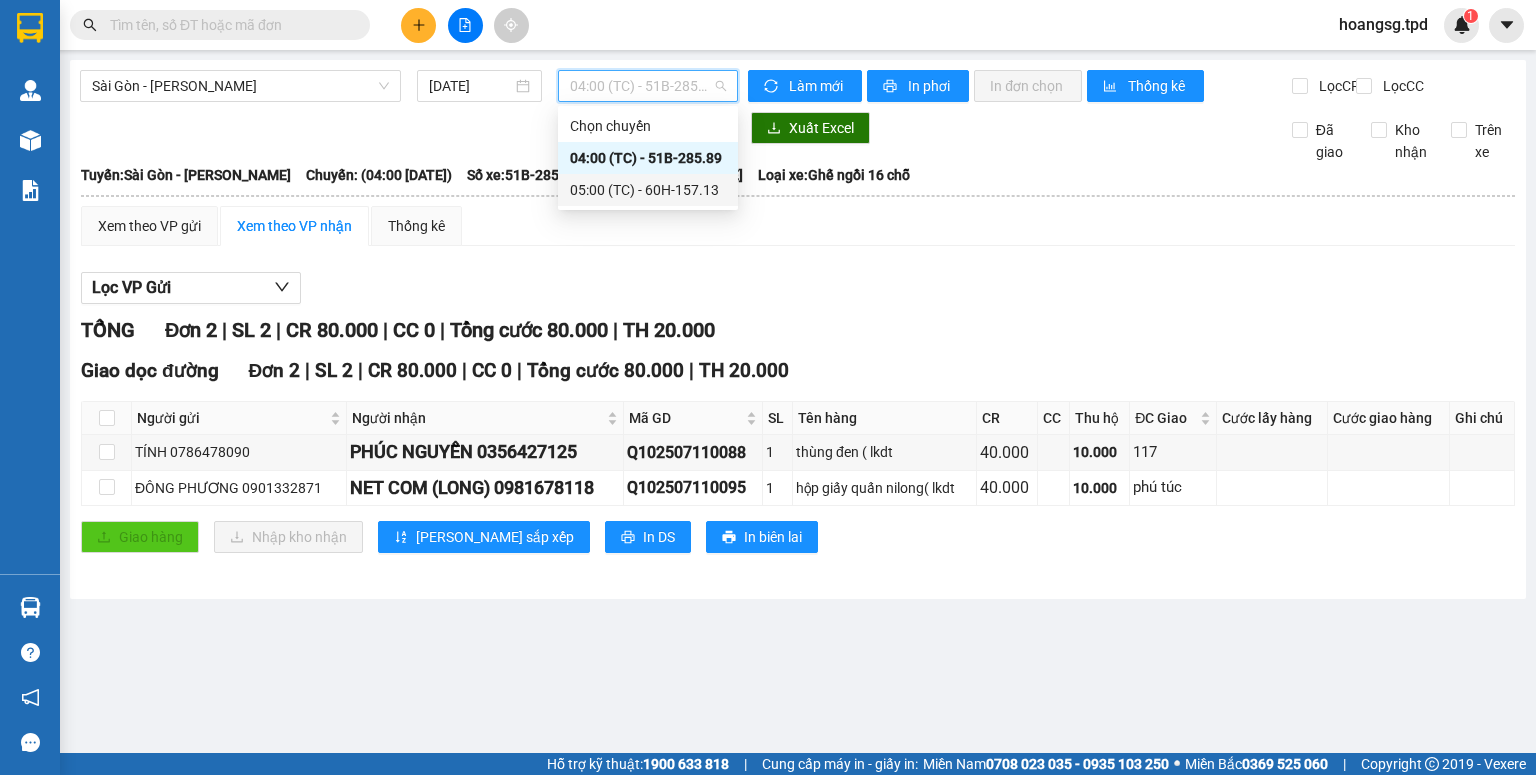 click on "05:00   (TC)   - 60H-157.13" at bounding box center (648, 190) 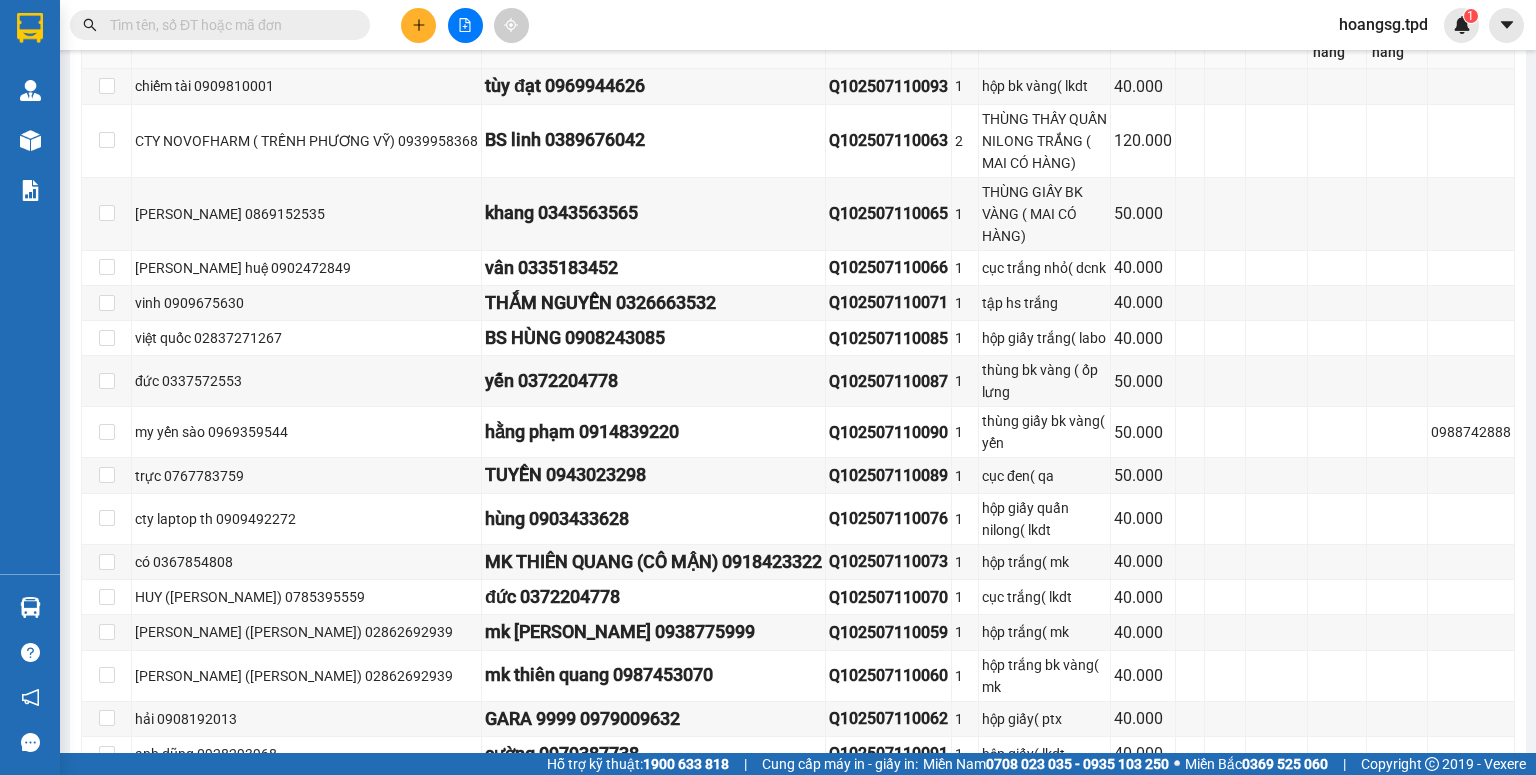 scroll, scrollTop: 560, scrollLeft: 0, axis: vertical 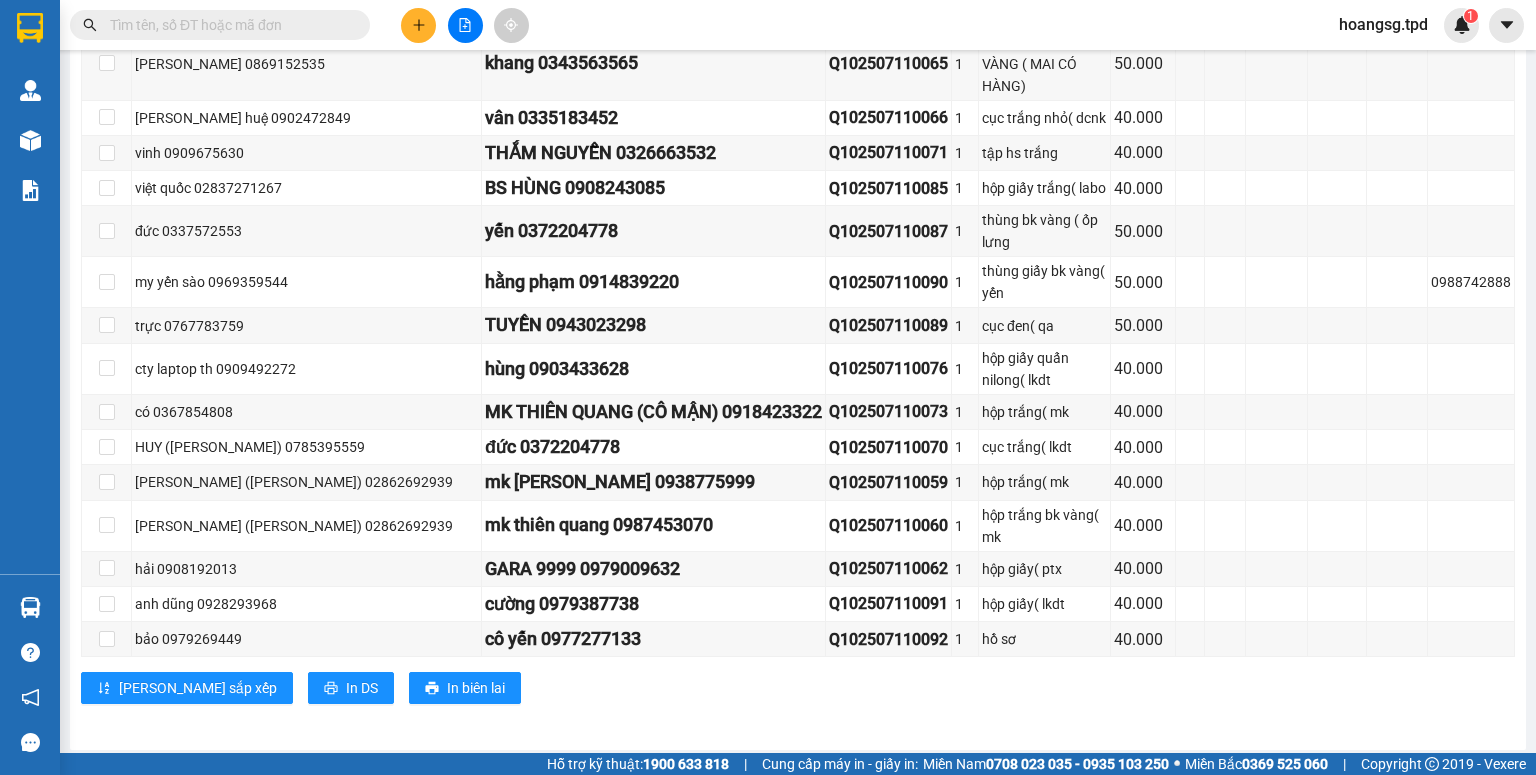 click 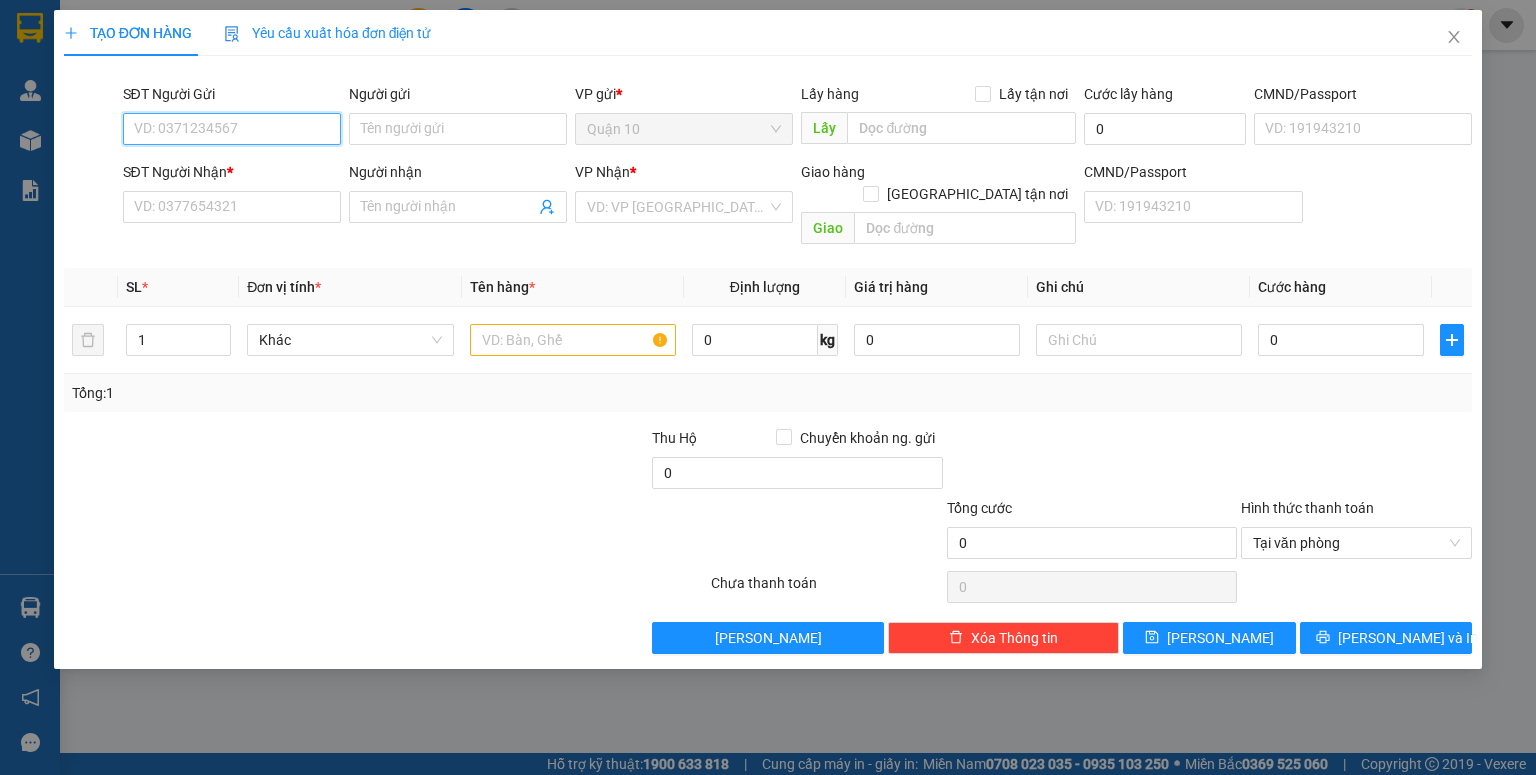 click on "SĐT Người Gửi" at bounding box center [232, 129] 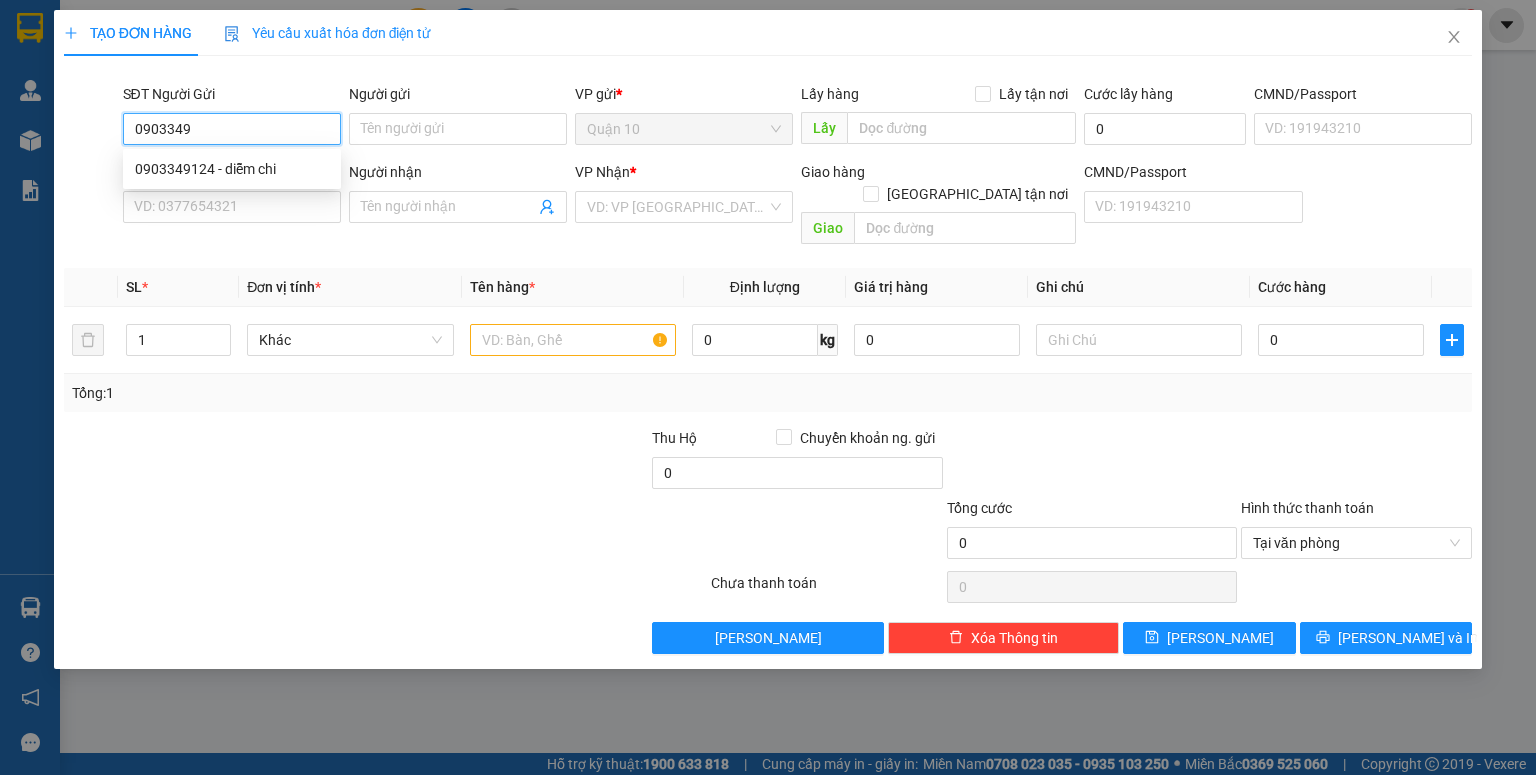 click on "0903349124 - diễm chi" at bounding box center (232, 169) 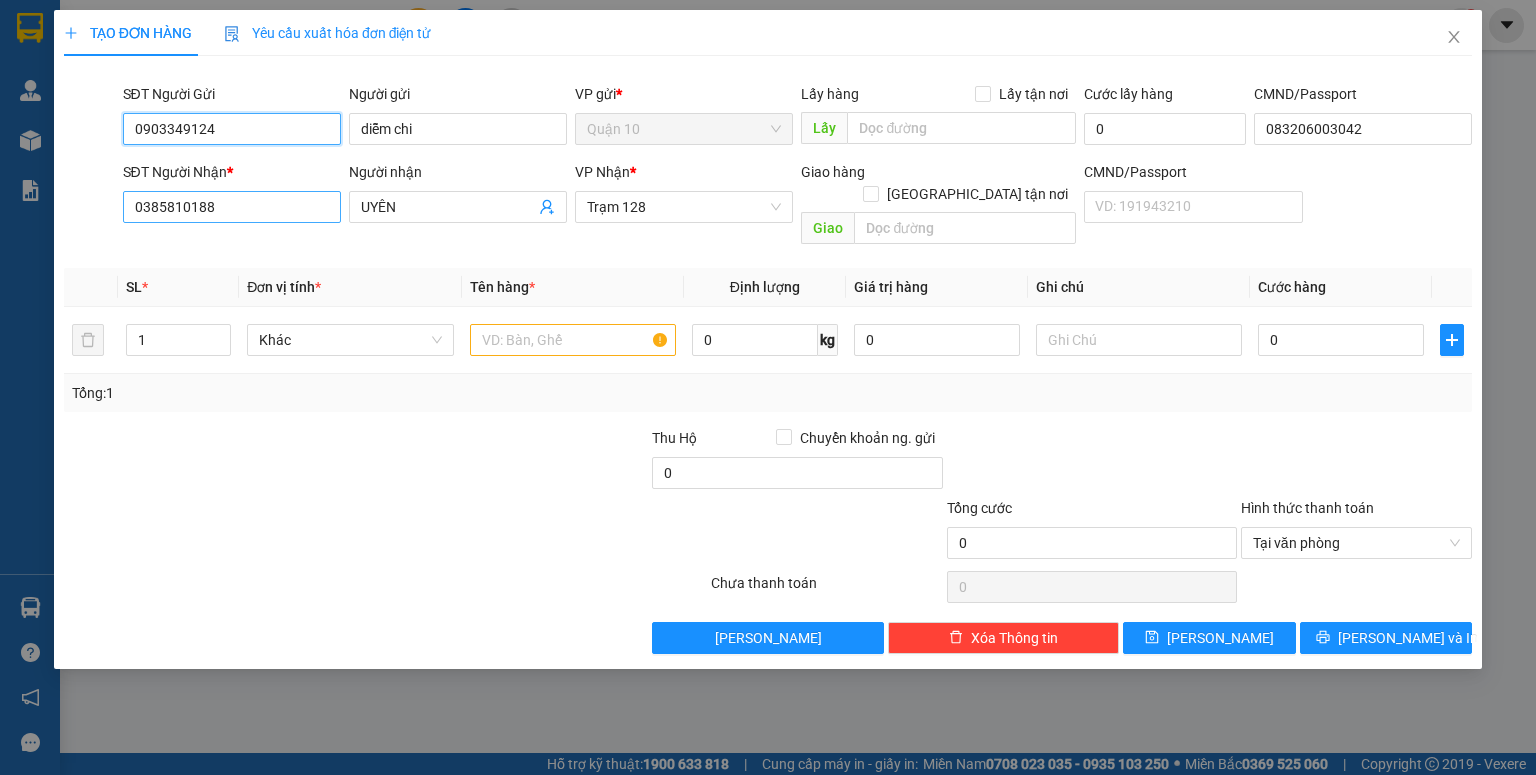 type on "0903349124" 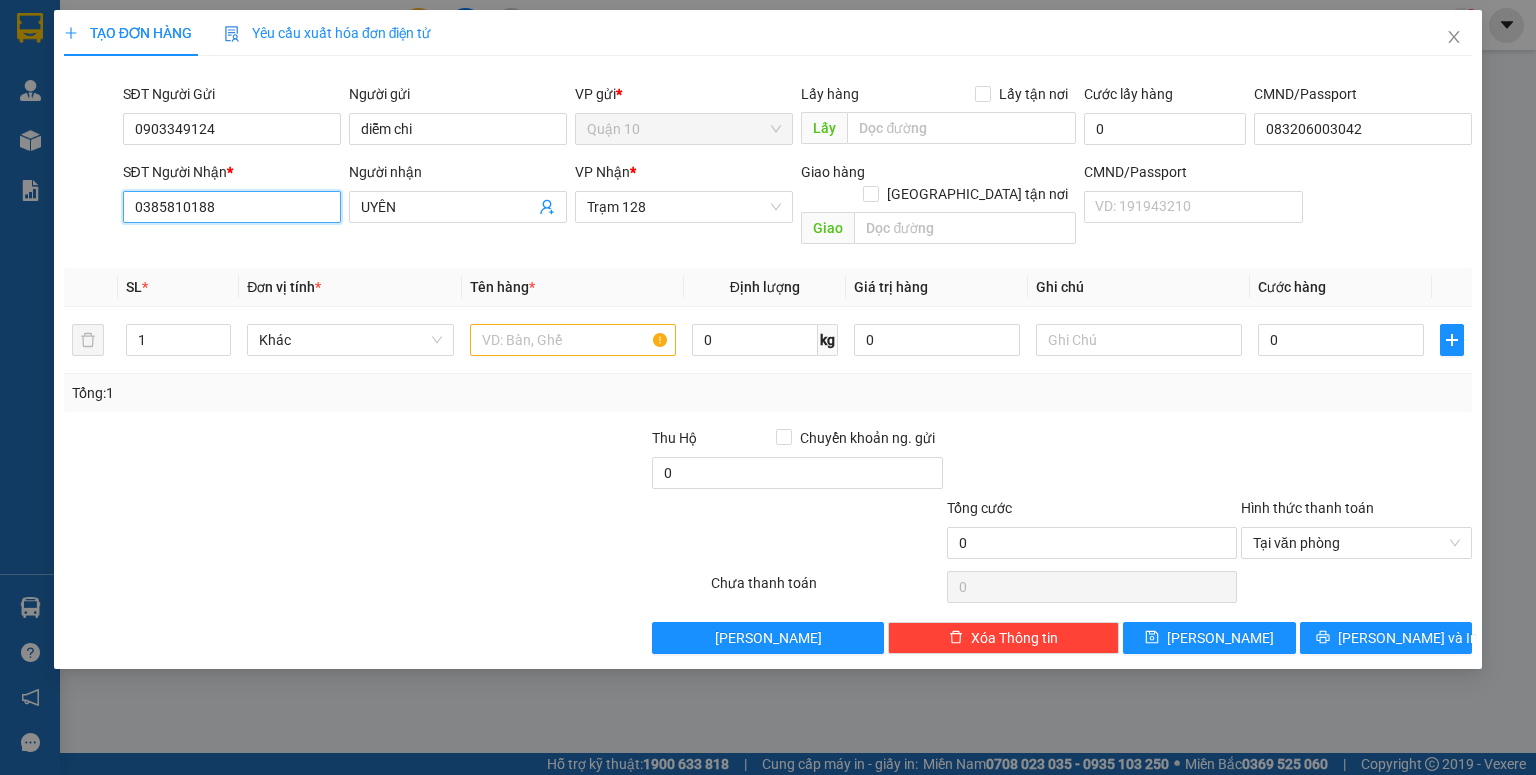 click on "0385810188" at bounding box center [232, 207] 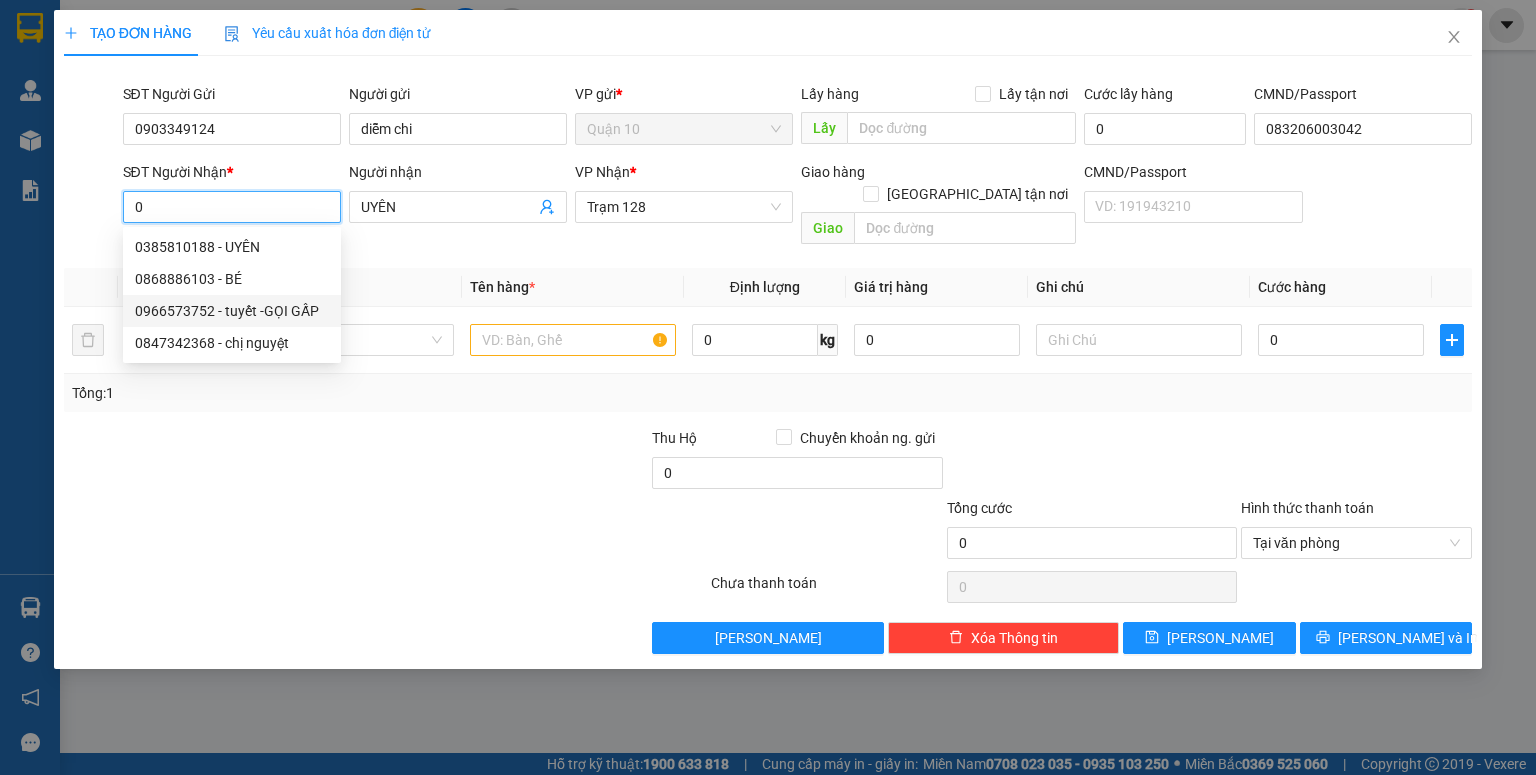 click on "0966573752 - tuyết -GỌI GẤP" at bounding box center (232, 311) 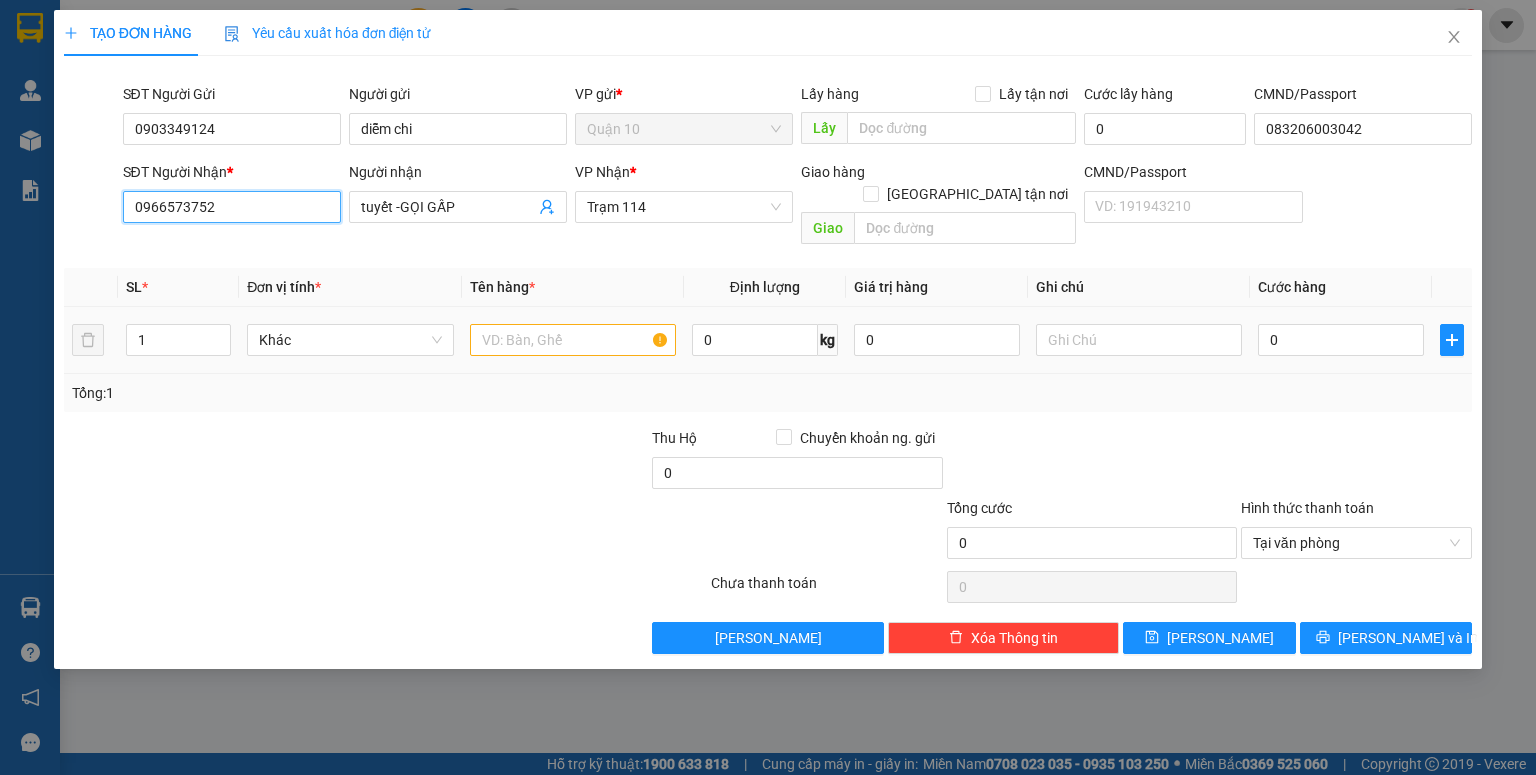 type on "0966573752" 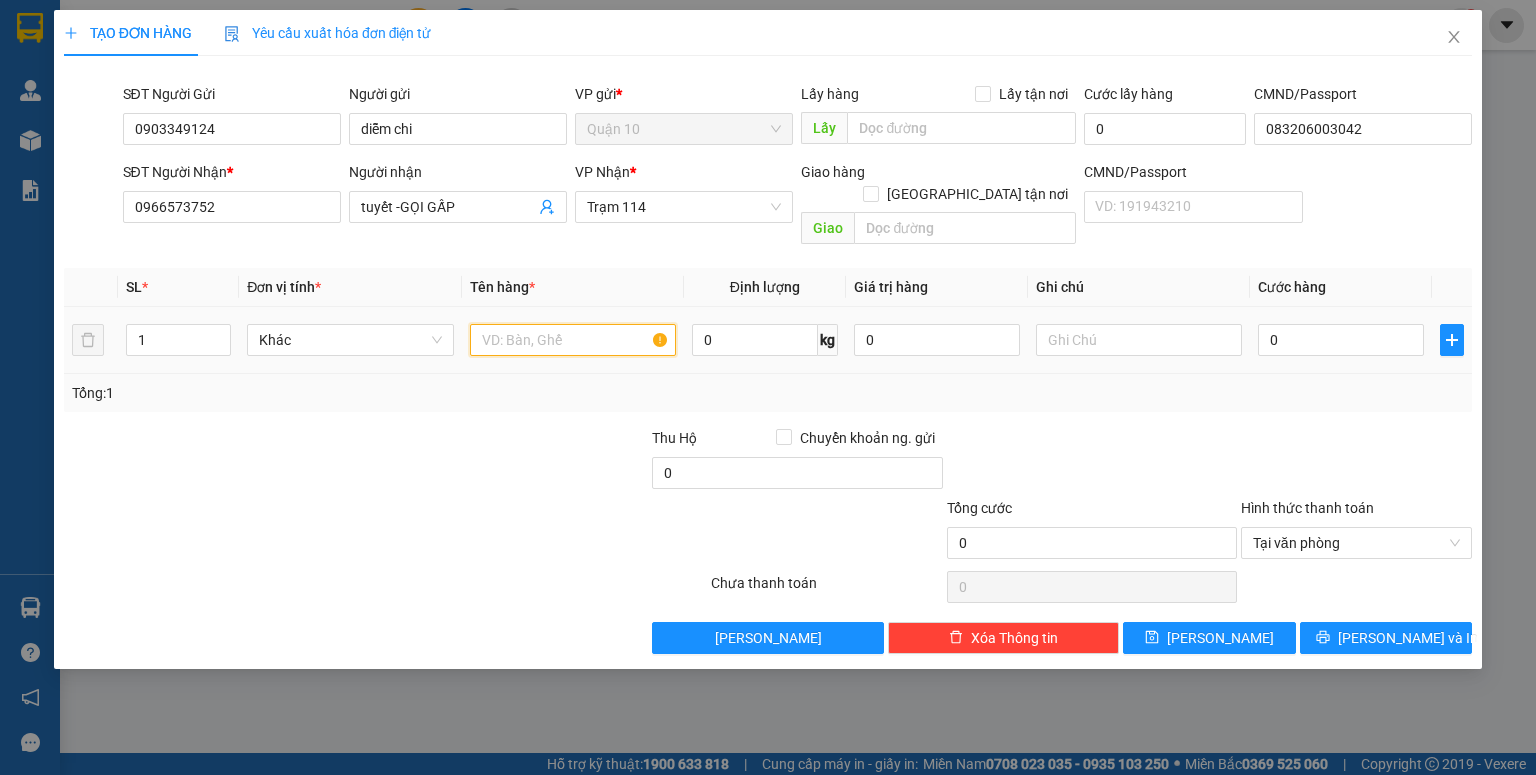 click at bounding box center [573, 340] 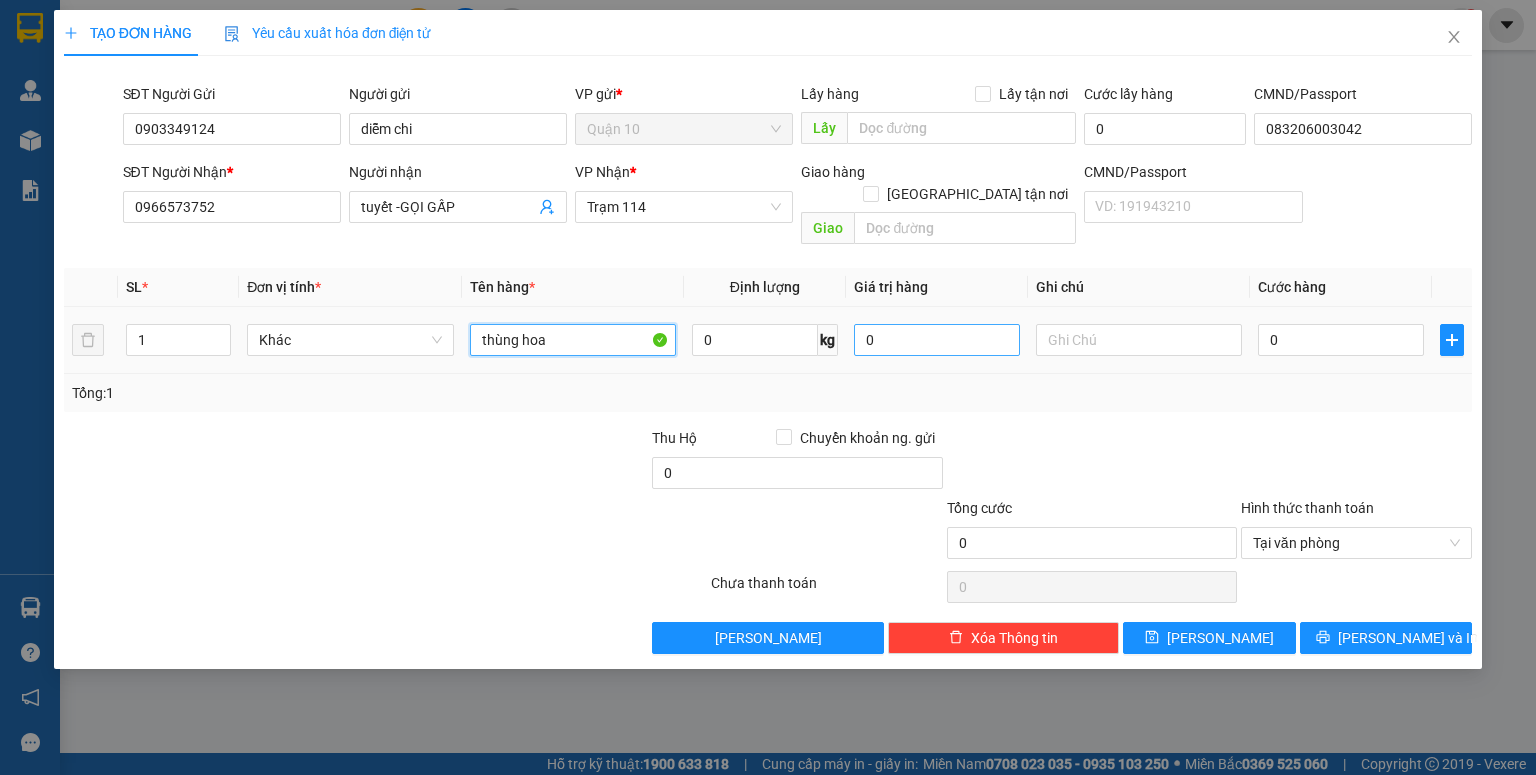 type on "thùng hoa" 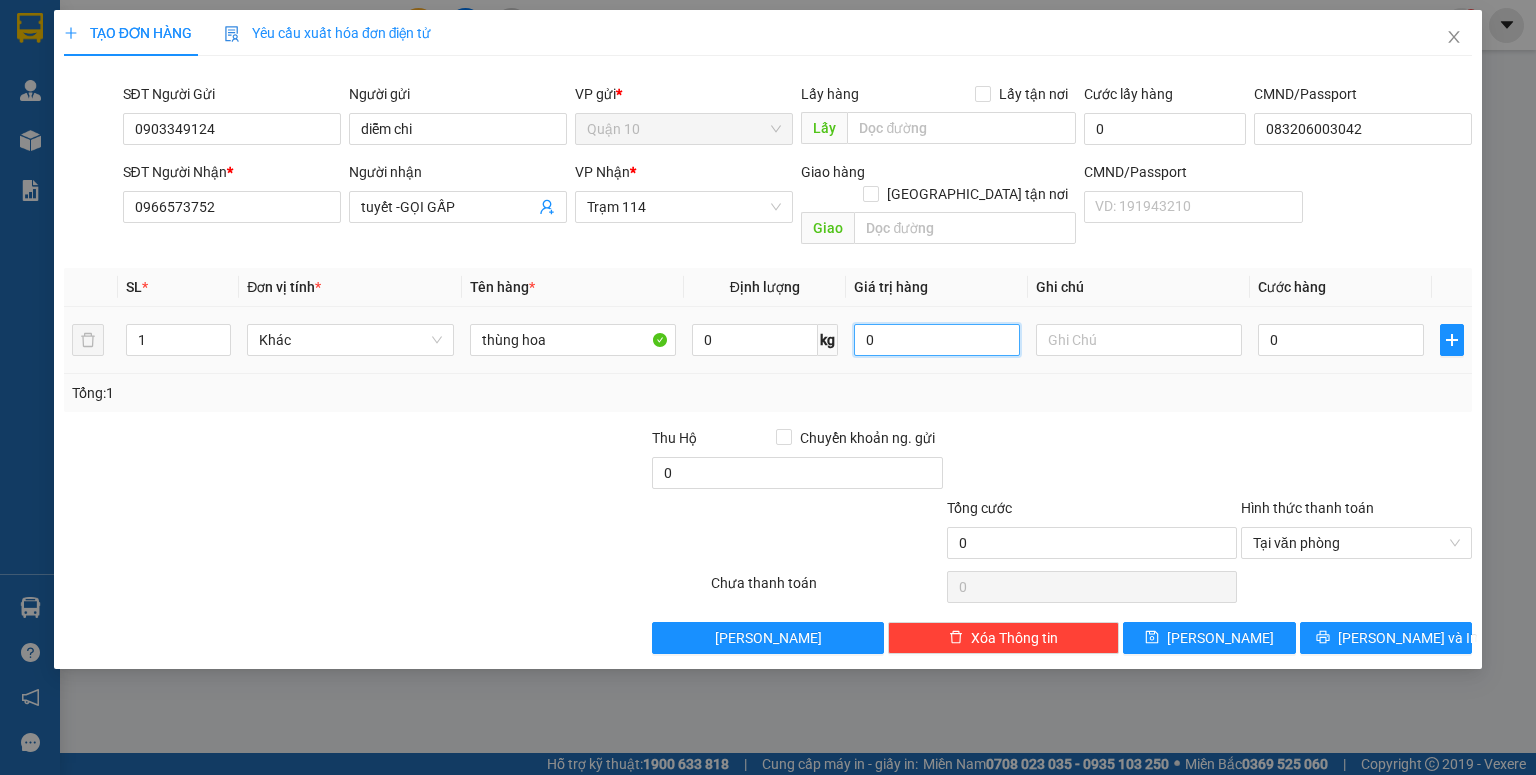 click on "0" at bounding box center (937, 340) 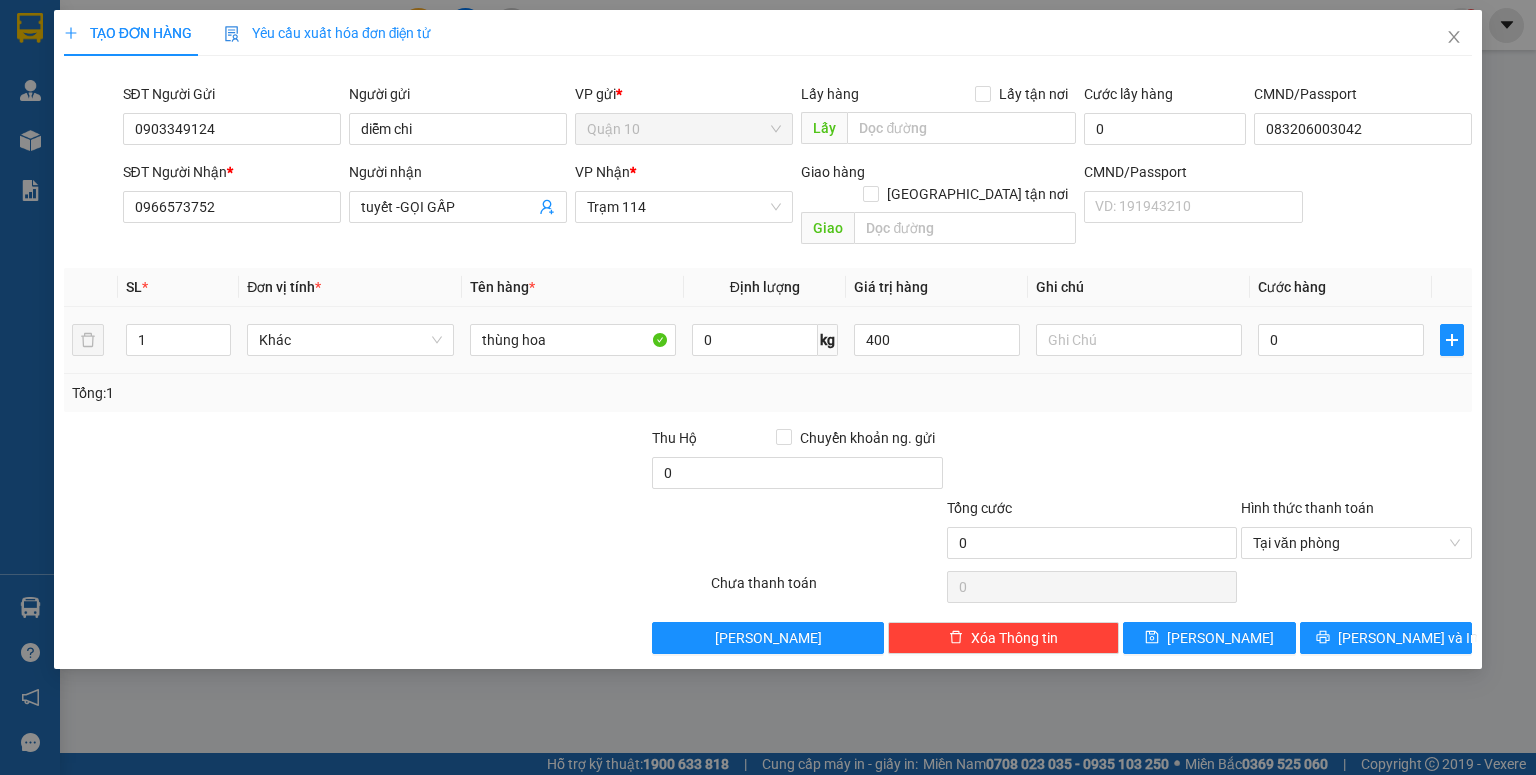 type on "400.000" 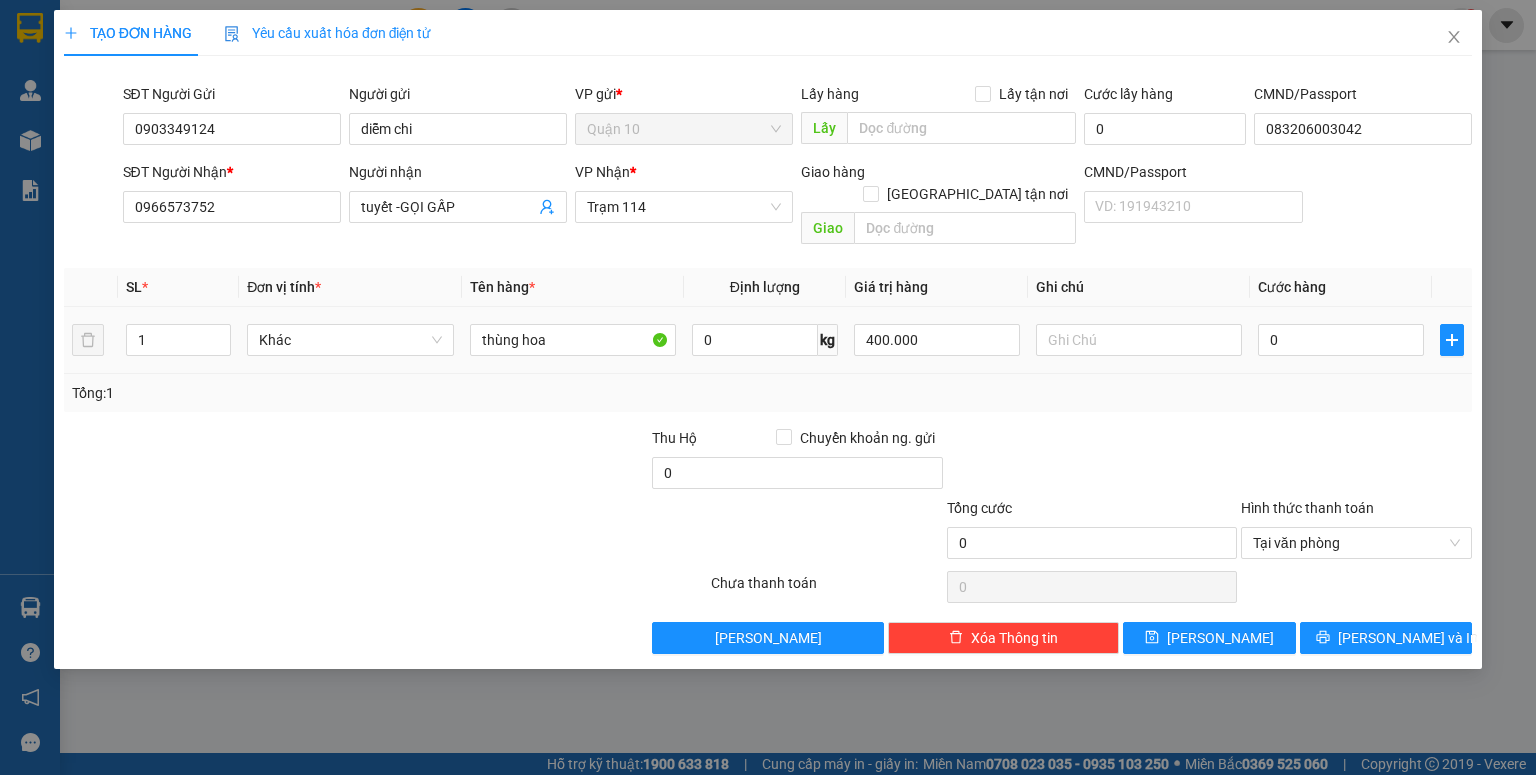drag, startPoint x: 1021, startPoint y: 368, endPoint x: 1065, endPoint y: 361, distance: 44.553337 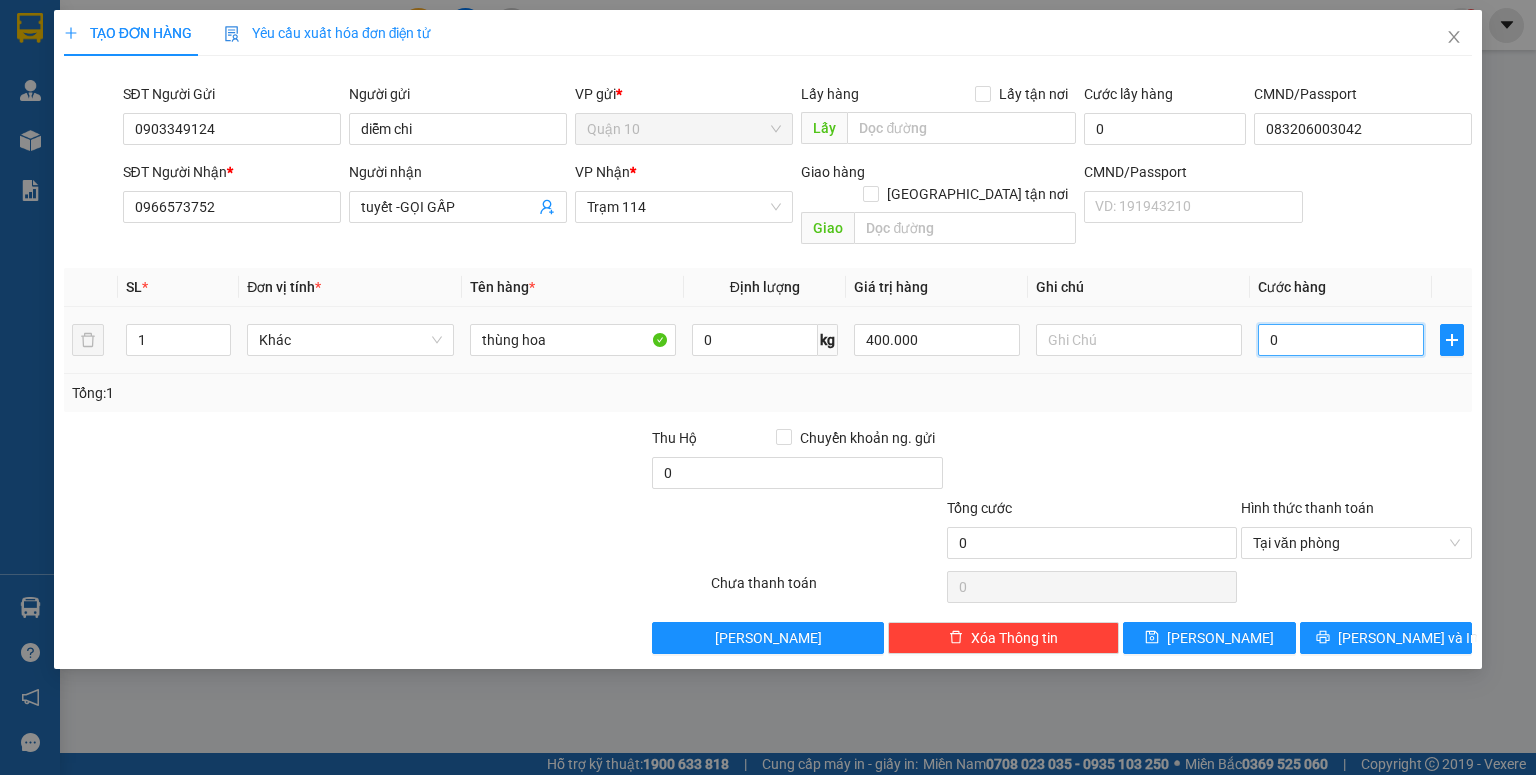 click on "0" at bounding box center [1341, 340] 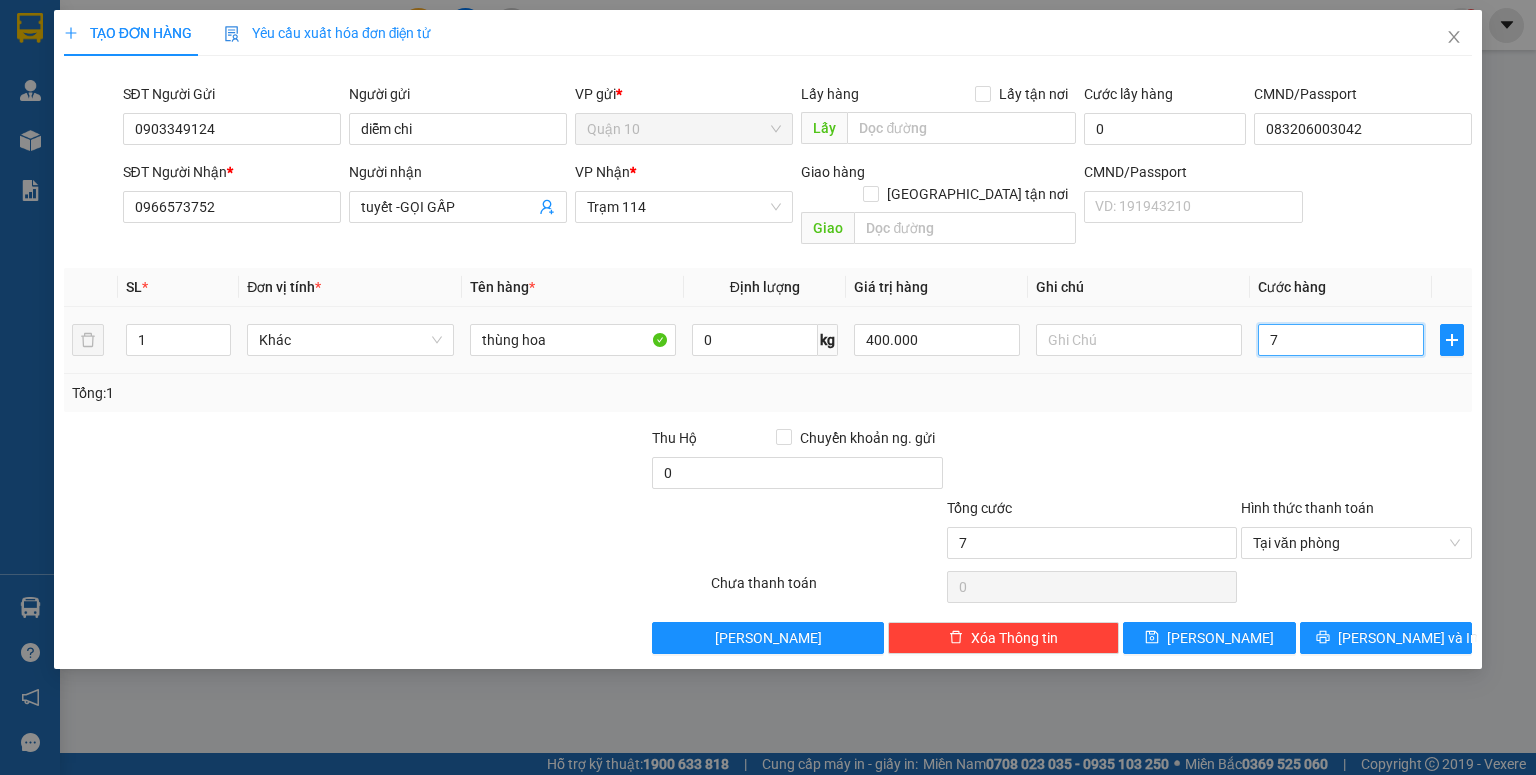 type on "70" 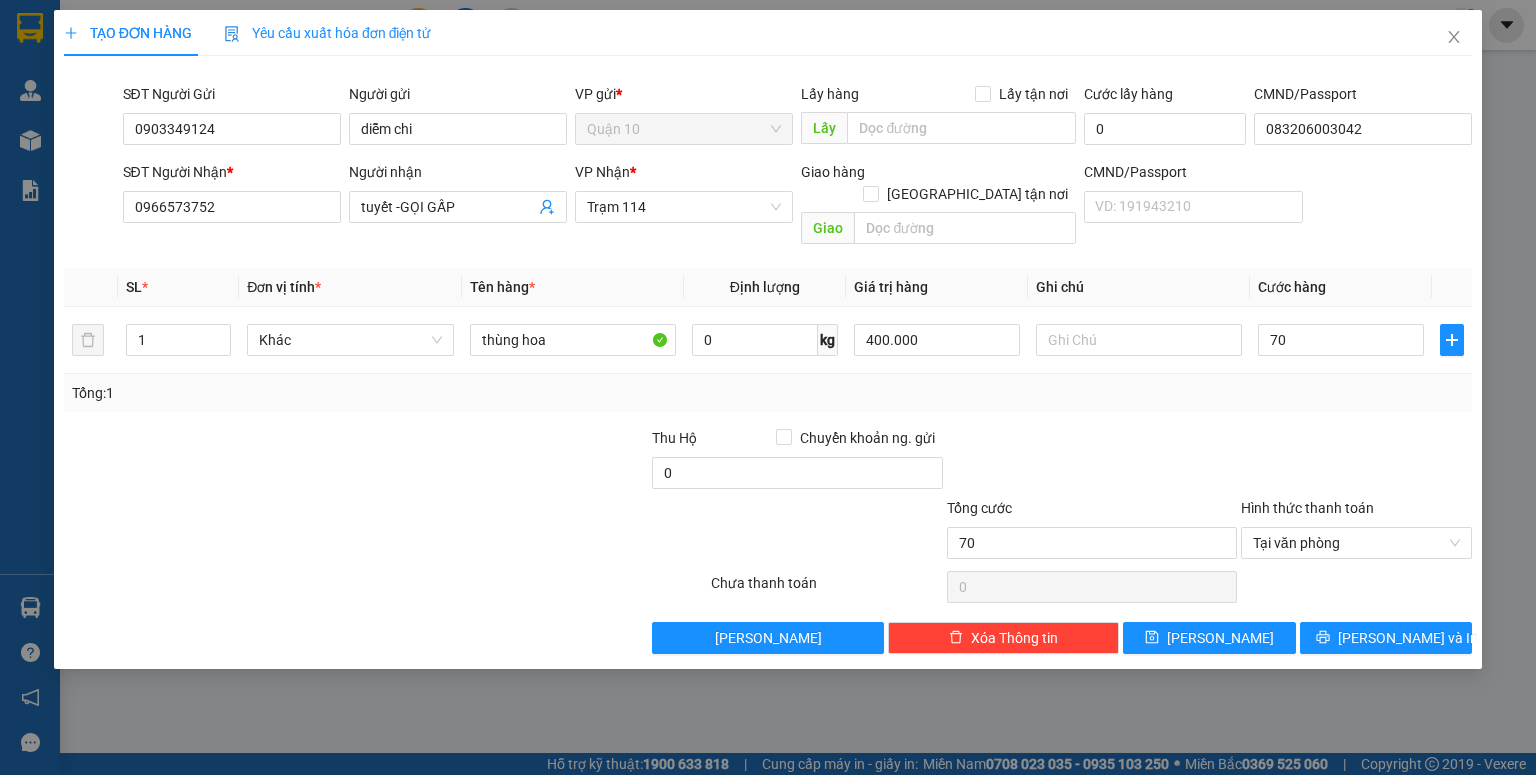 type on "70.000" 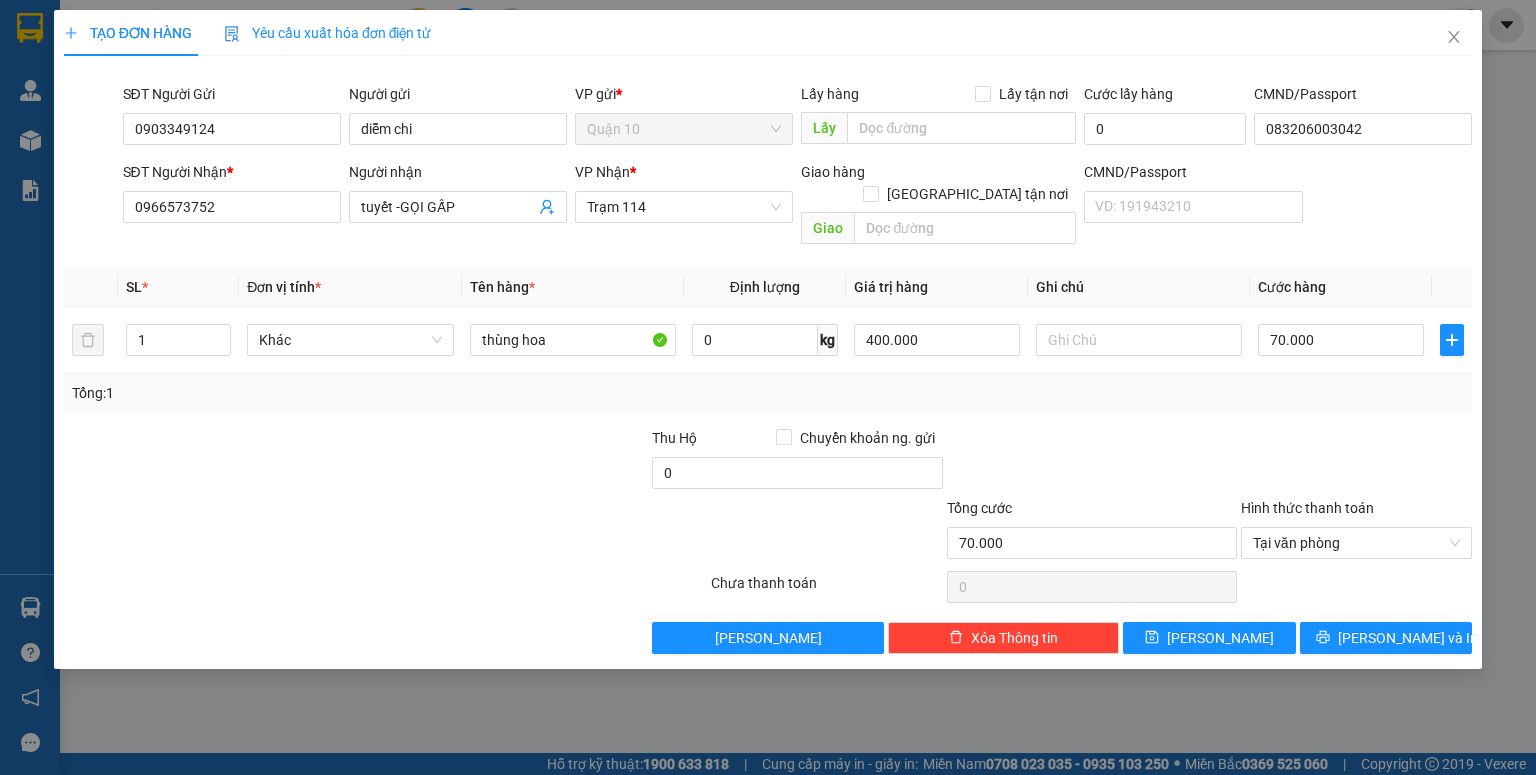 click on "Tổng:  1" at bounding box center [768, 393] 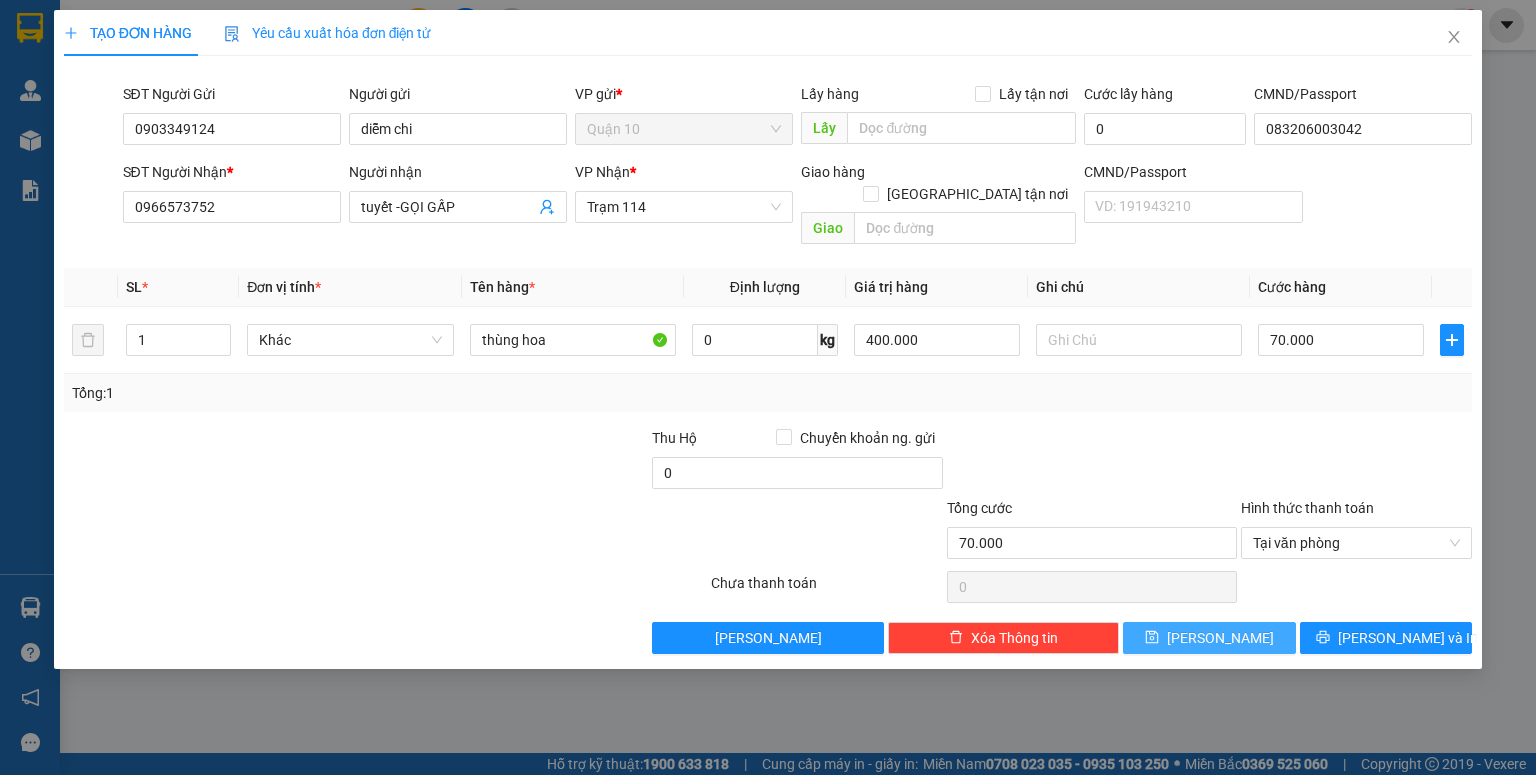 click on "[PERSON_NAME]" at bounding box center [1220, 638] 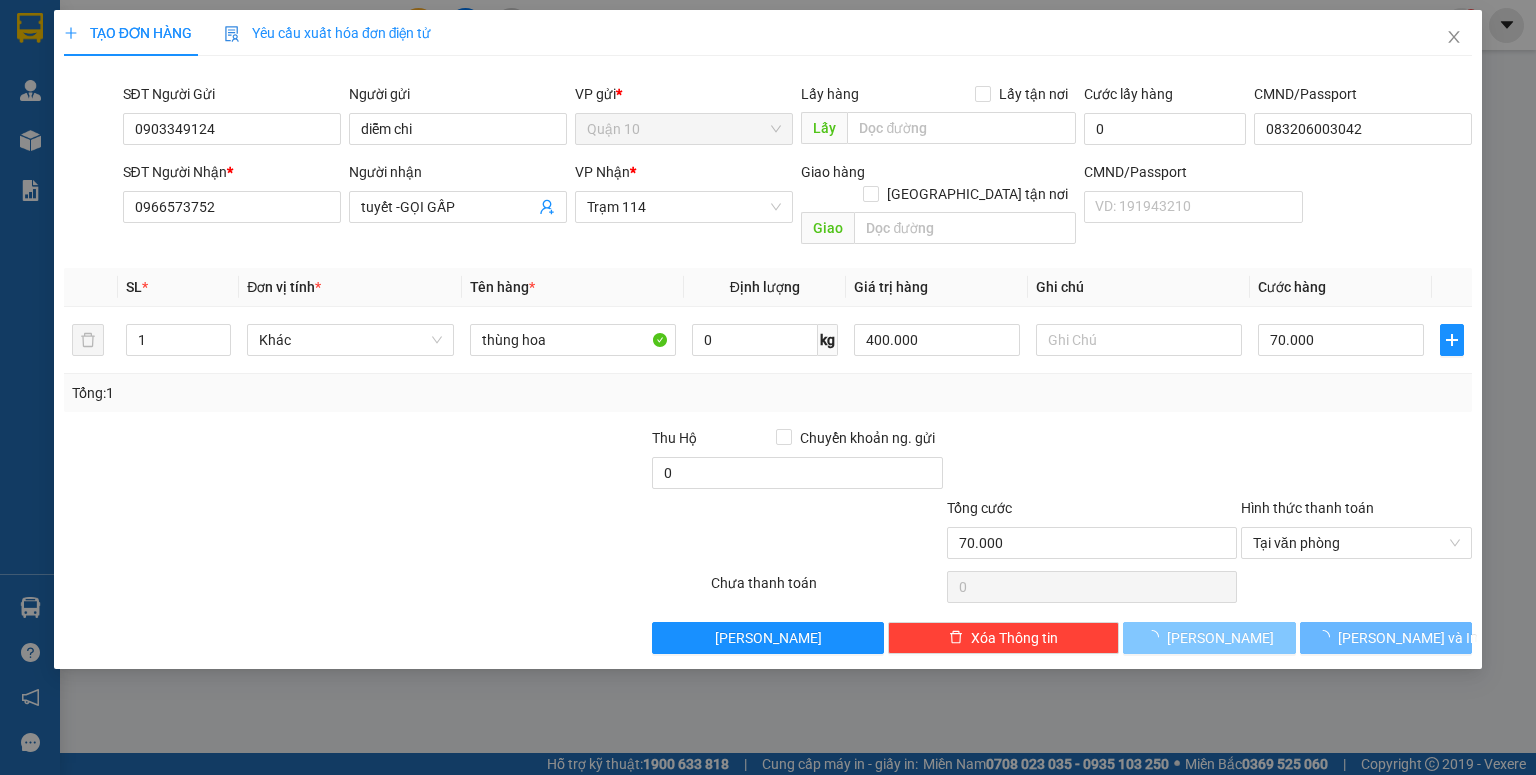 type 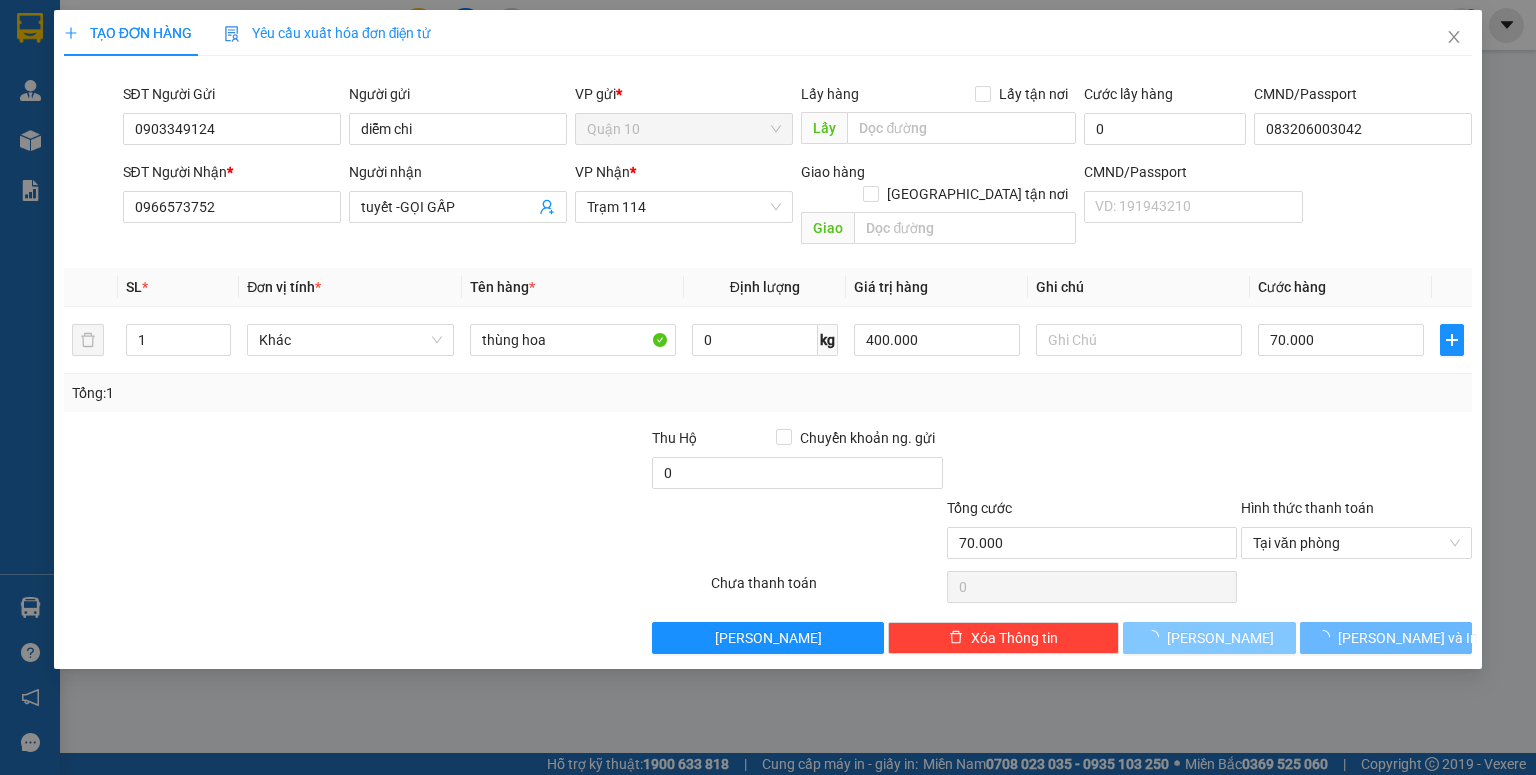 type 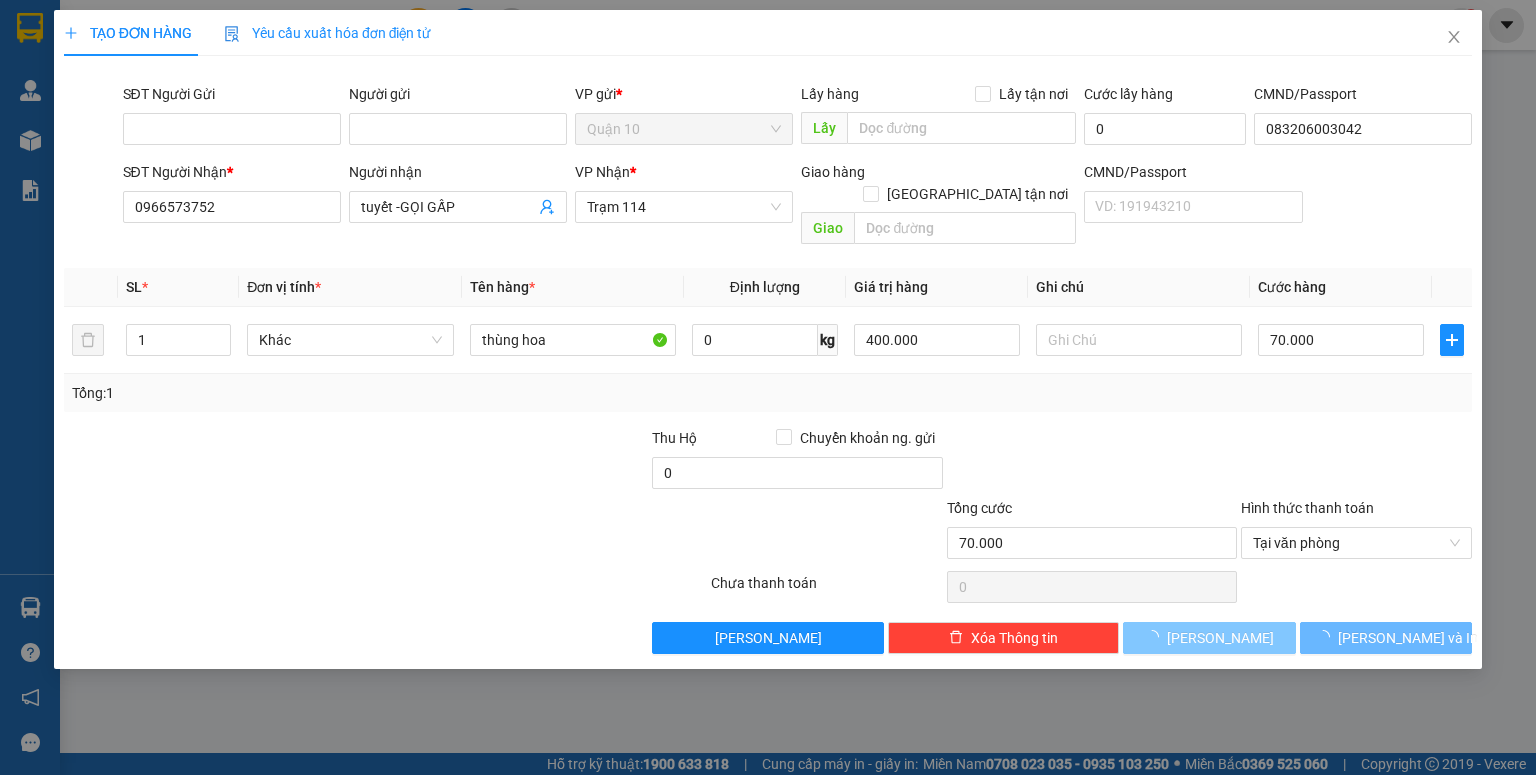 type 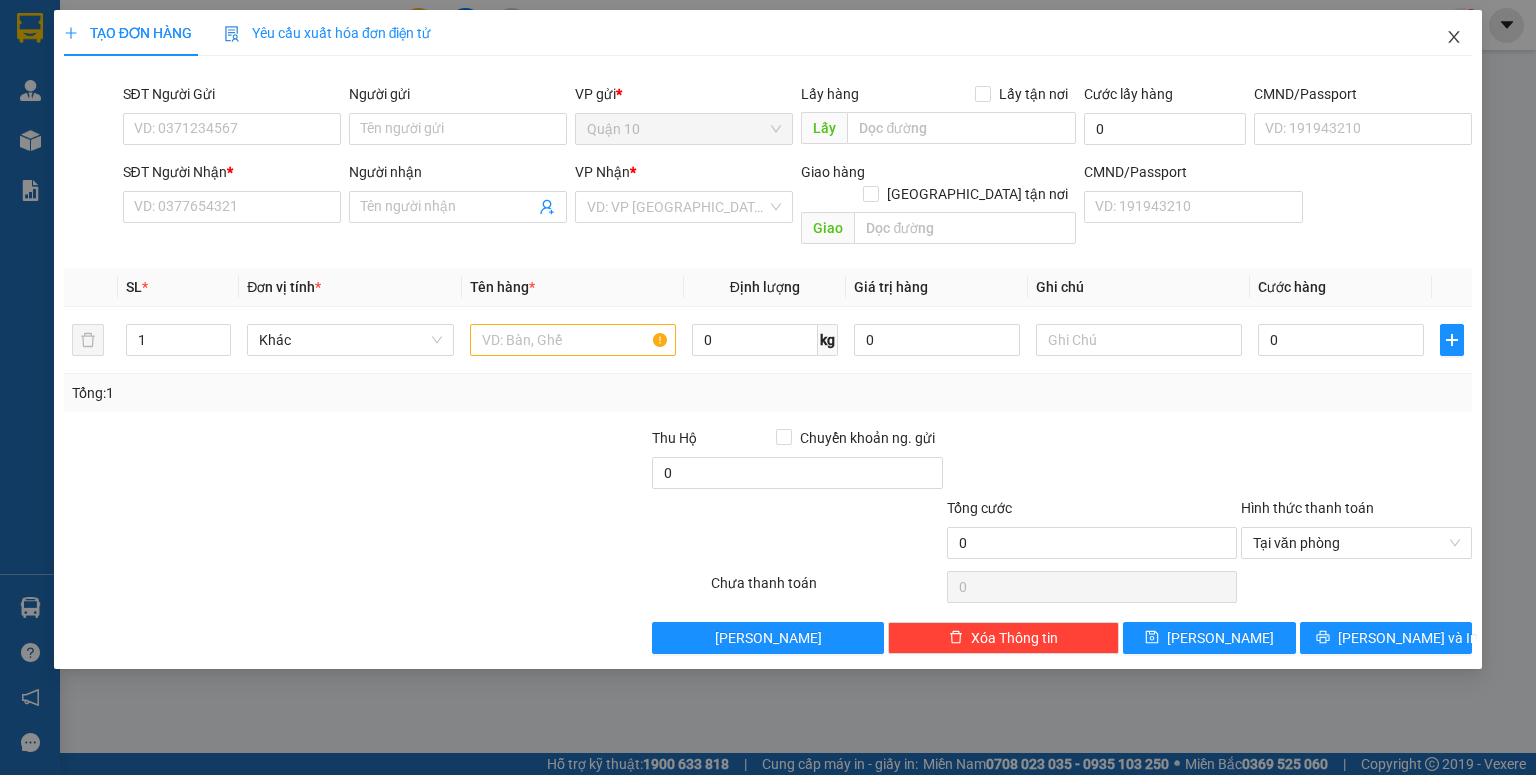 click 